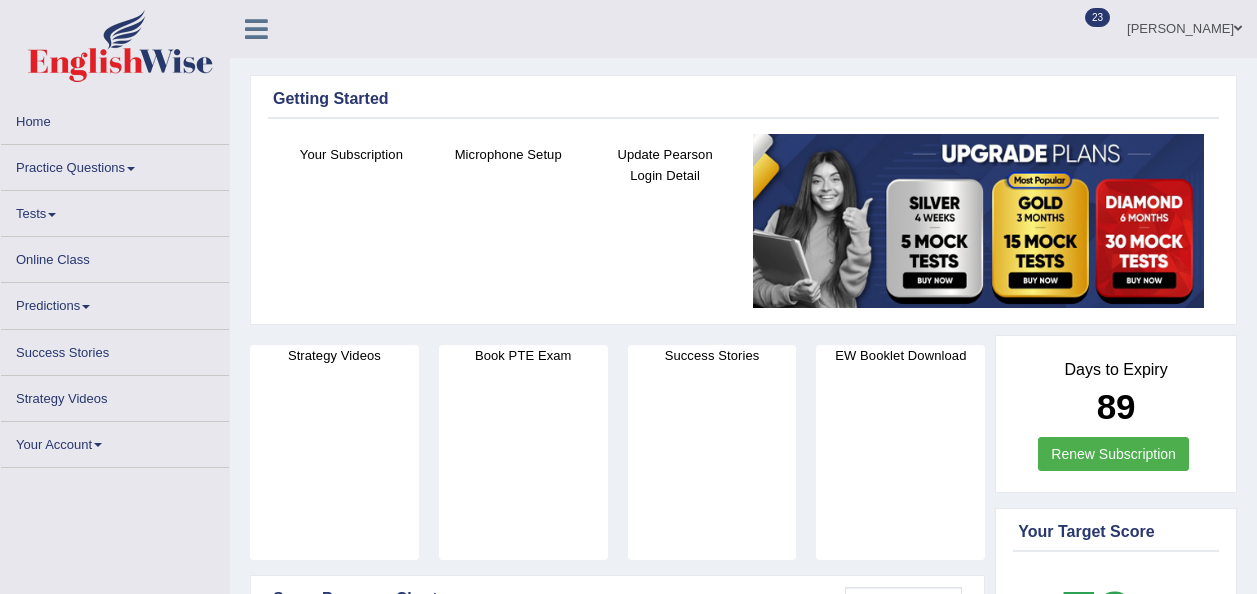 scroll, scrollTop: 0, scrollLeft: 0, axis: both 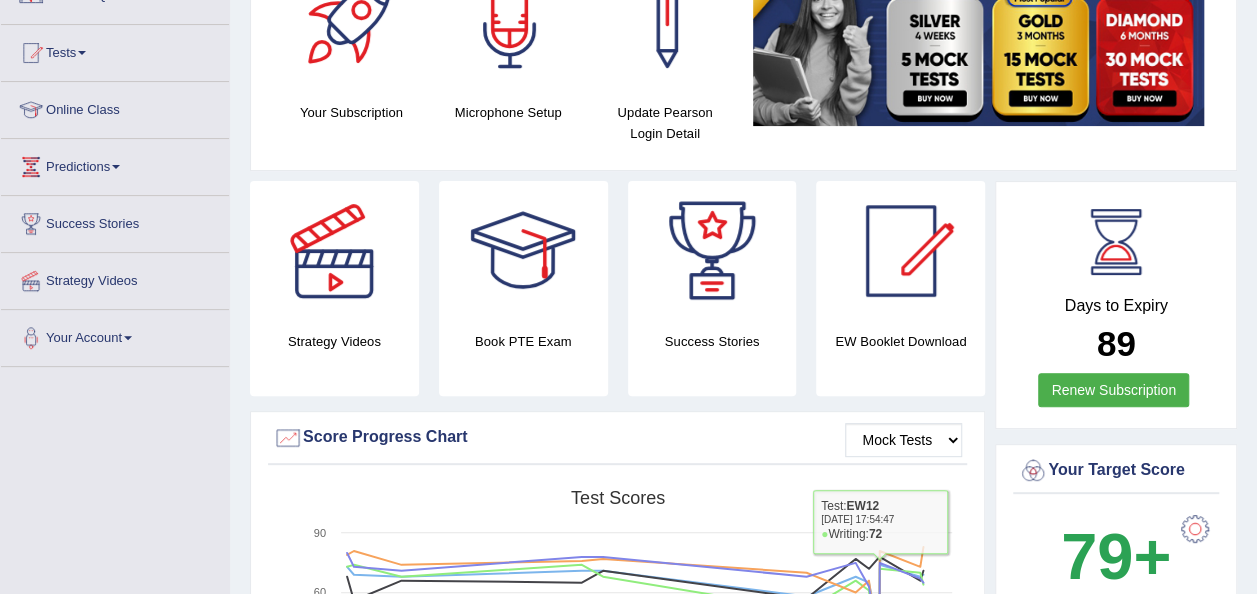 click on "EW Booklet Download" at bounding box center (712, 288) 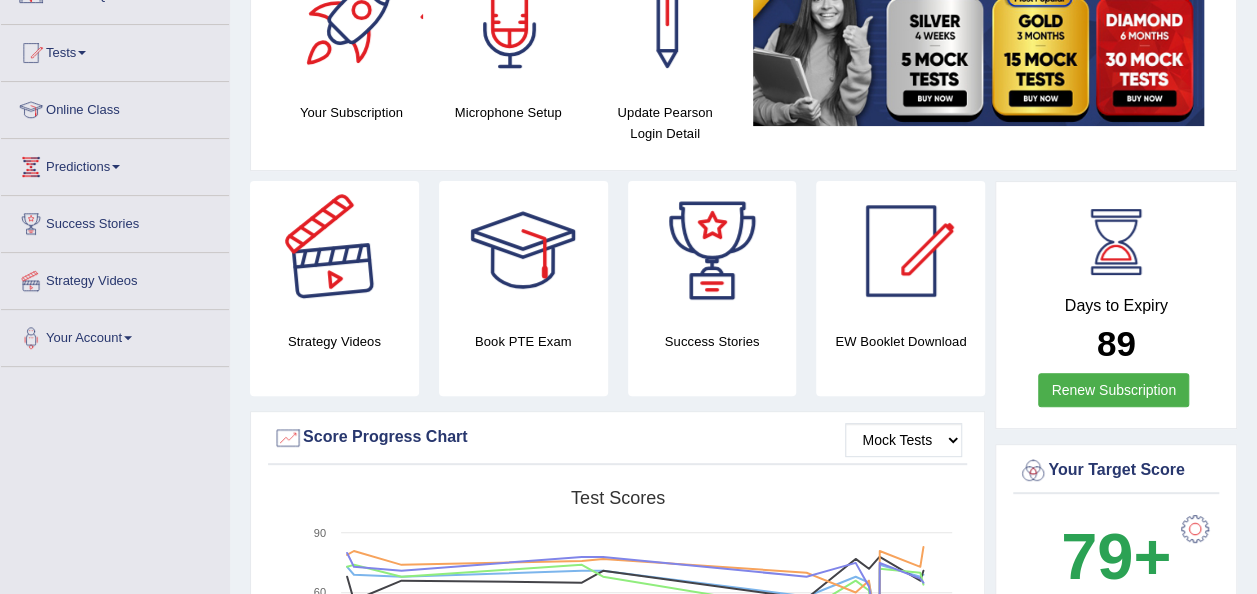 scroll, scrollTop: 0, scrollLeft: 0, axis: both 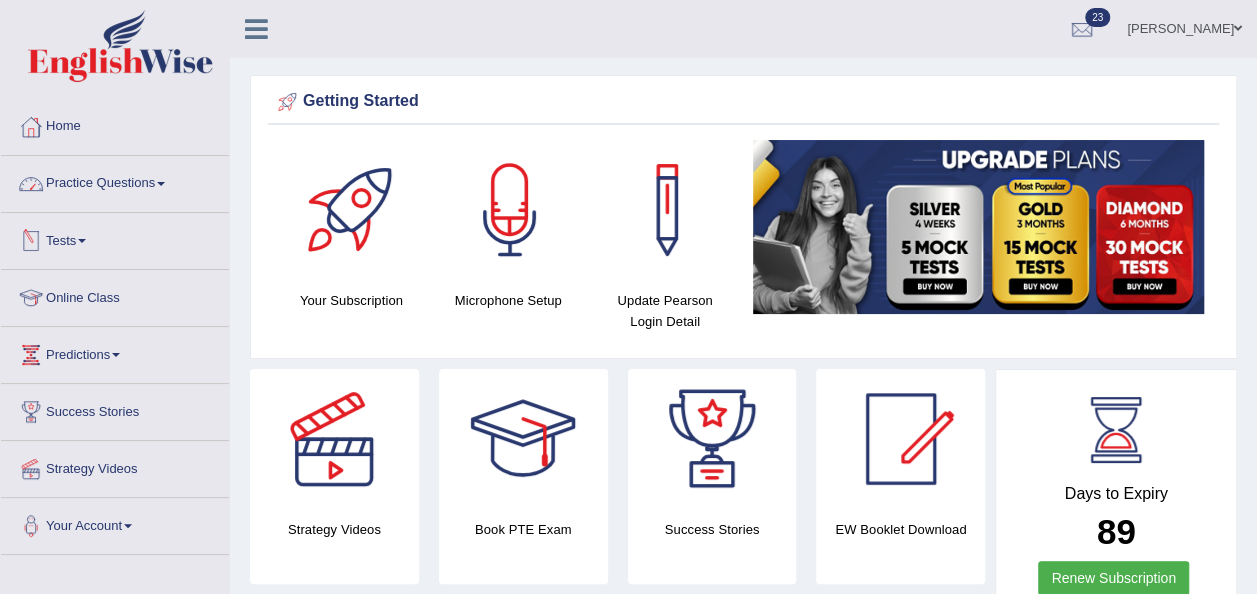click on "Practice Questions   Speaking Practice Read Aloud
Repeat Sentence
Describe Image
Re-tell Lecture
Answer Short Question
Writing Practice  Summarize Written Text
Write Essay
Reading Practice  Reading & Writing: Fill In The Blanks
Choose Multiple Answers
Re-order Paragraphs
Fill In The Blanks
Choose Single Answer
Listening Practice  Summarize Spoken Text
Highlight Incorrect Words
Highlight Correct Summary
Select Missing Word
Choose Single Answer
Choose Multiple Answers
Fill In The Blanks
Write From Dictation
Pronunciation" at bounding box center [115, 184] 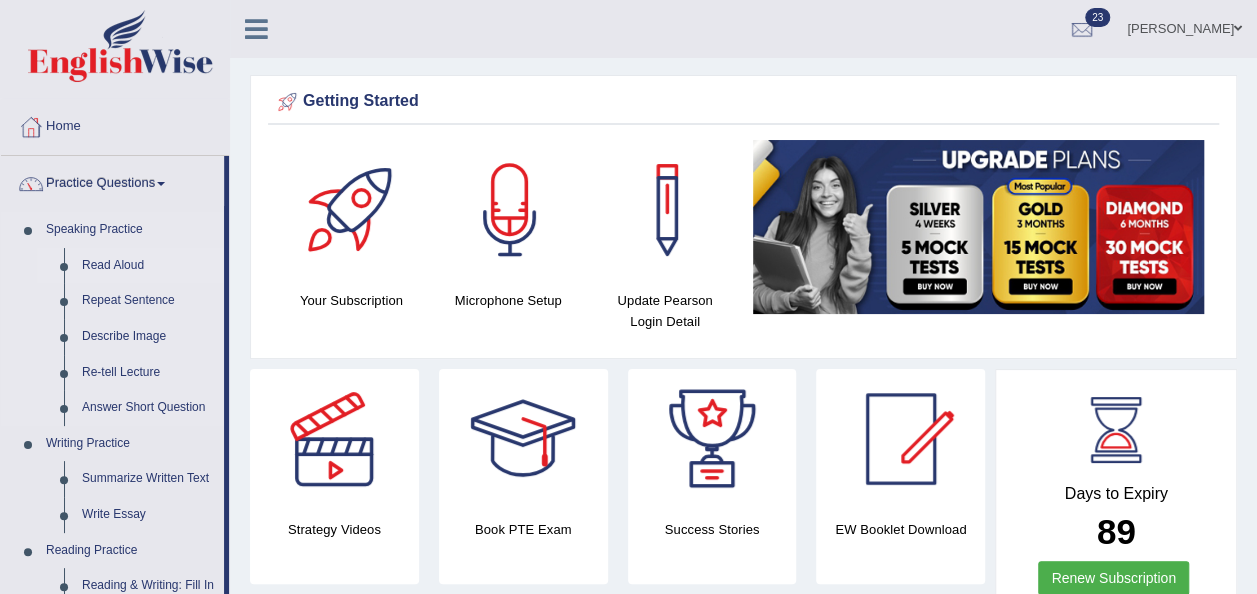 click on "Read Aloud" at bounding box center [148, 266] 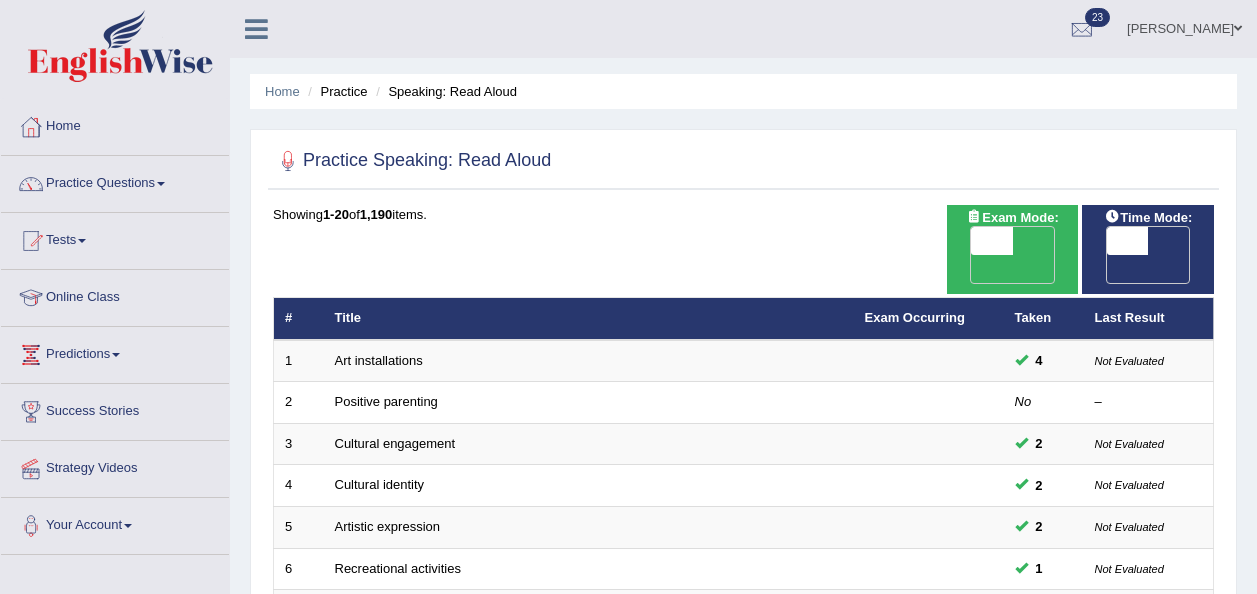 scroll, scrollTop: 0, scrollLeft: 0, axis: both 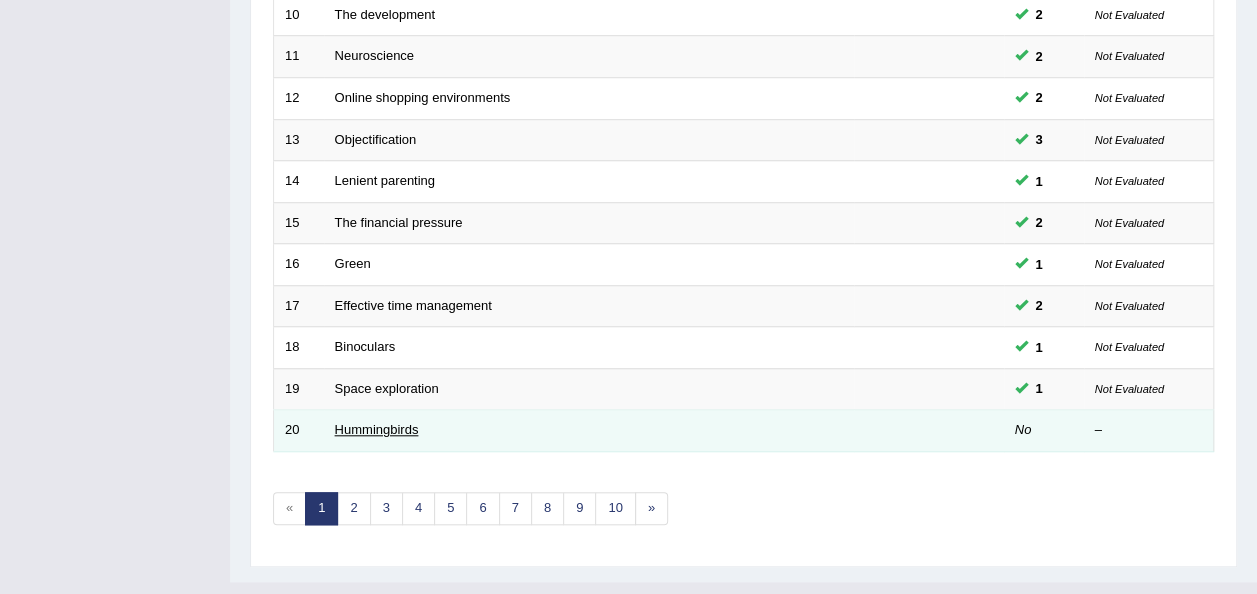 click on "Hummingbirds" at bounding box center (377, 429) 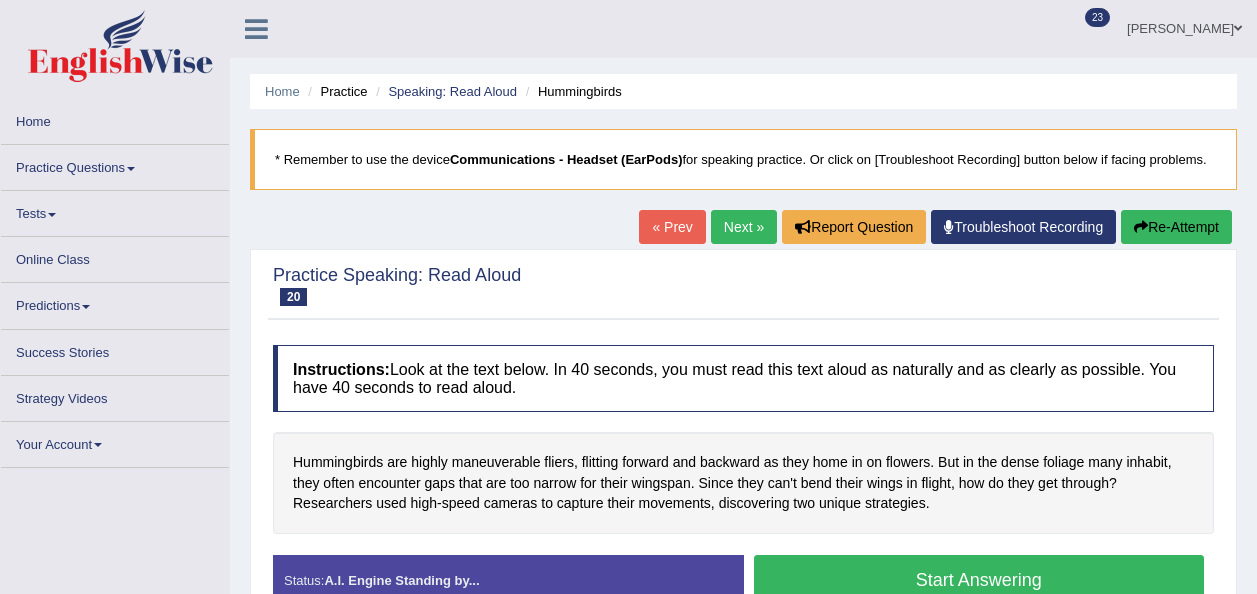 scroll, scrollTop: 0, scrollLeft: 0, axis: both 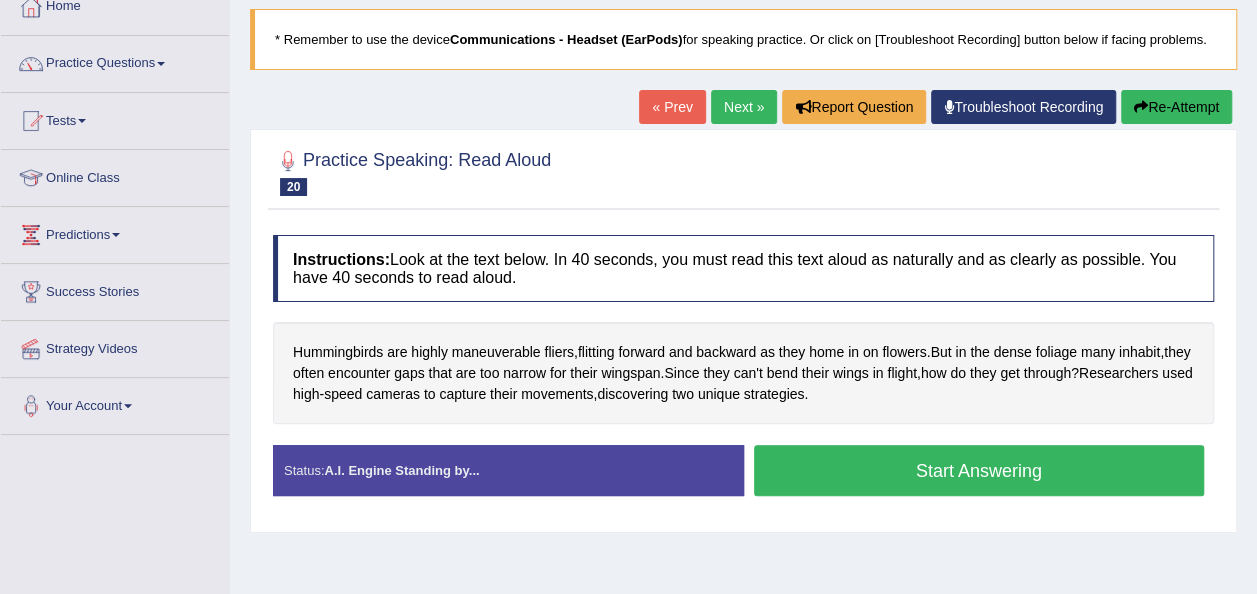 click on "Start Answering" at bounding box center [979, 470] 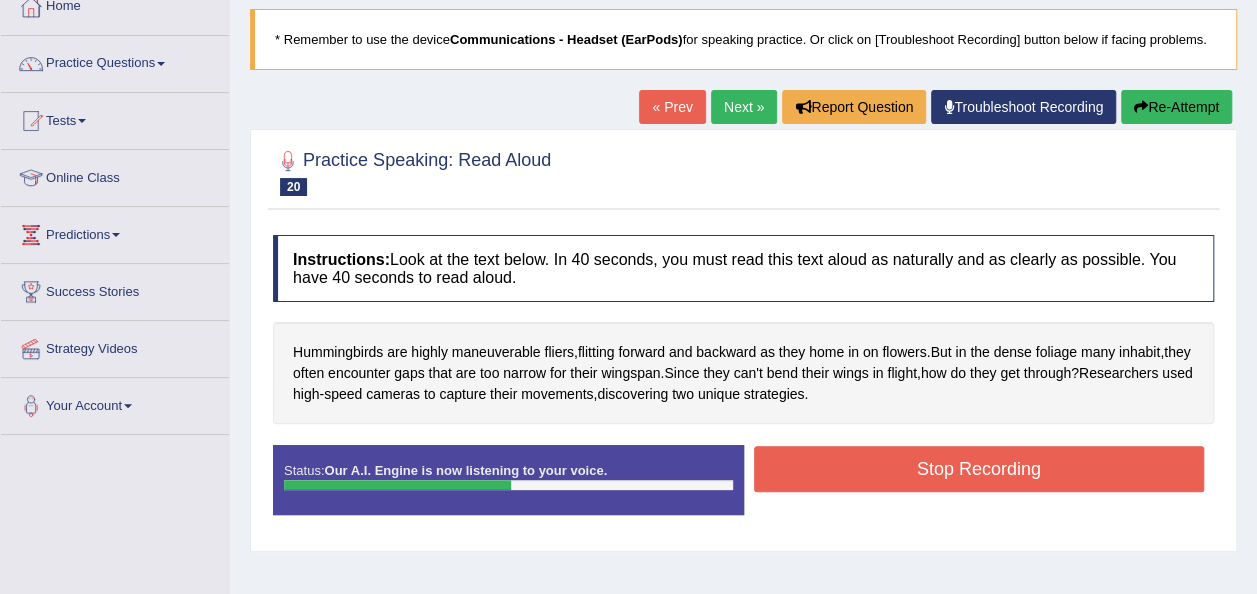 click on "Stop Recording" at bounding box center [979, 469] 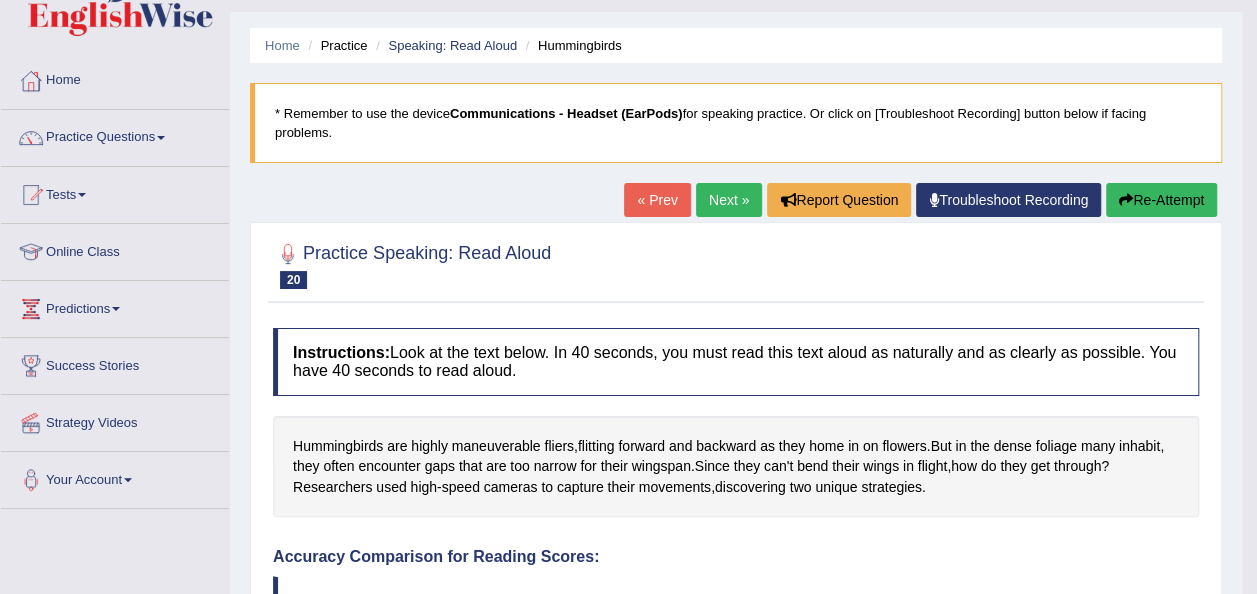 scroll, scrollTop: 0, scrollLeft: 0, axis: both 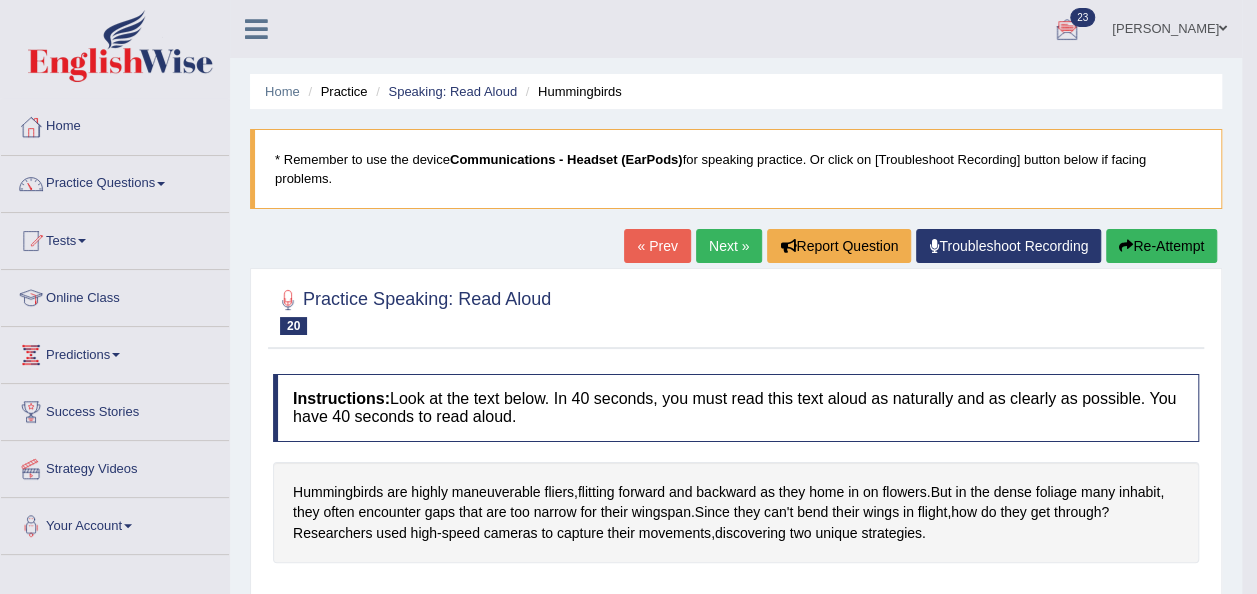 click on "Next »" at bounding box center (729, 246) 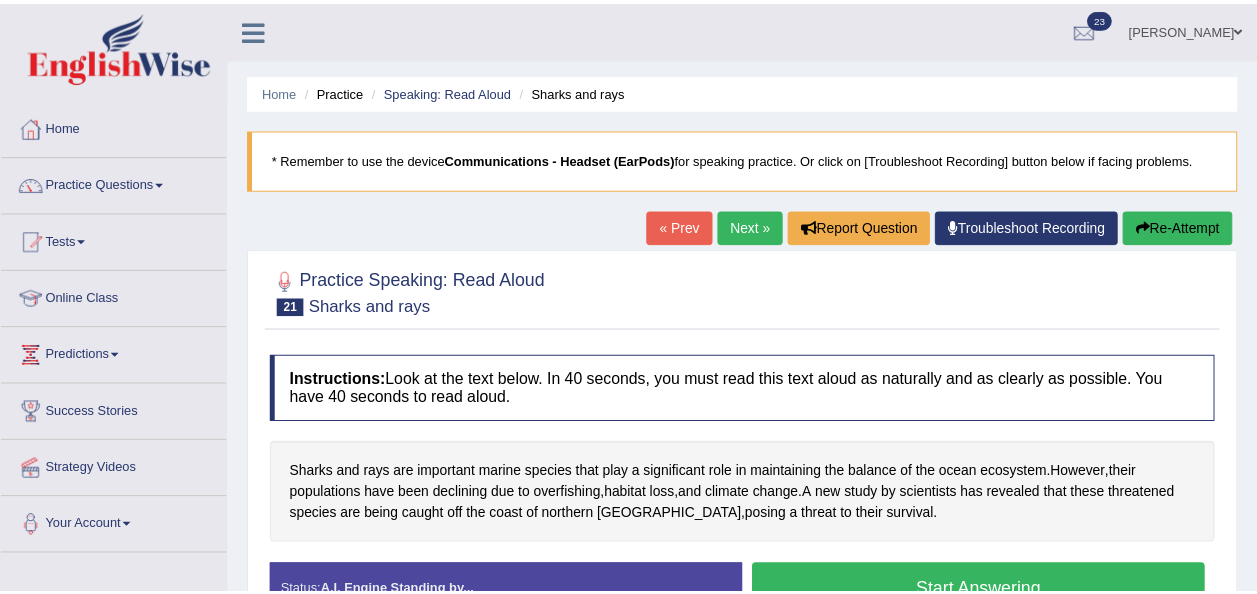 scroll, scrollTop: 0, scrollLeft: 0, axis: both 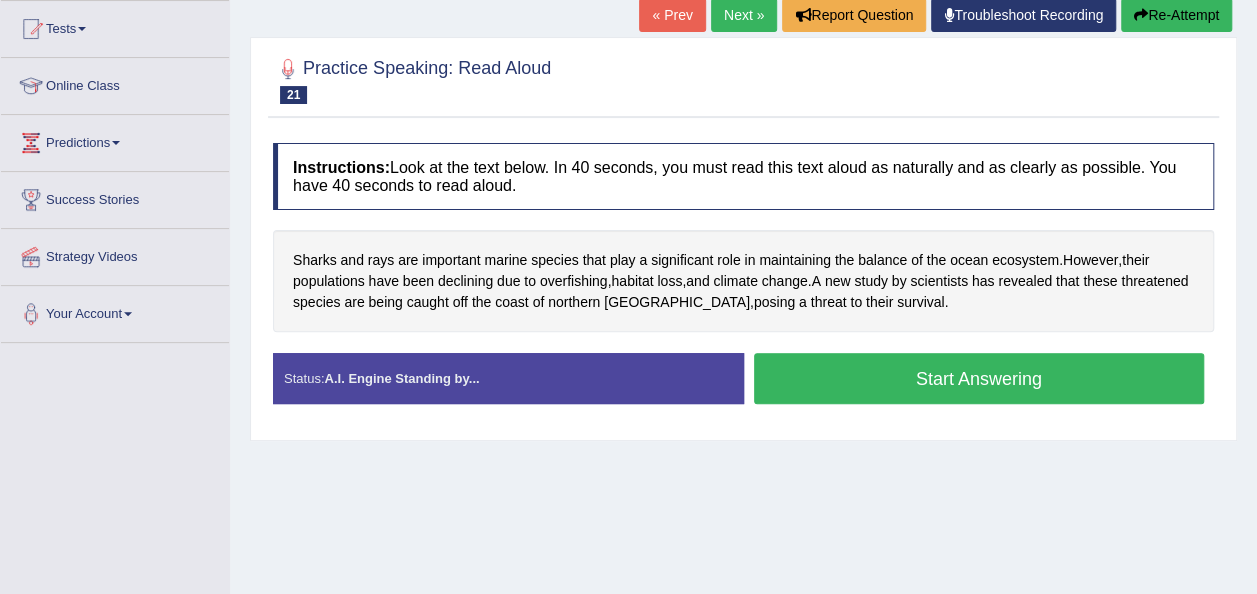 click on "Start Answering" at bounding box center [979, 378] 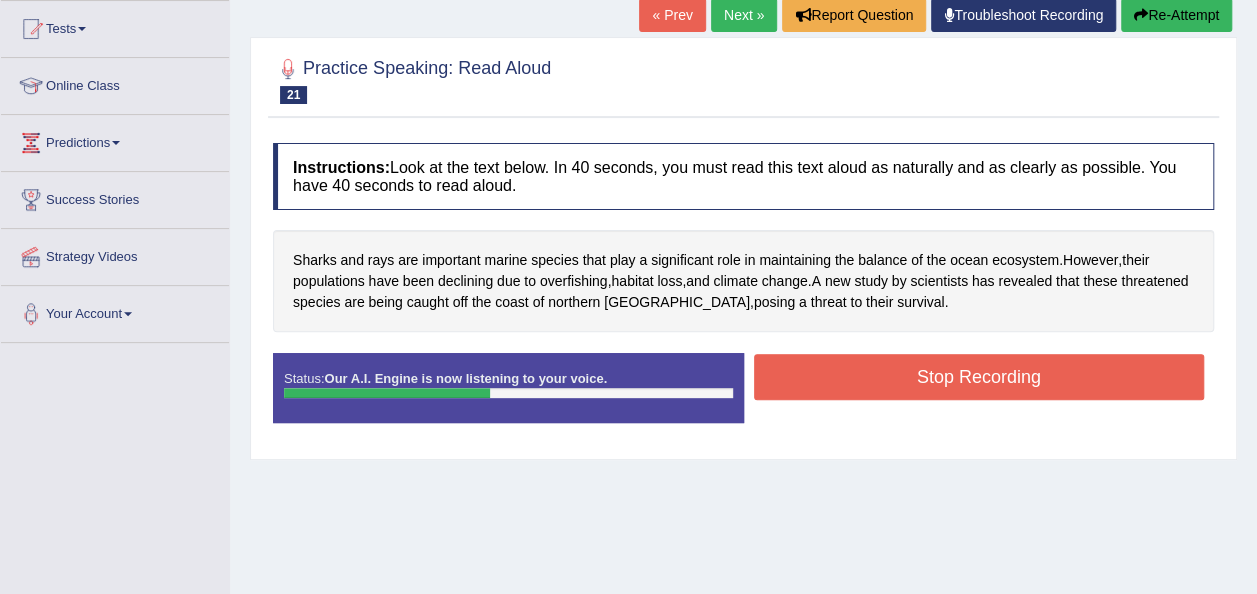 click on "Stop Recording" at bounding box center [979, 377] 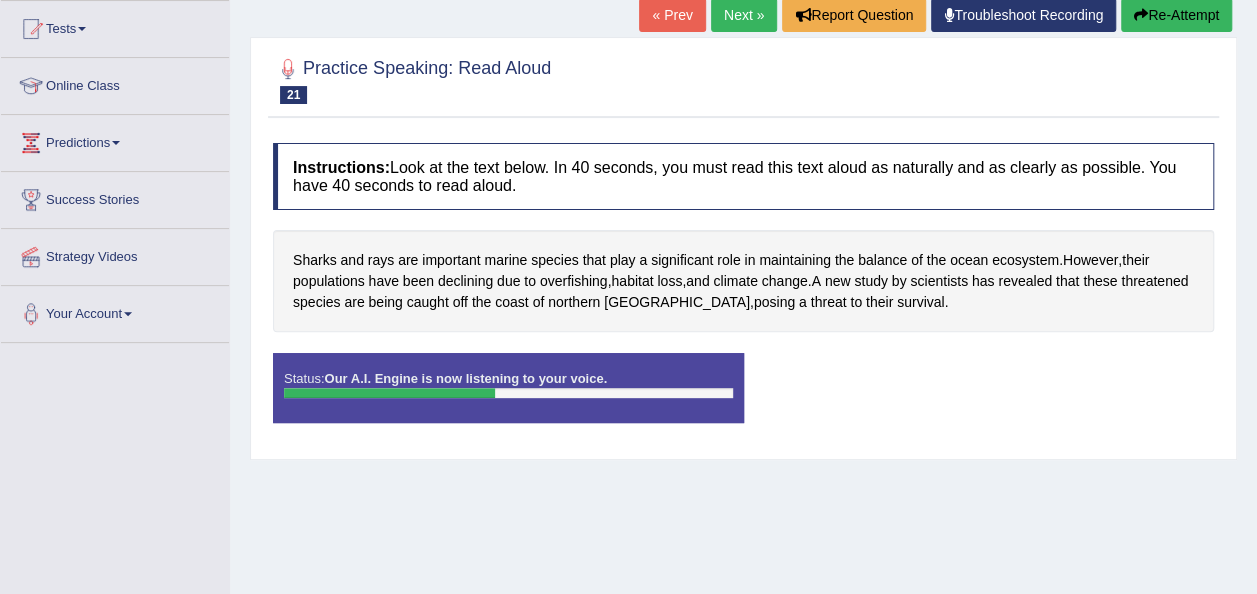 click on "Status:  Our A.I. Engine is now listening to your voice. Start Answering Stop Recording" at bounding box center (743, 398) 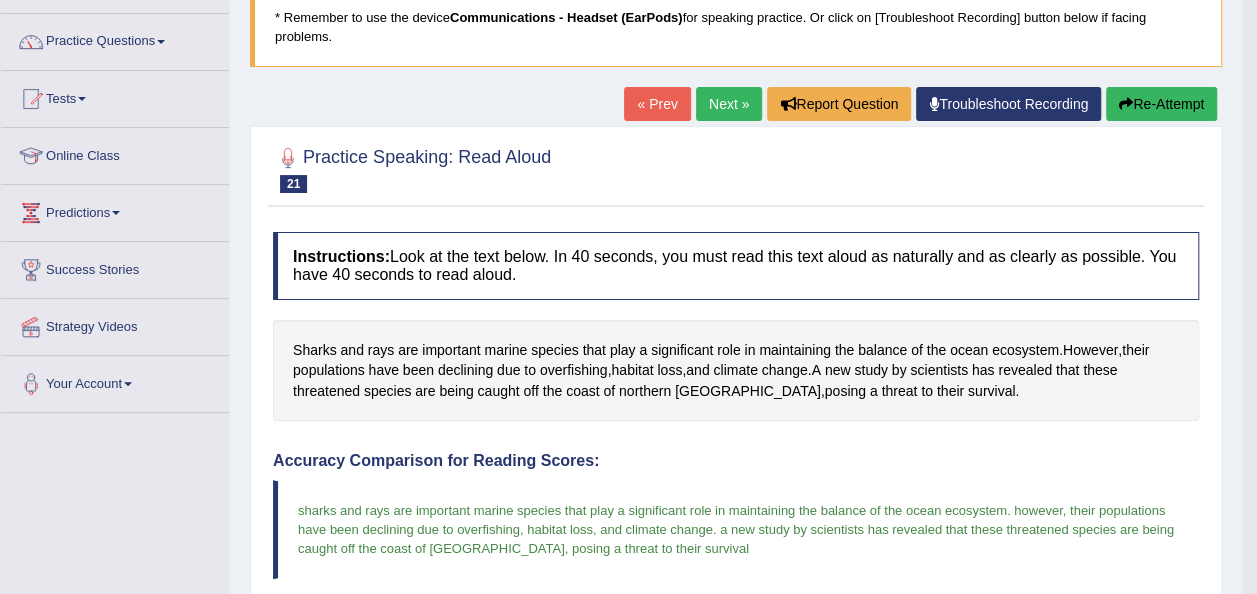 scroll, scrollTop: 0, scrollLeft: 0, axis: both 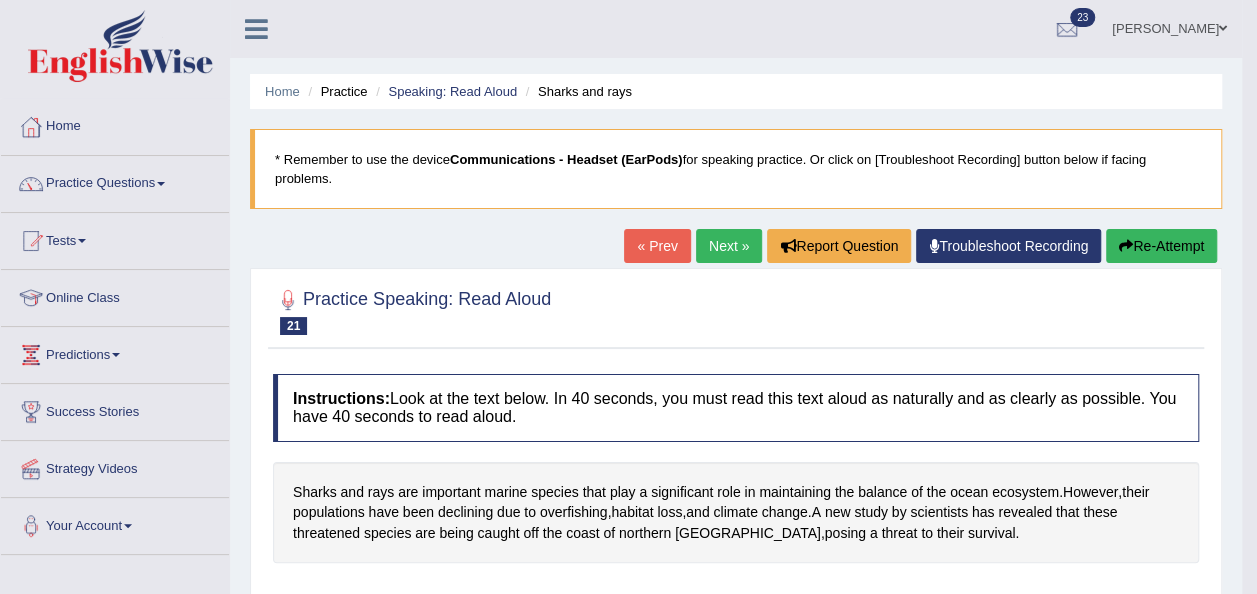 click on "Home
Practice
Speaking: Read Aloud
Sharks and rays
* Remember to use the device  Communications - Headset (EarPods)  for speaking practice. Or click on [Troubleshoot Recording] button below if facing problems.
« Prev Next »  Report Question  Troubleshoot Recording  Re-Attempt
Practice Speaking: Read Aloud
21
Sharks and rays
Instructions:  Look at the text below. In 40 seconds, you must read this text aloud as naturally and as clearly as possible. You have 40 seconds to read aloud.
Sharks   and   rays   are   important   marine   species   that   play   a   significant   role   in   maintaining   the   balance   of   the   ocean   ecosystem .  However ,  their   populations   have   been   declining   due   to   overfishing ,  habitat   loss ,  and   climate   change .  A   new   study   by   scientists   has" at bounding box center (736, 667) 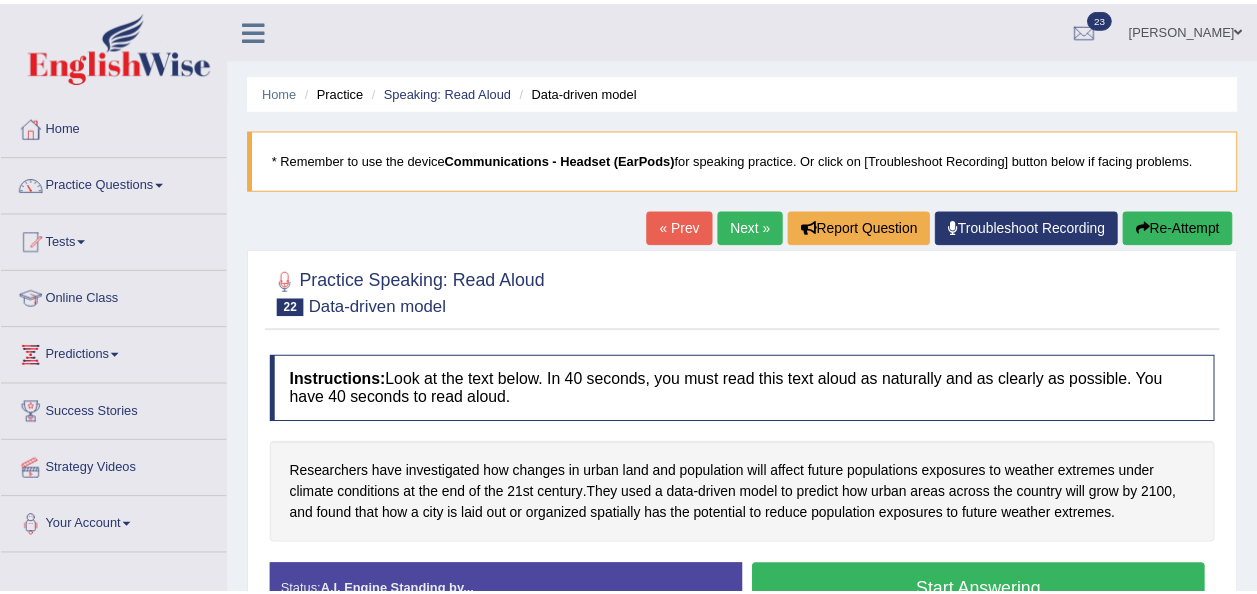 scroll, scrollTop: 0, scrollLeft: 0, axis: both 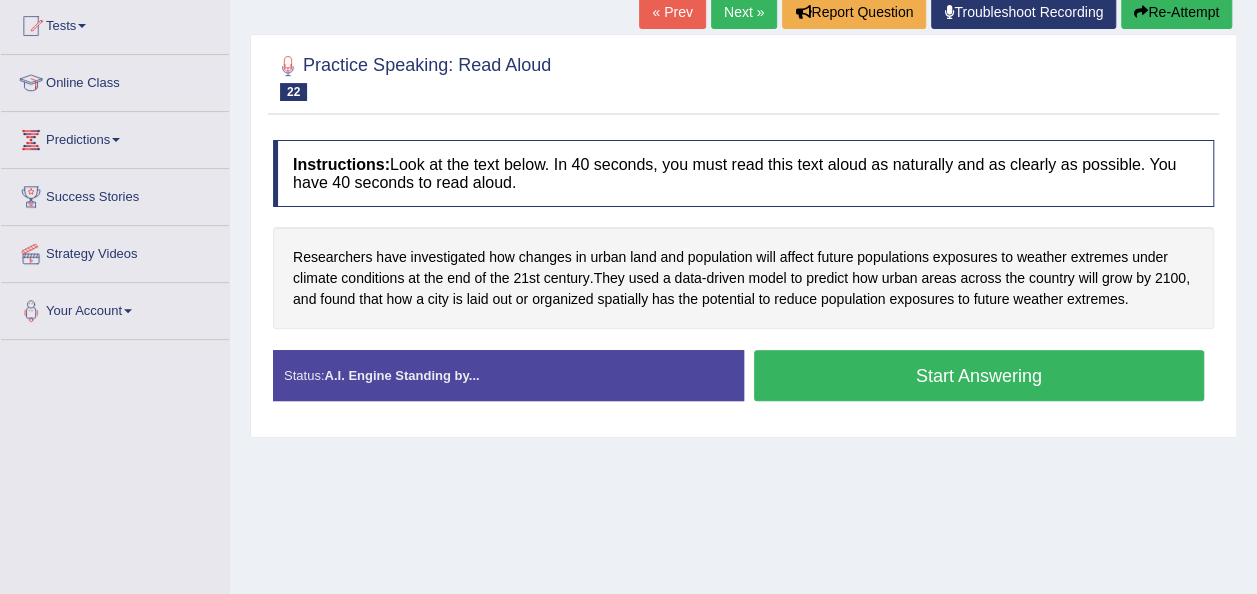 click on "Start Answering" at bounding box center [979, 375] 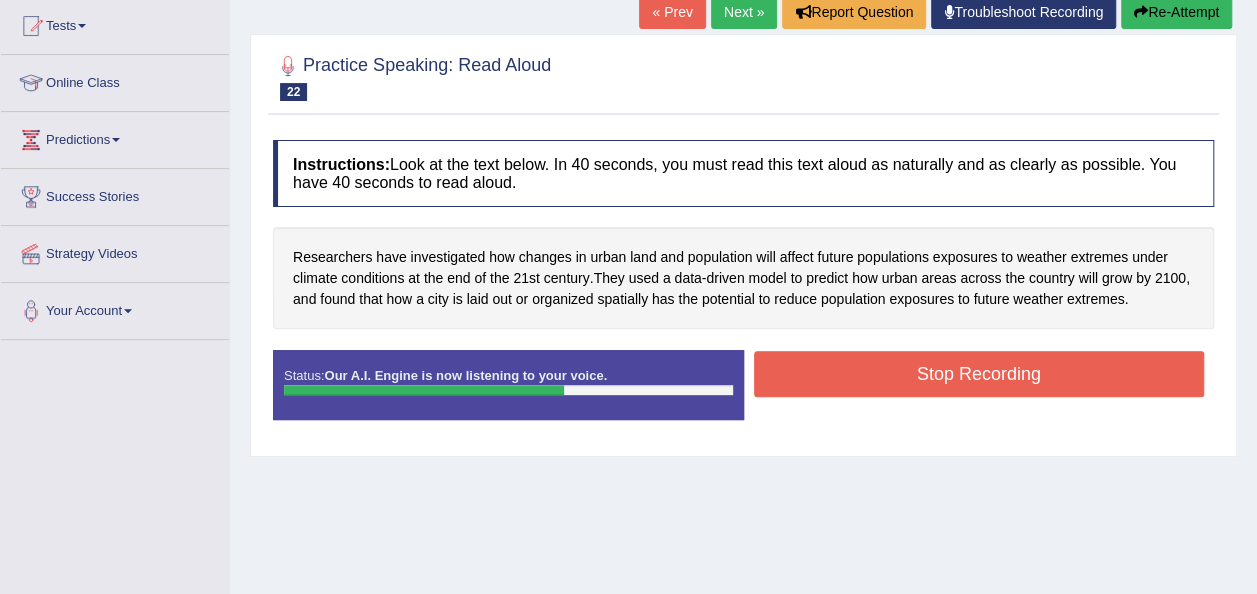 click on "Stop Recording" at bounding box center (979, 374) 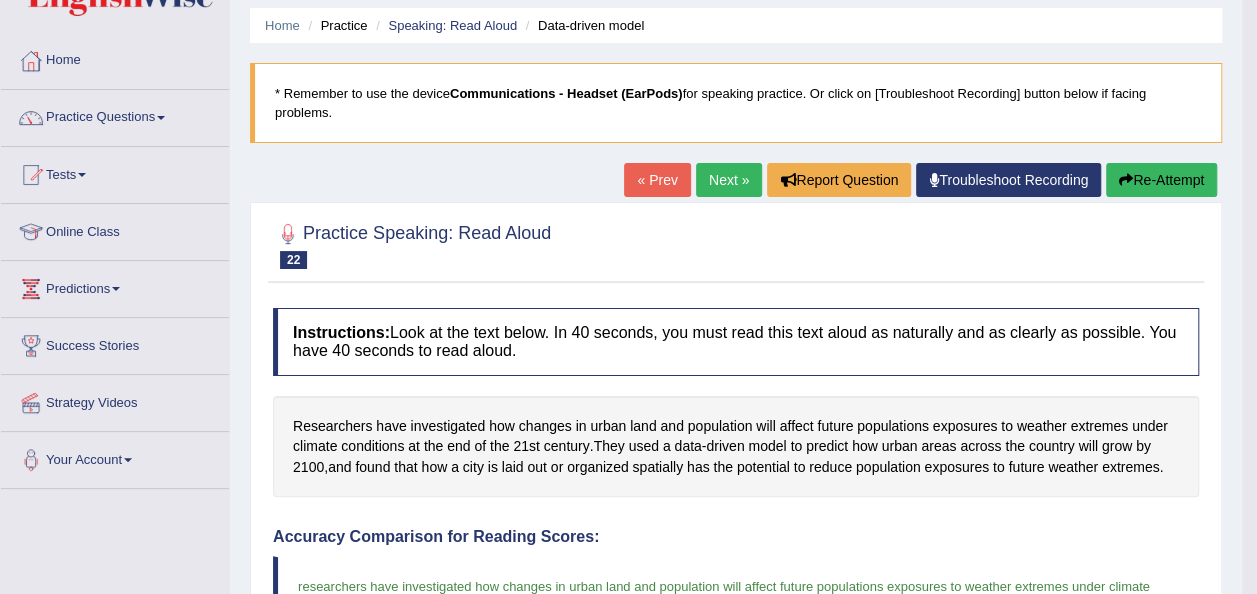 scroll, scrollTop: 67, scrollLeft: 0, axis: vertical 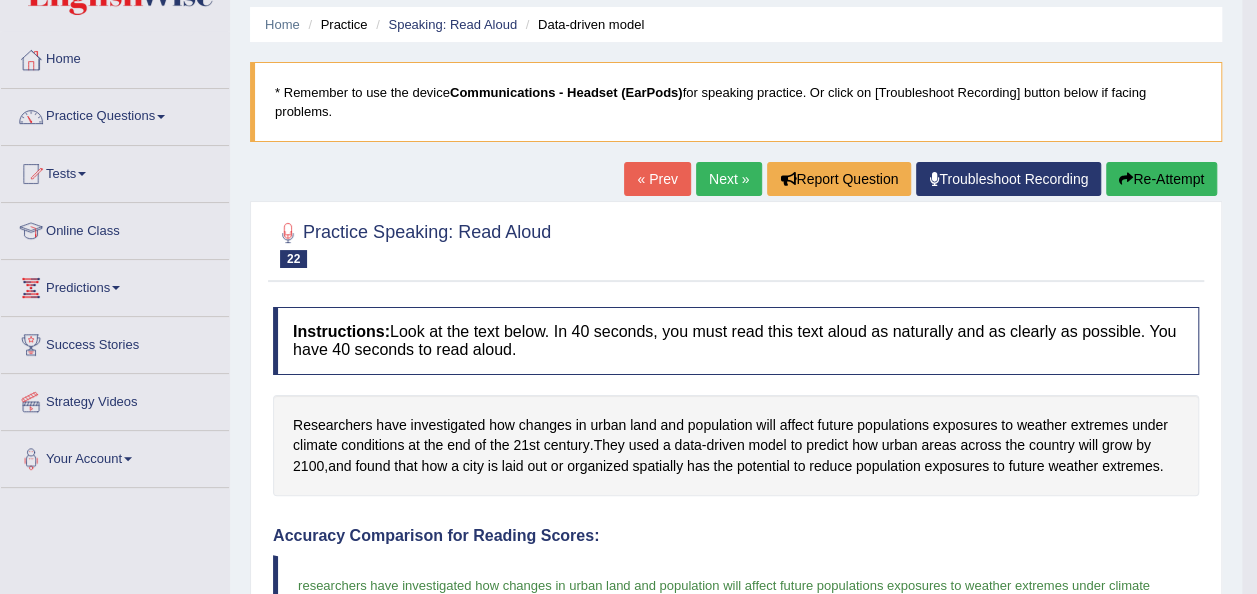 click on "Re-Attempt" at bounding box center (1161, 179) 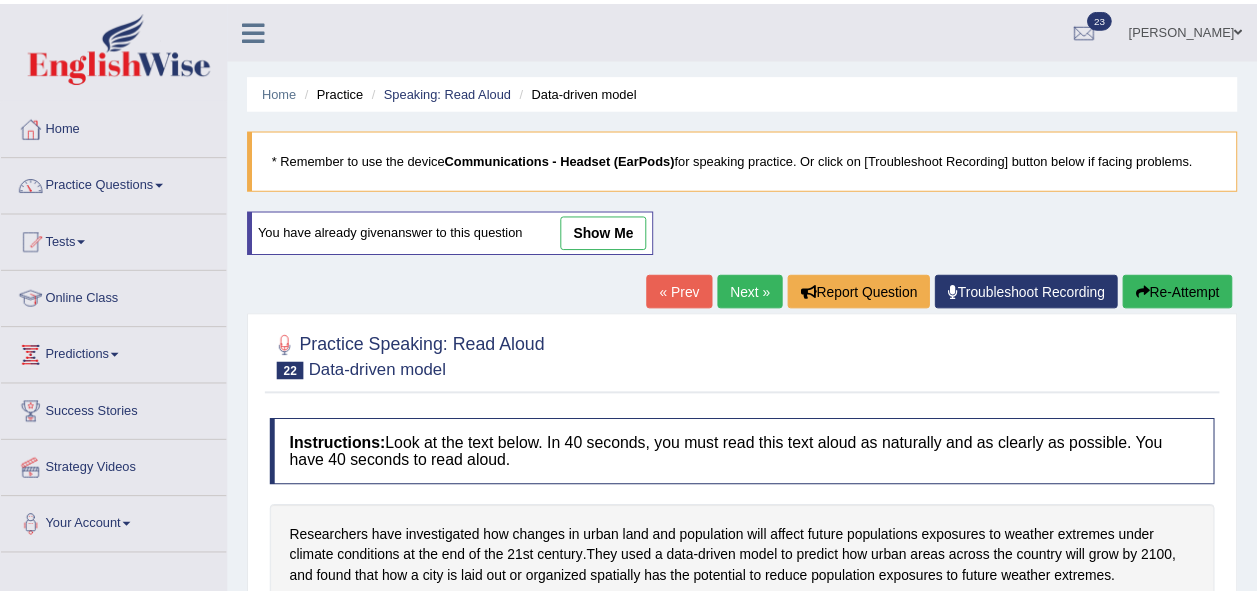 scroll, scrollTop: 113, scrollLeft: 0, axis: vertical 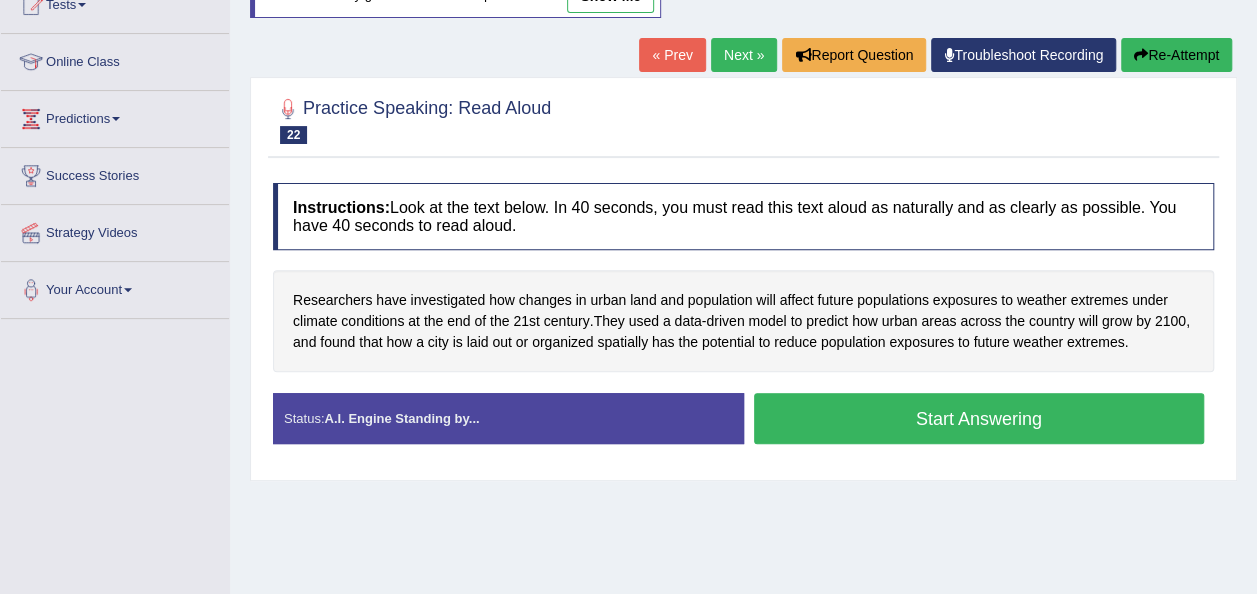 click on "Start Answering" at bounding box center [979, 418] 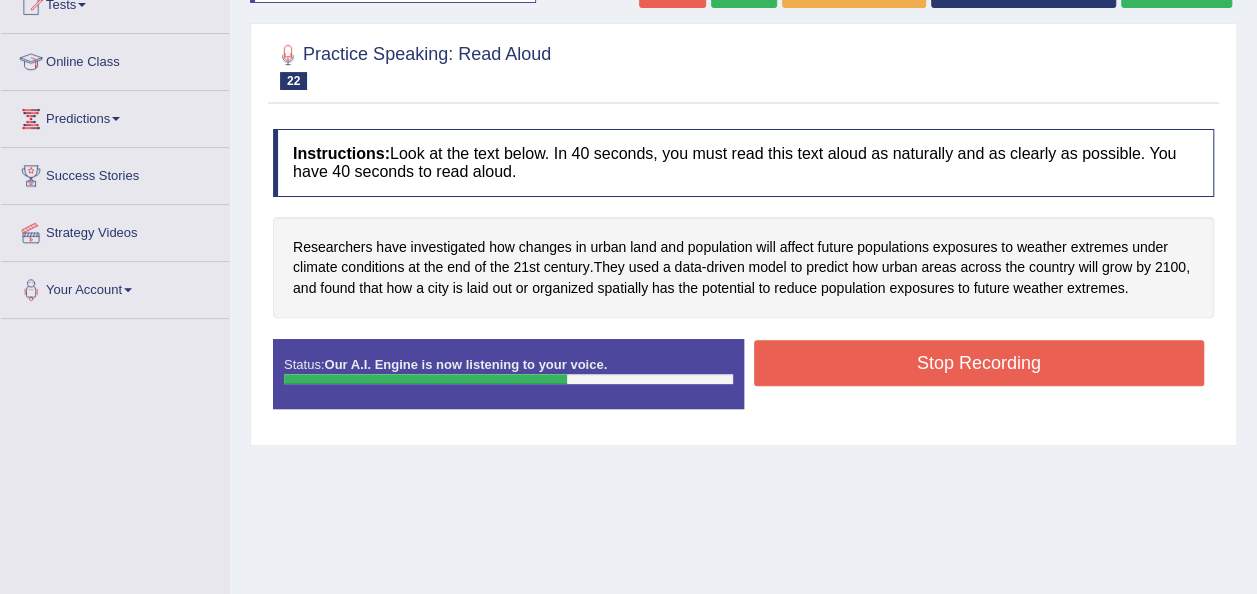 click on "Stop Recording" at bounding box center [979, 363] 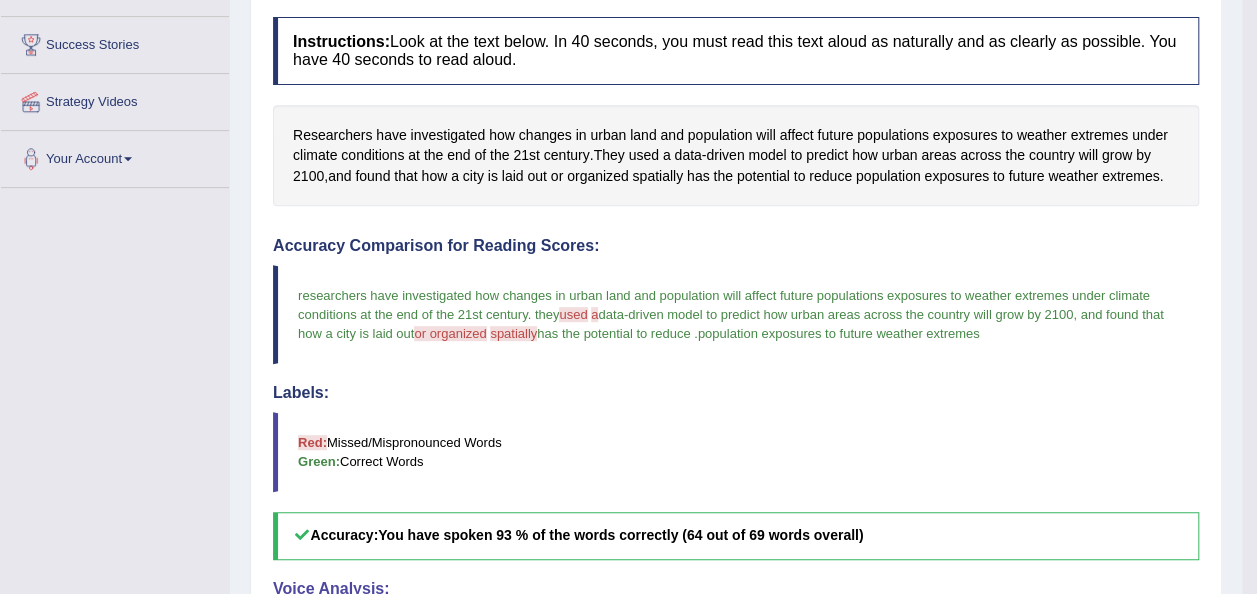 scroll, scrollTop: 364, scrollLeft: 0, axis: vertical 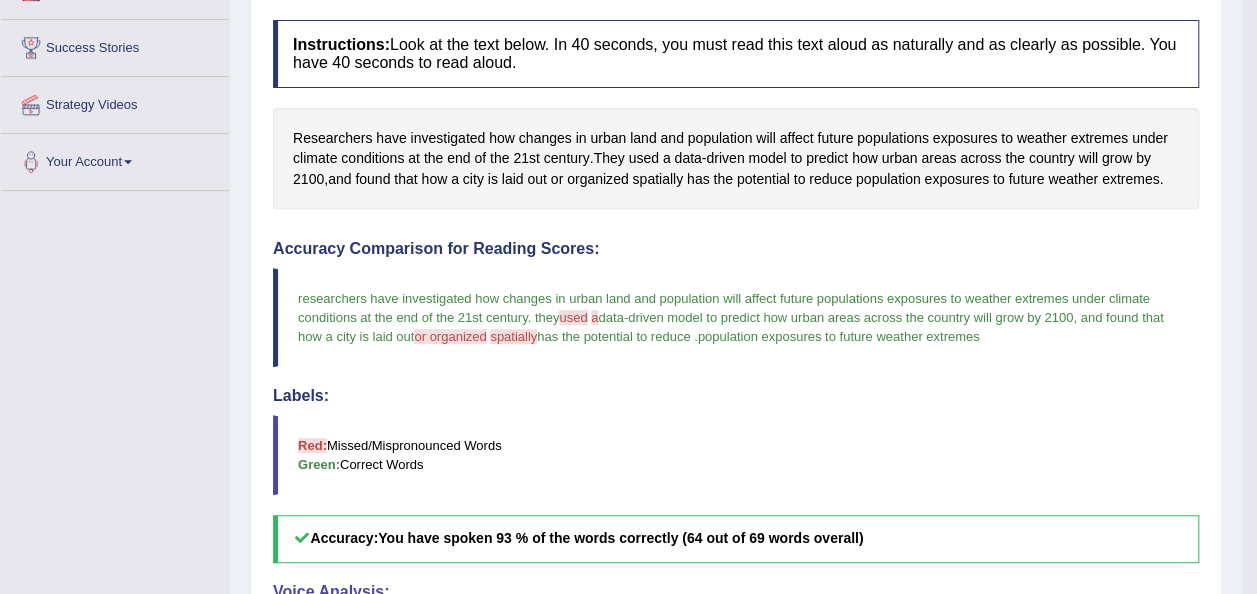 click on "used" at bounding box center [573, 317] 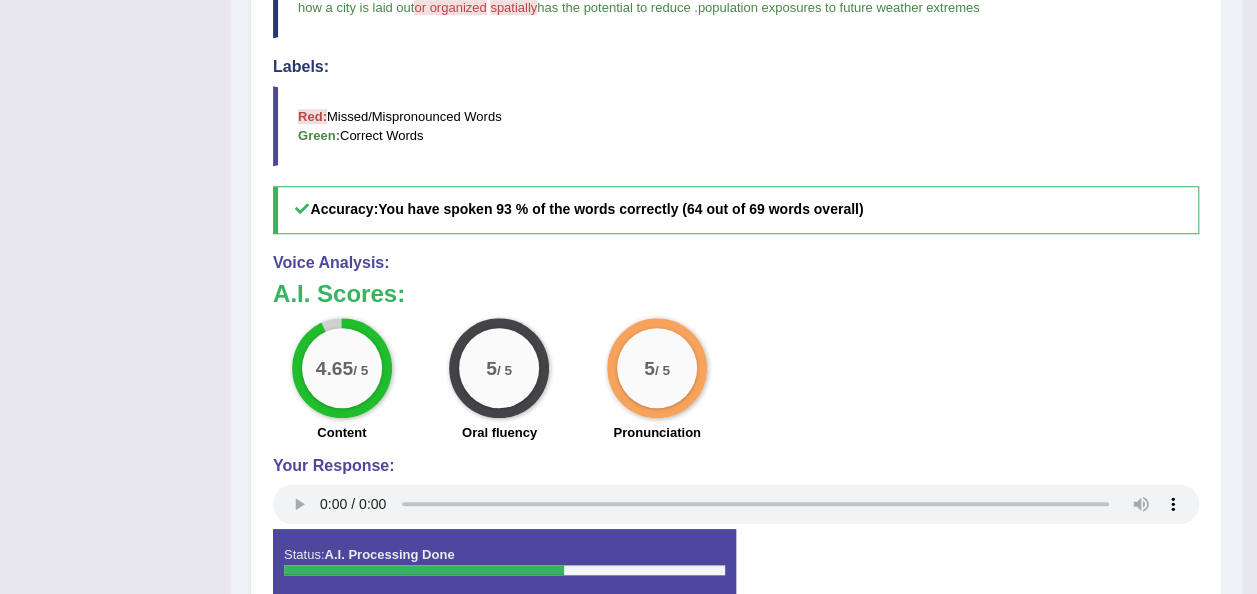scroll, scrollTop: 696, scrollLeft: 0, axis: vertical 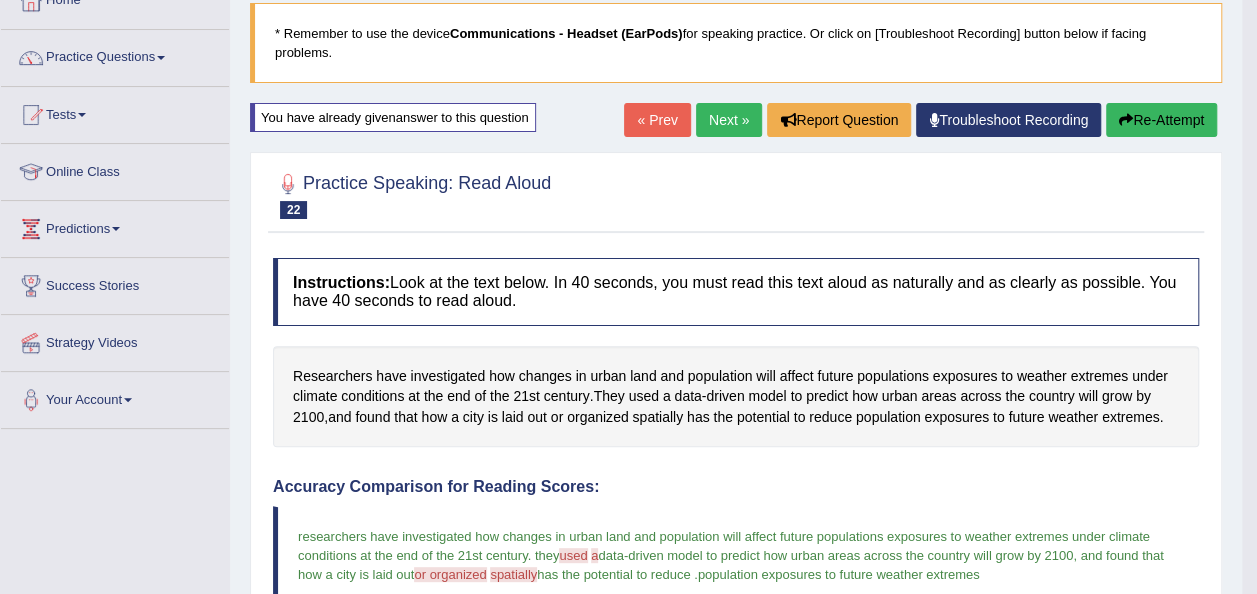 click on "Re-Attempt" at bounding box center (1161, 120) 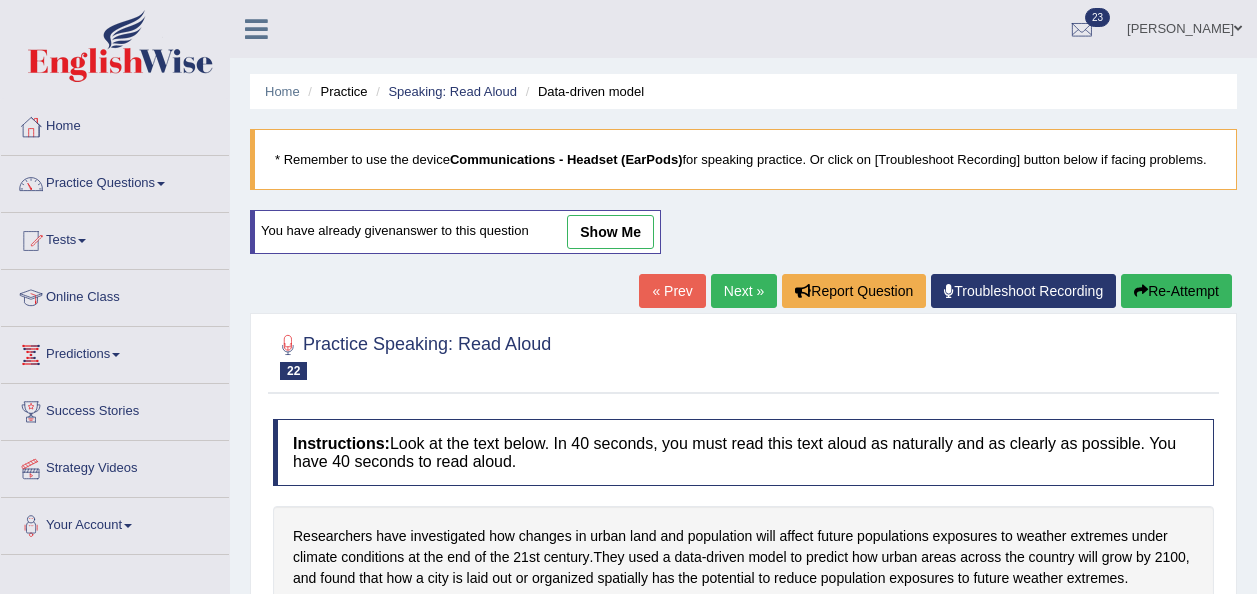 scroll, scrollTop: 126, scrollLeft: 0, axis: vertical 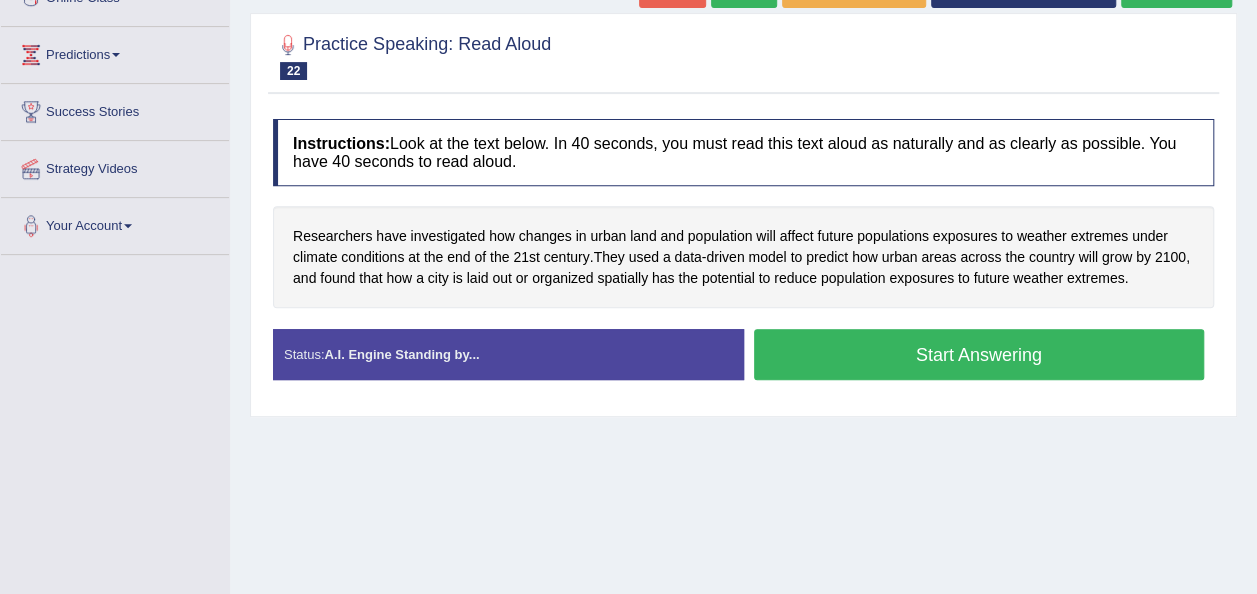 click on "Start Answering" at bounding box center [979, 354] 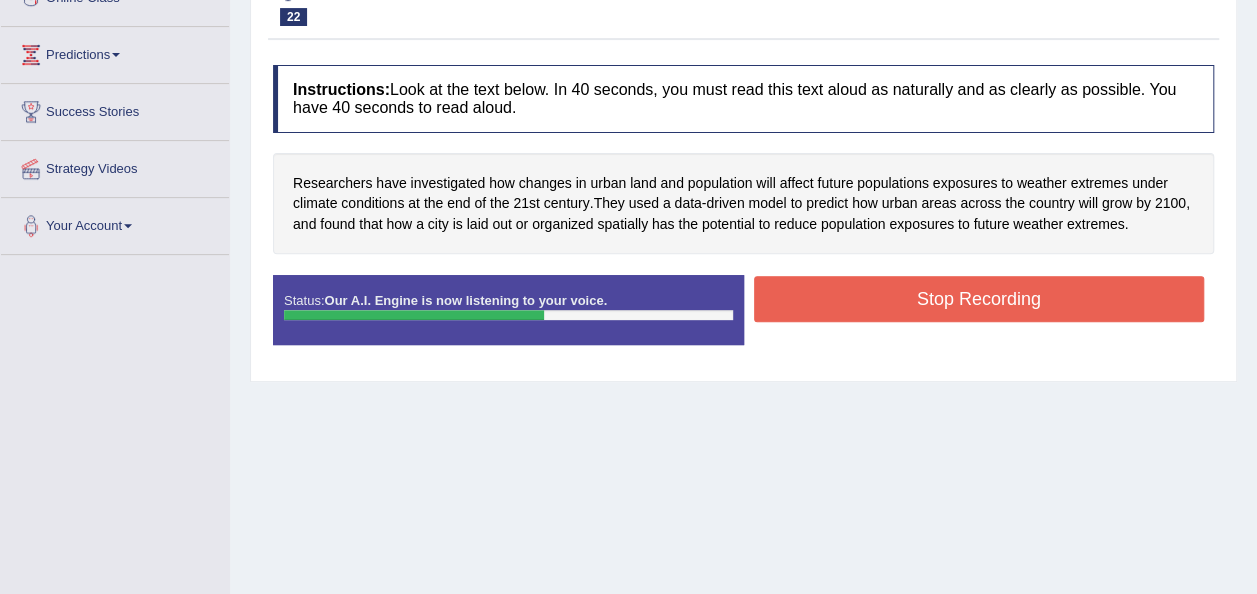 click on "Stop Recording" at bounding box center [979, 299] 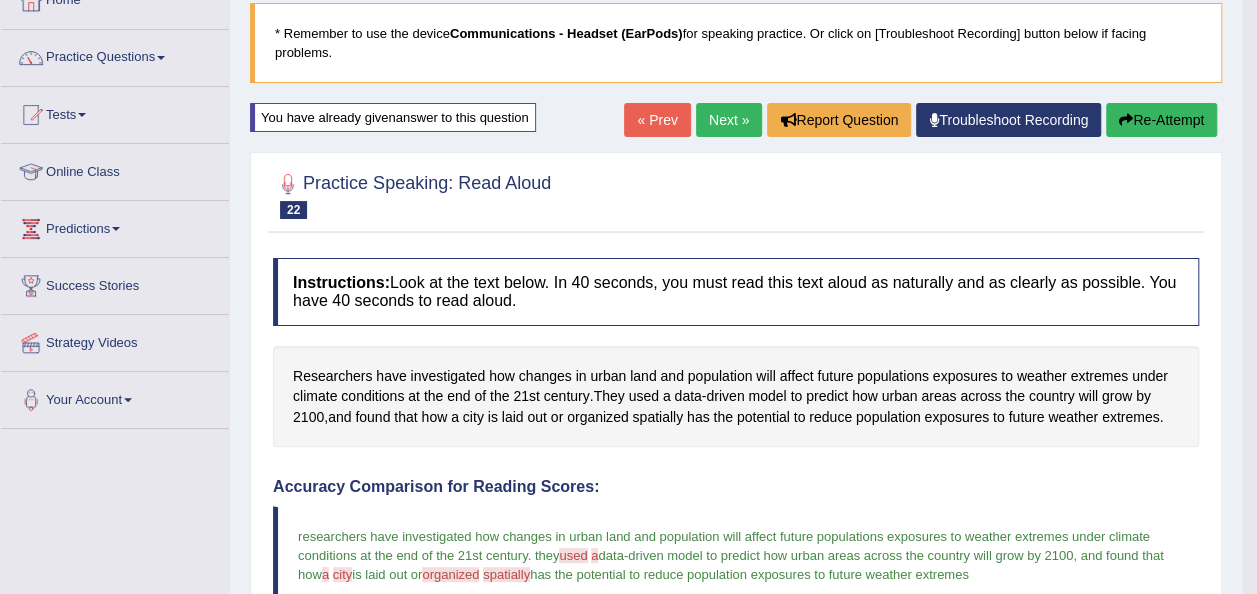 scroll, scrollTop: 0, scrollLeft: 0, axis: both 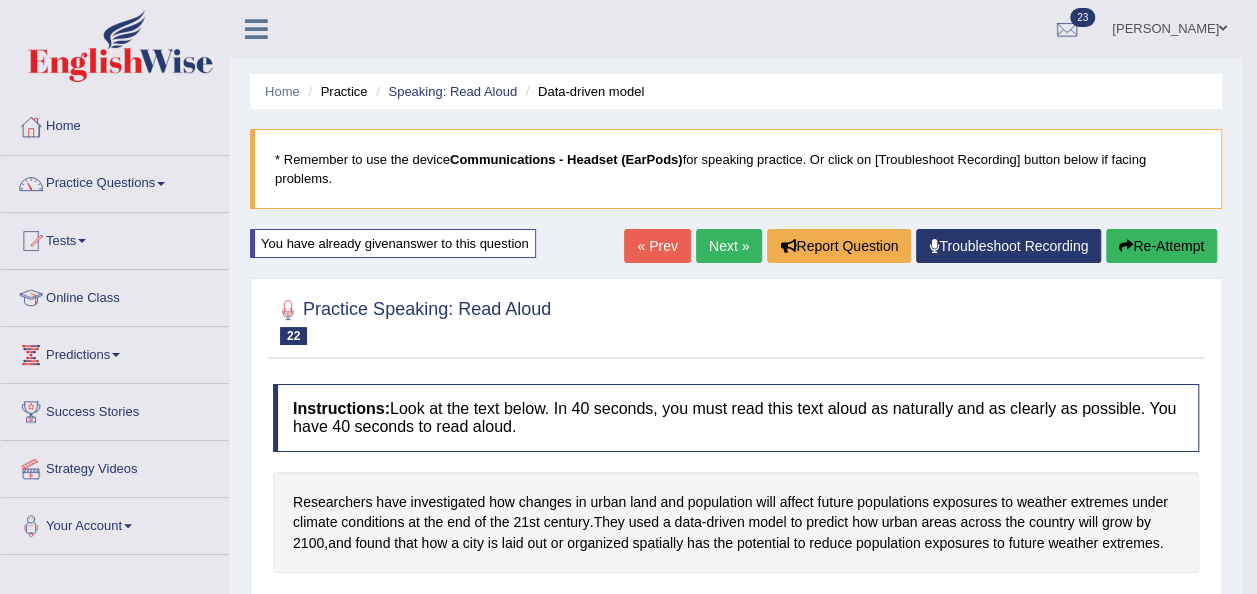 drag, startPoint x: 1178, startPoint y: 211, endPoint x: 1148, endPoint y: 266, distance: 62.649822 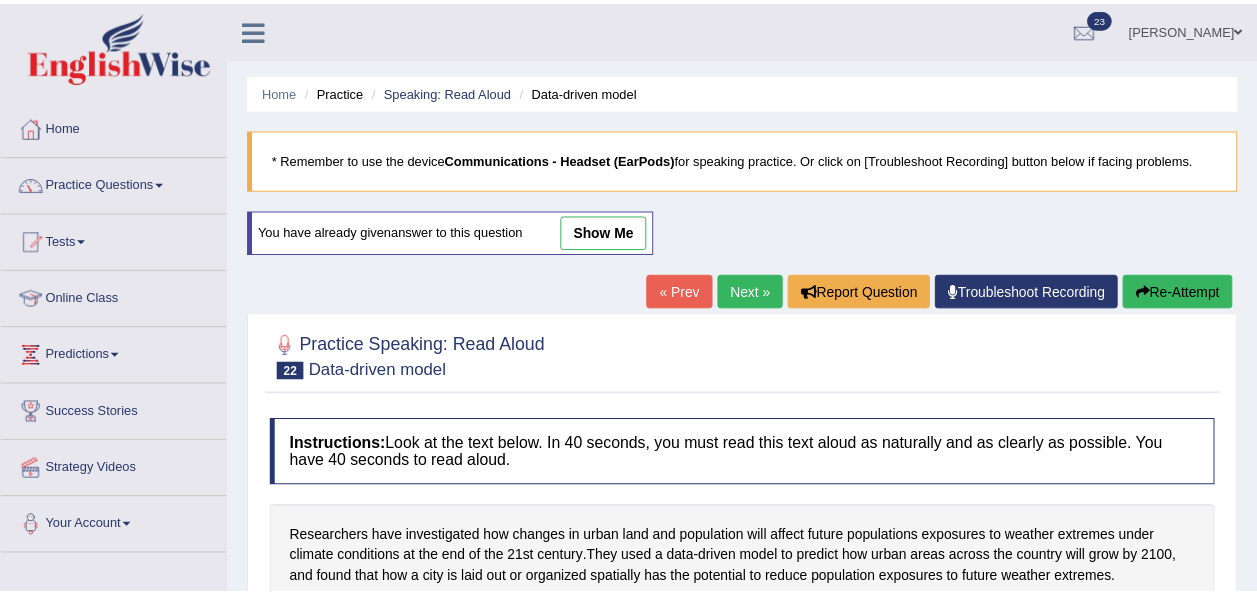 scroll, scrollTop: 345, scrollLeft: 0, axis: vertical 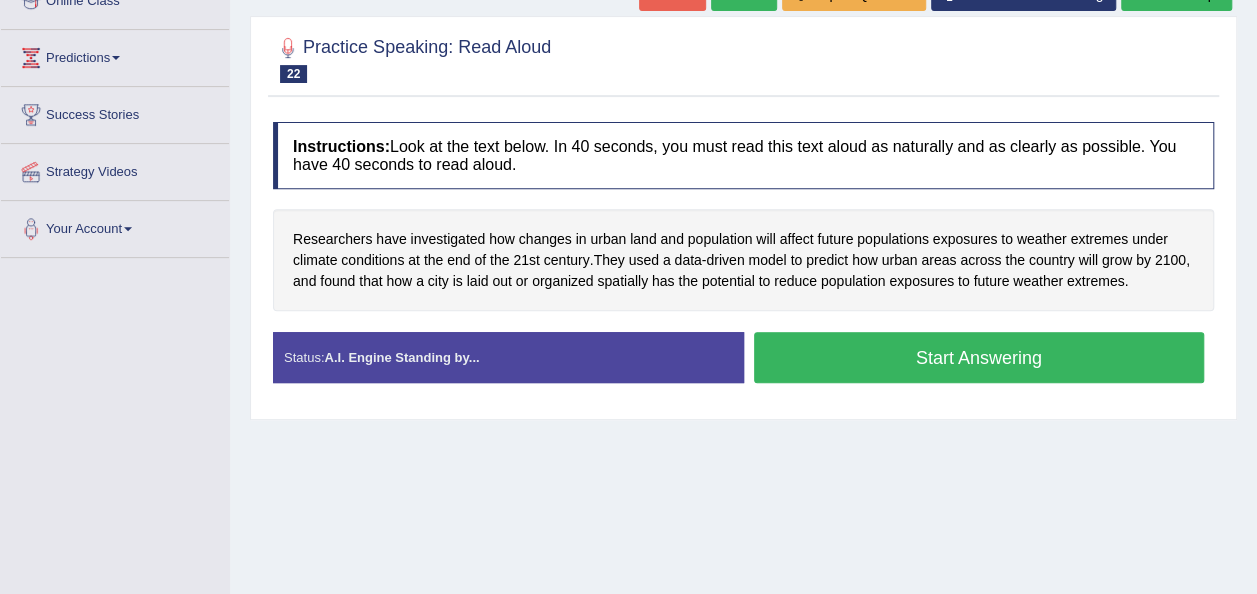 click on "Start Answering" at bounding box center [979, 357] 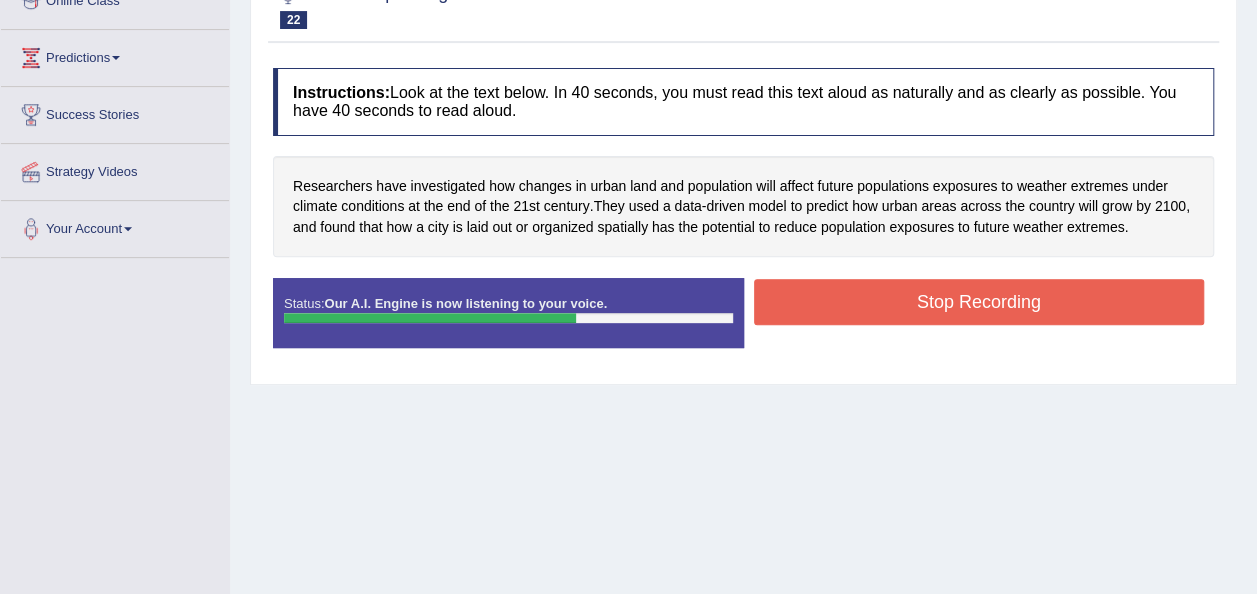click on "Stop Recording" at bounding box center (979, 302) 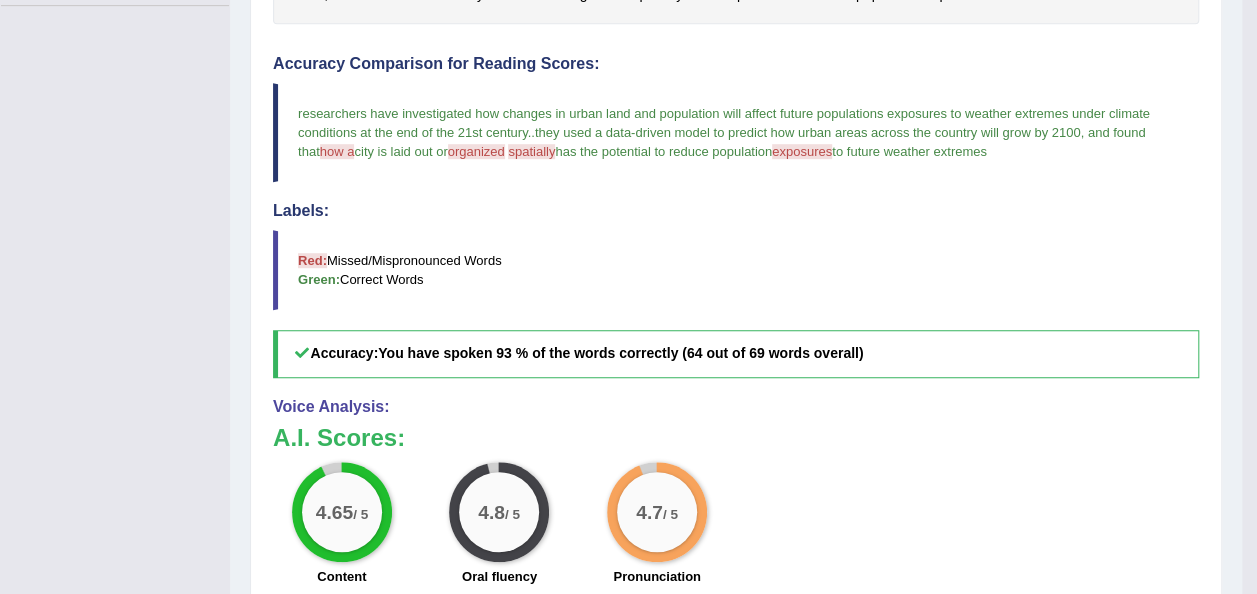 scroll, scrollTop: 0, scrollLeft: 0, axis: both 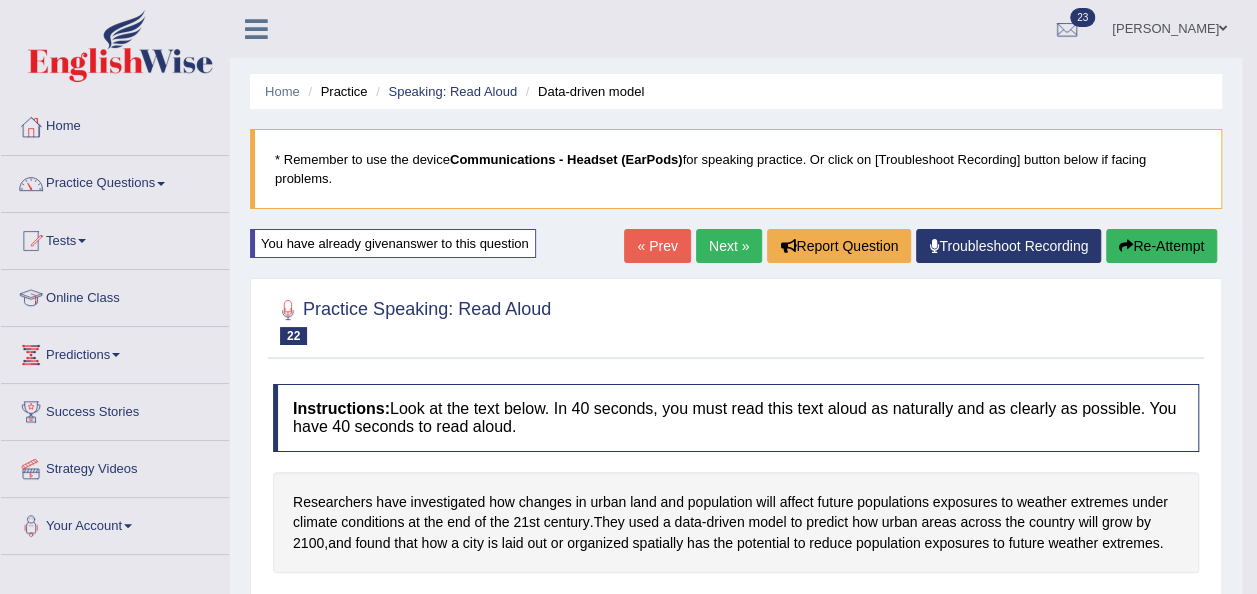 click on "Next »" at bounding box center (729, 246) 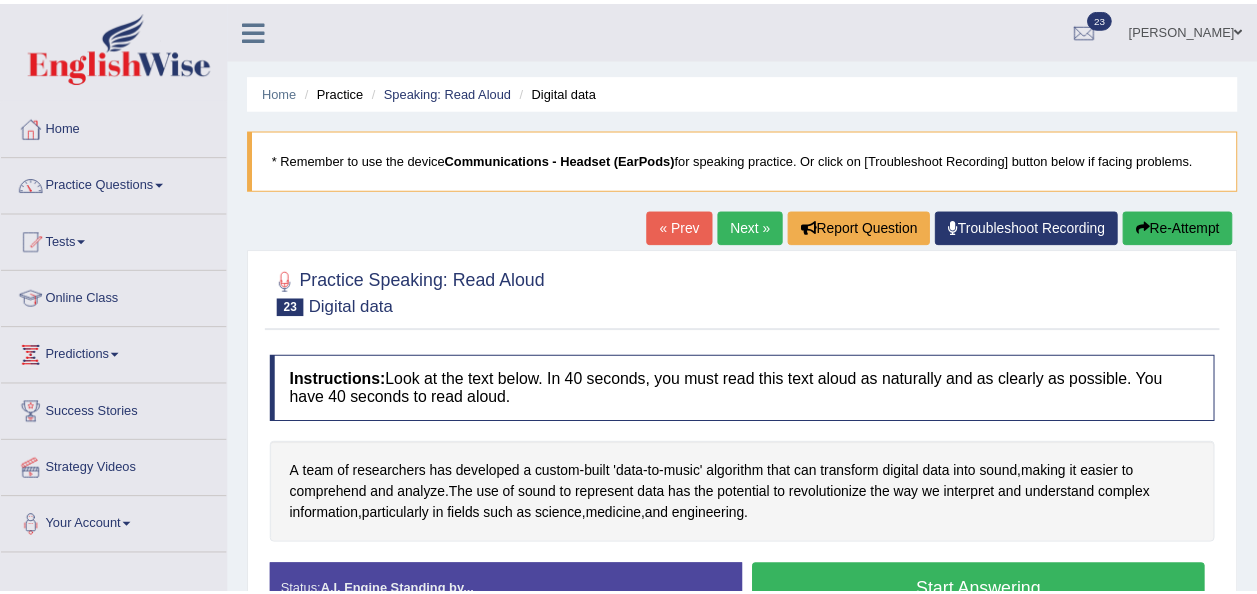 scroll, scrollTop: 0, scrollLeft: 0, axis: both 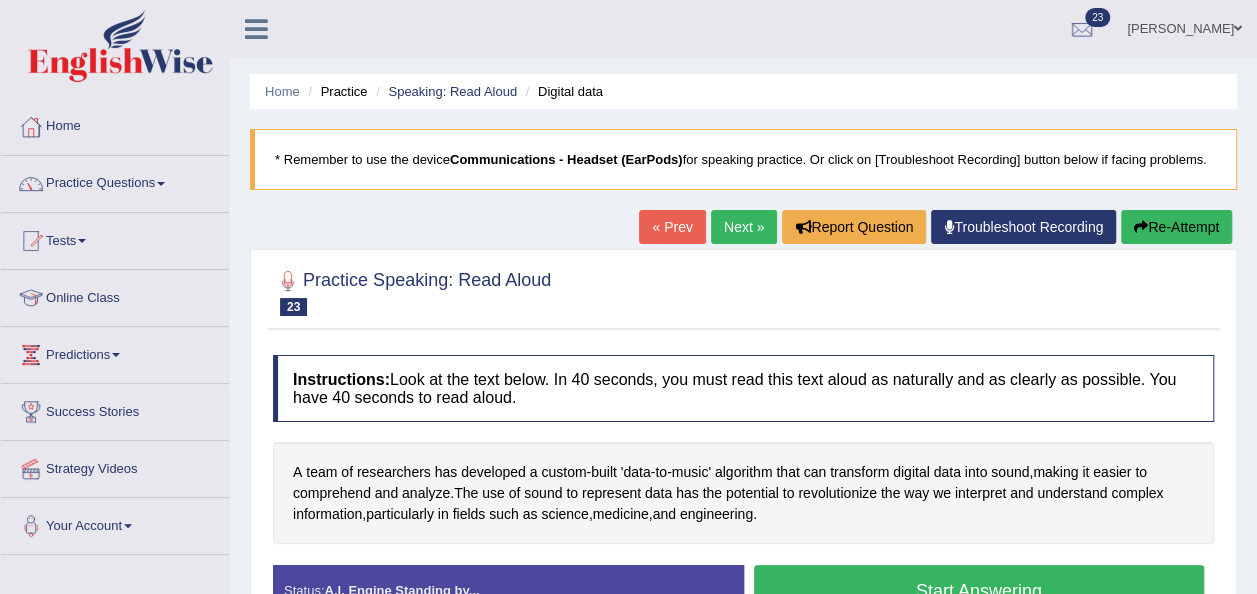 click on "Next »" at bounding box center (744, 227) 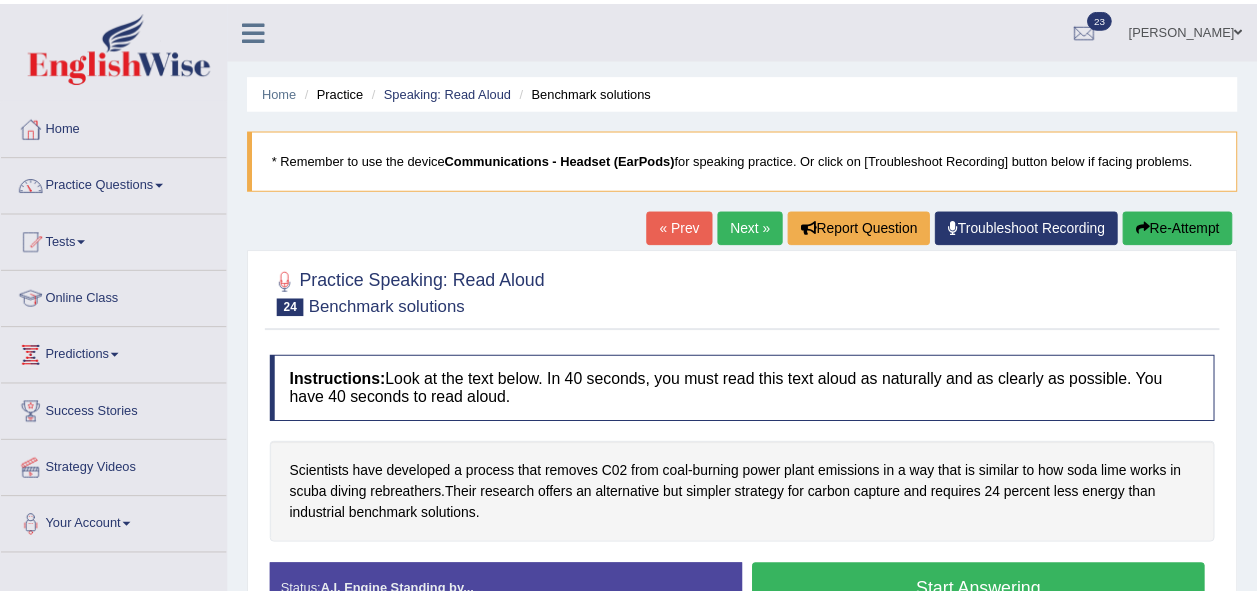 scroll, scrollTop: 0, scrollLeft: 0, axis: both 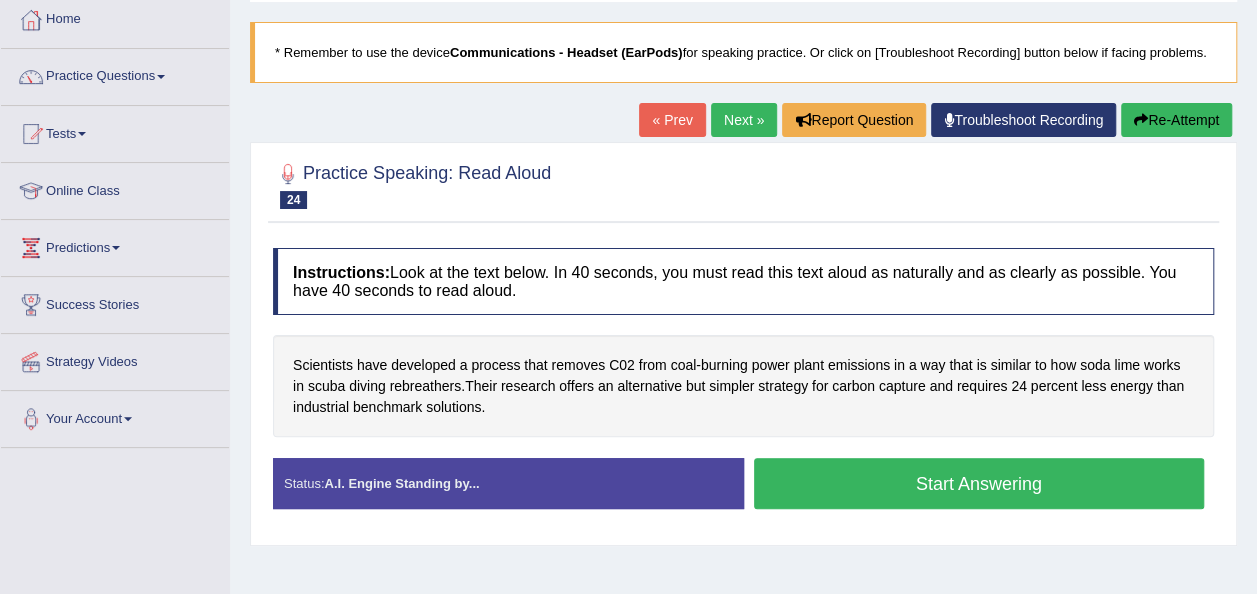 click on "Start Answering" at bounding box center (979, 483) 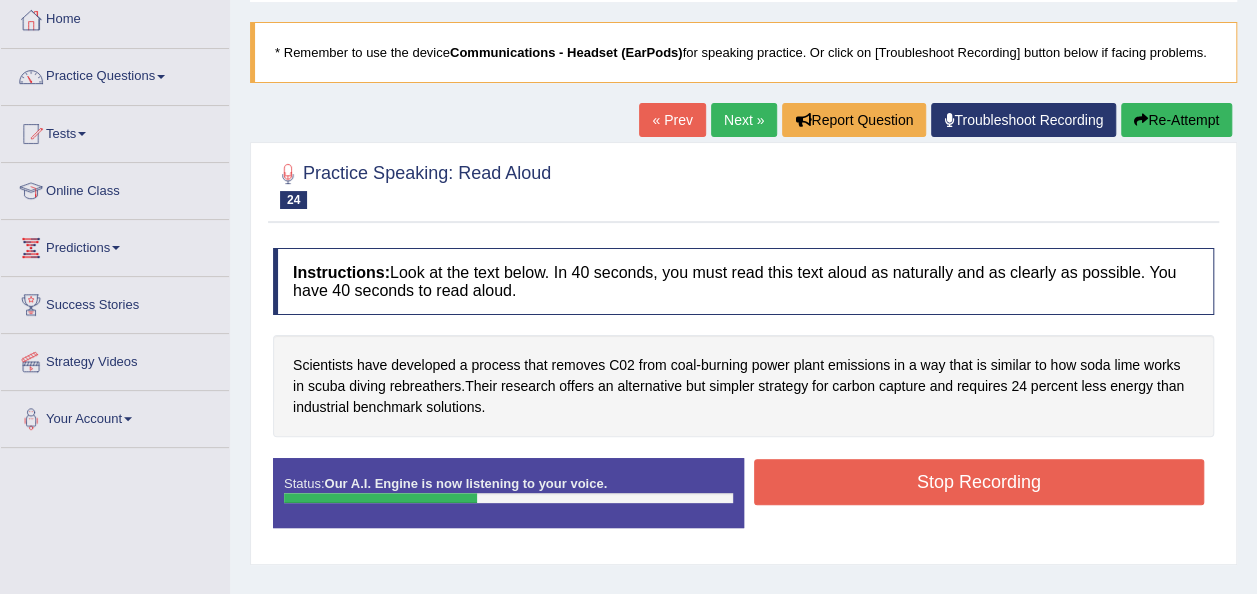 click on "Stop Recording" at bounding box center [979, 482] 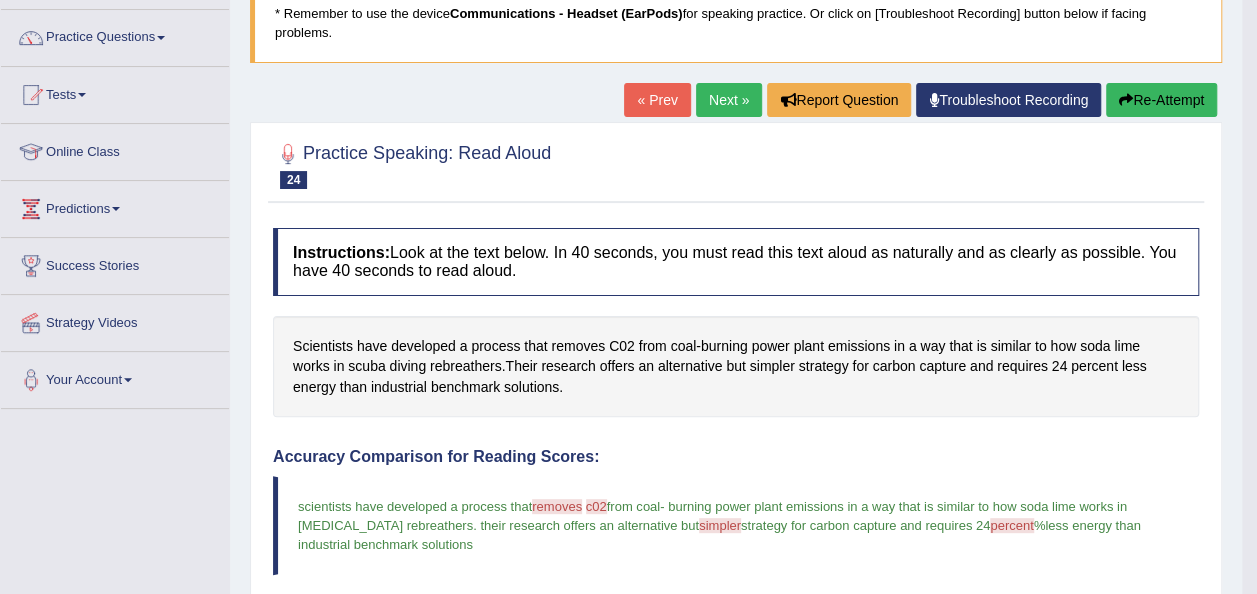 scroll, scrollTop: 144, scrollLeft: 0, axis: vertical 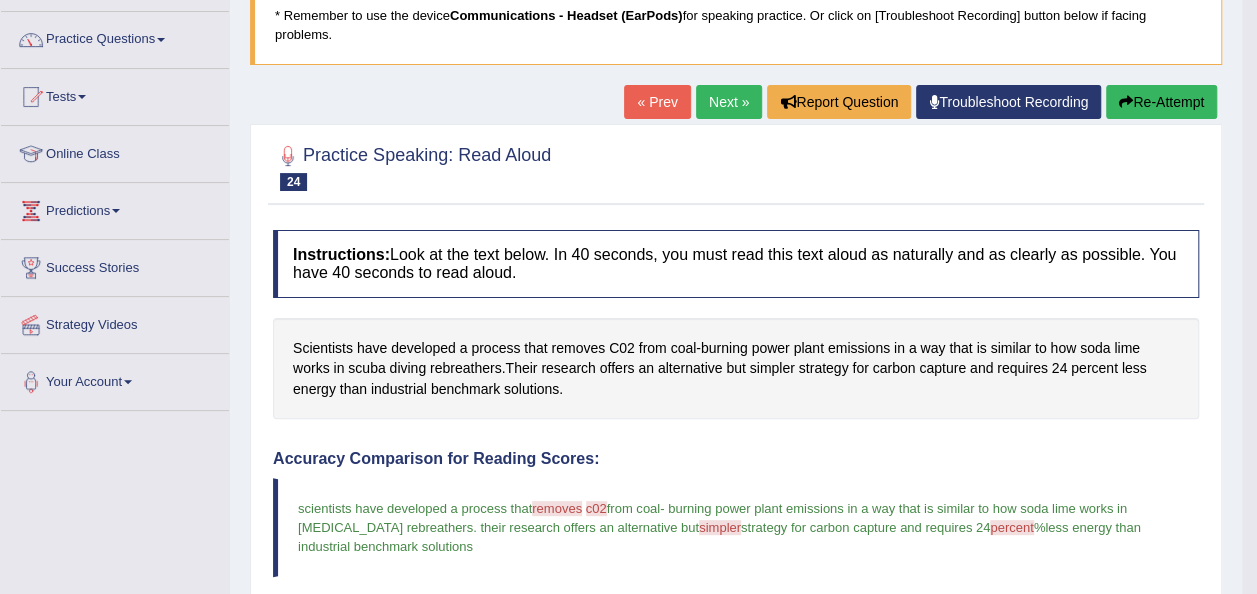 click on "Re-Attempt" at bounding box center (1161, 102) 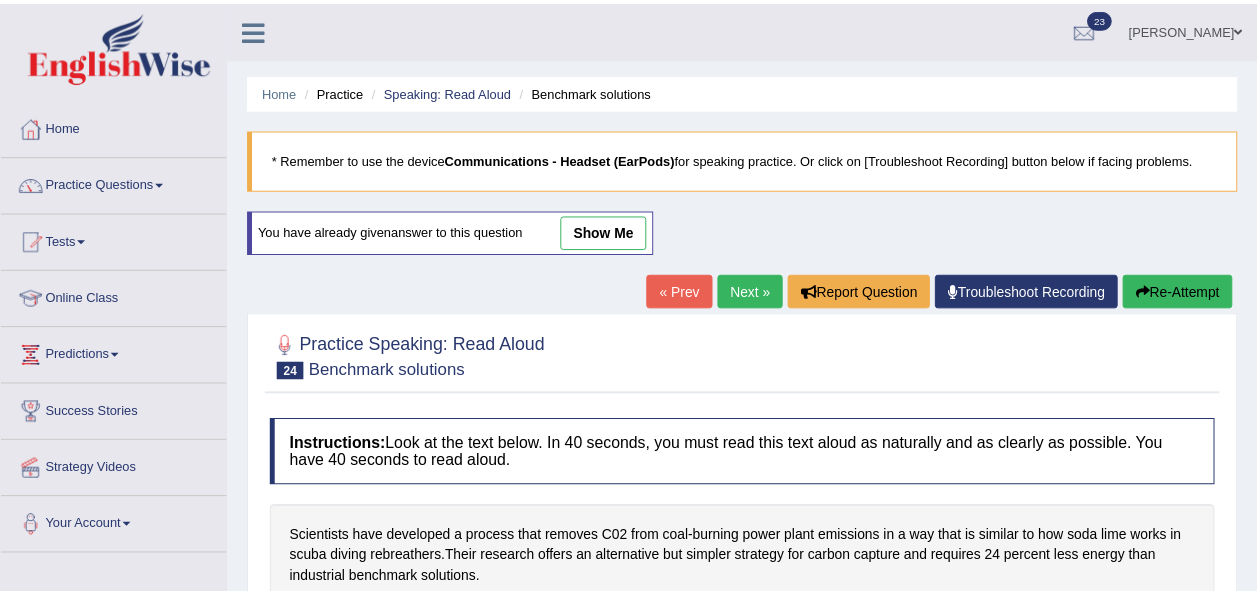 scroll, scrollTop: 144, scrollLeft: 0, axis: vertical 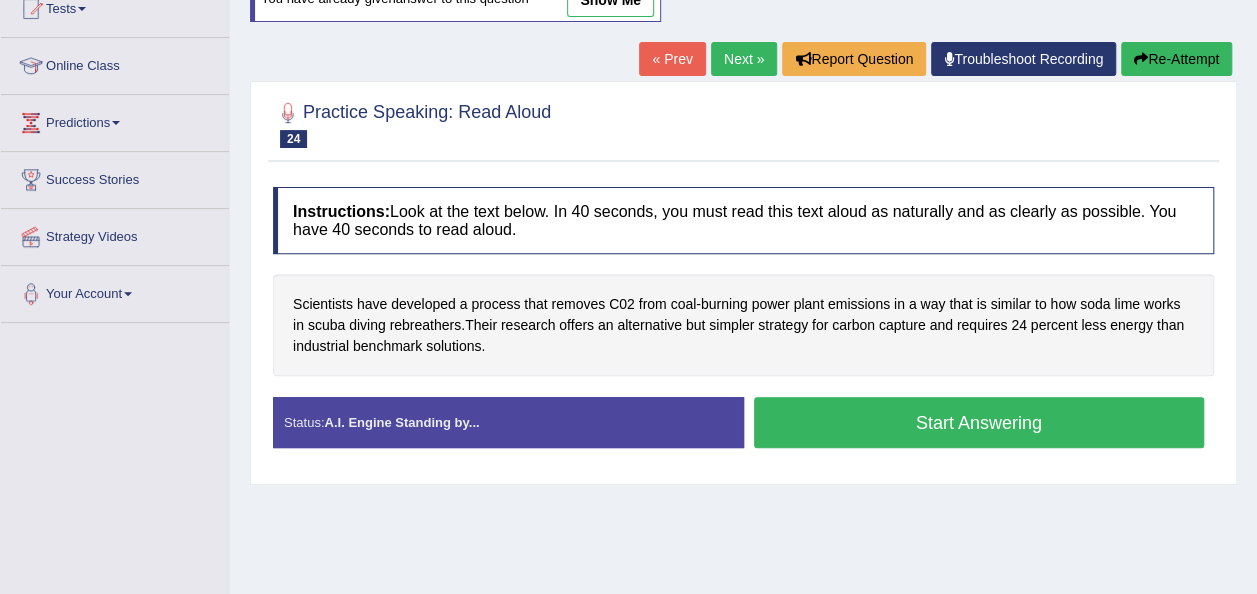 click on "Start Answering" at bounding box center [979, 422] 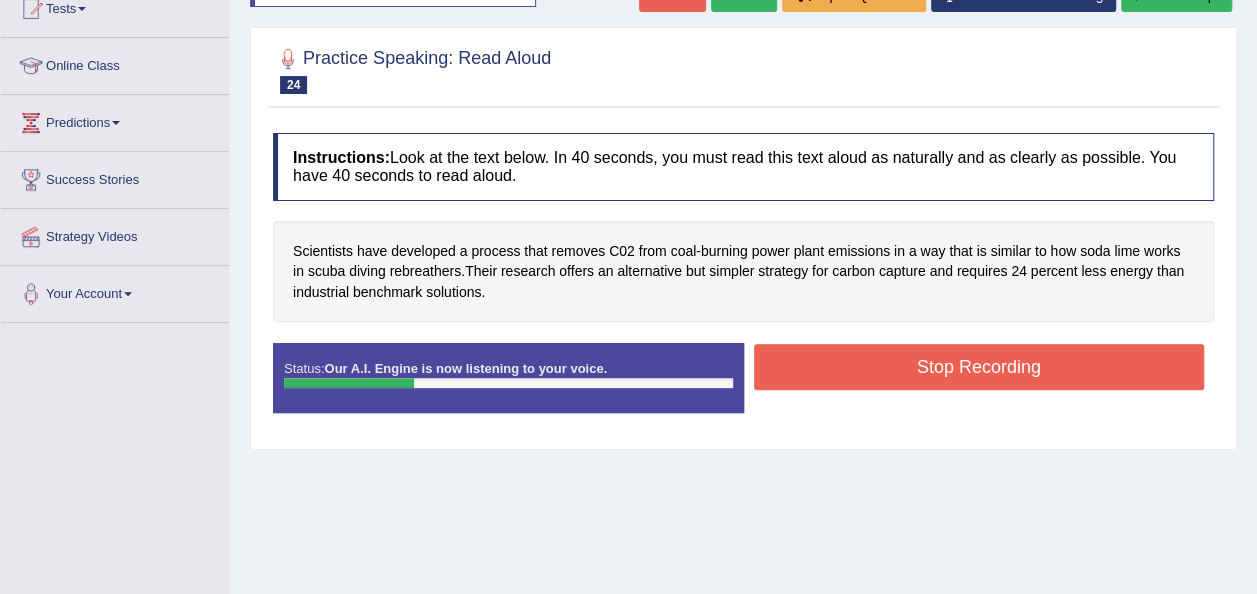 click on "Stop Recording" at bounding box center (979, 367) 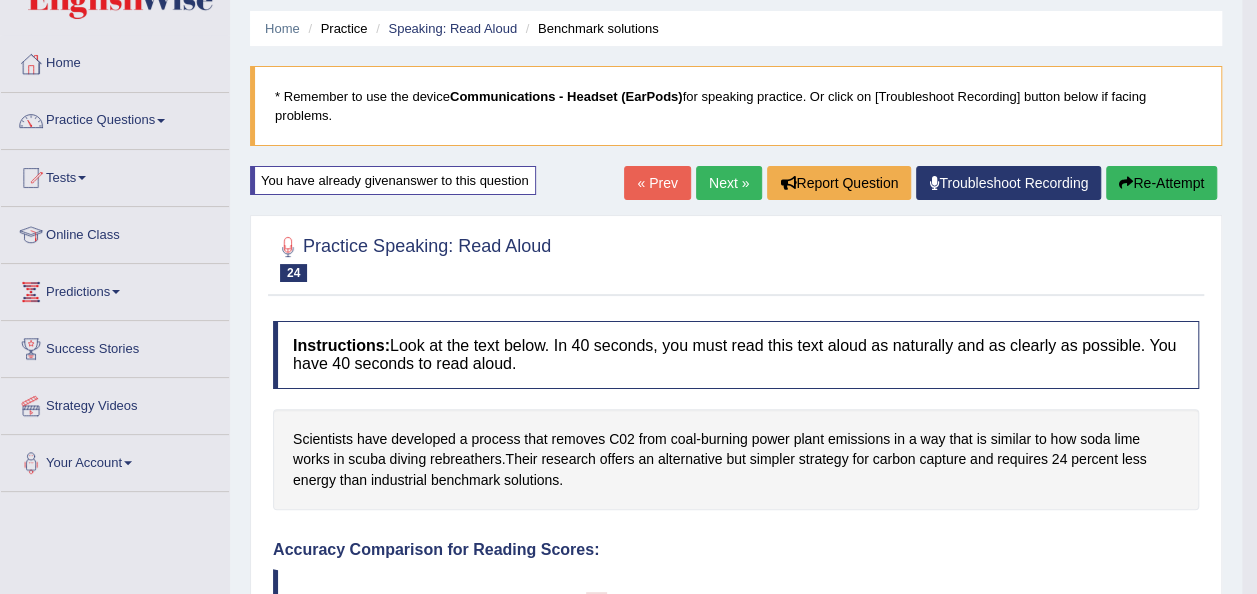 scroll, scrollTop: 57, scrollLeft: 0, axis: vertical 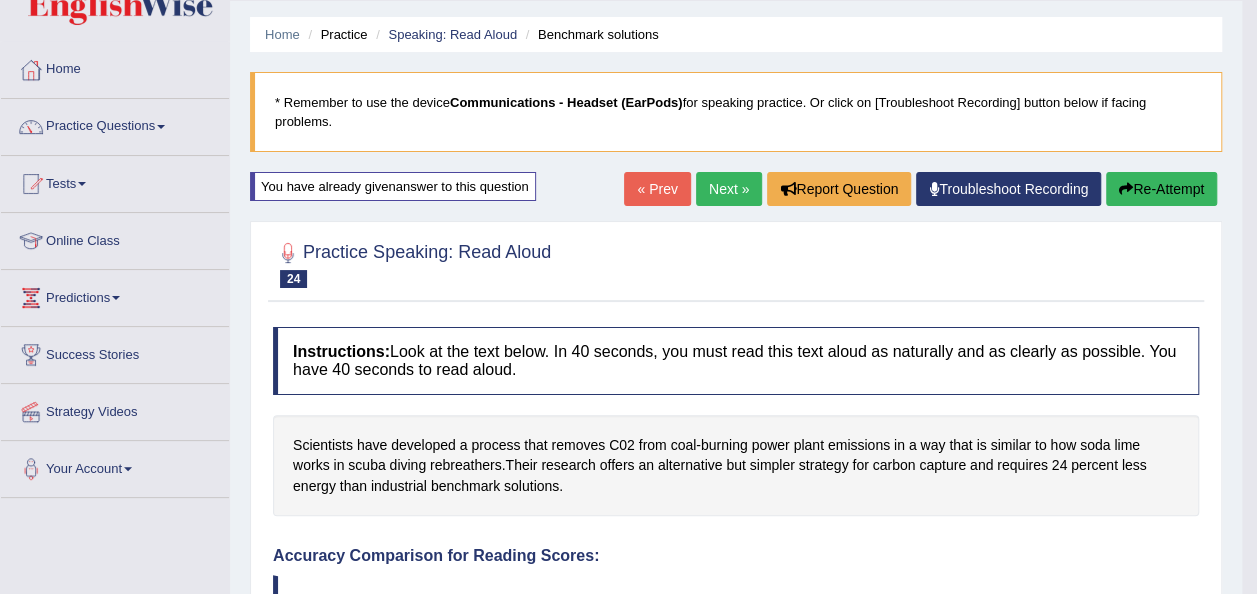 click on "Re-Attempt" at bounding box center (1161, 189) 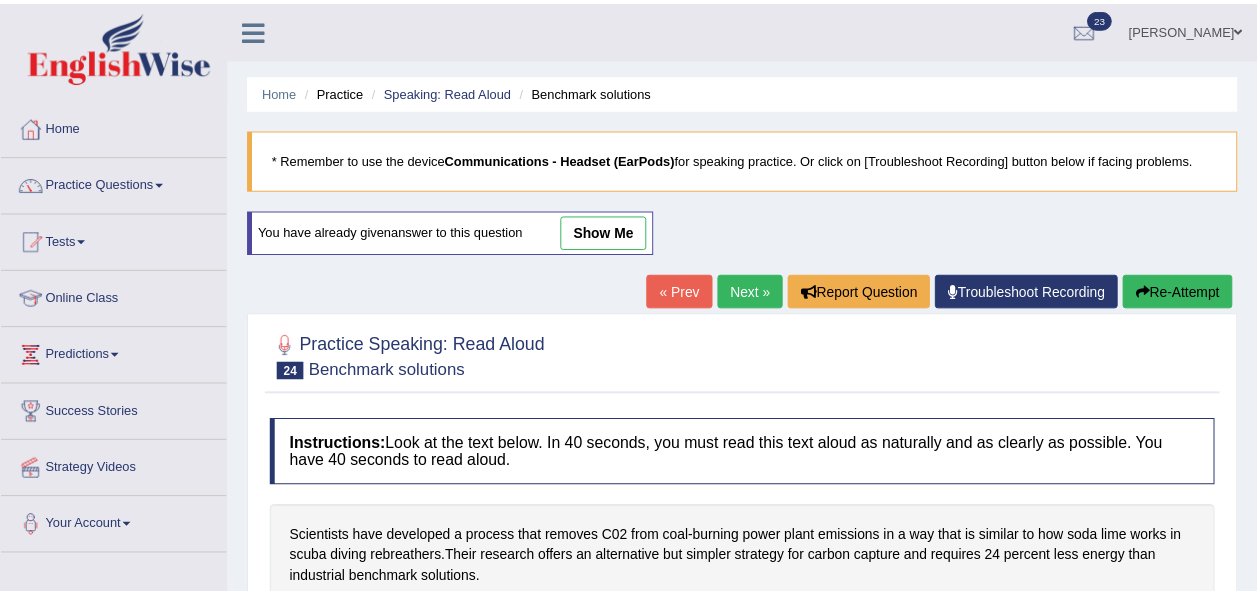 scroll, scrollTop: 57, scrollLeft: 0, axis: vertical 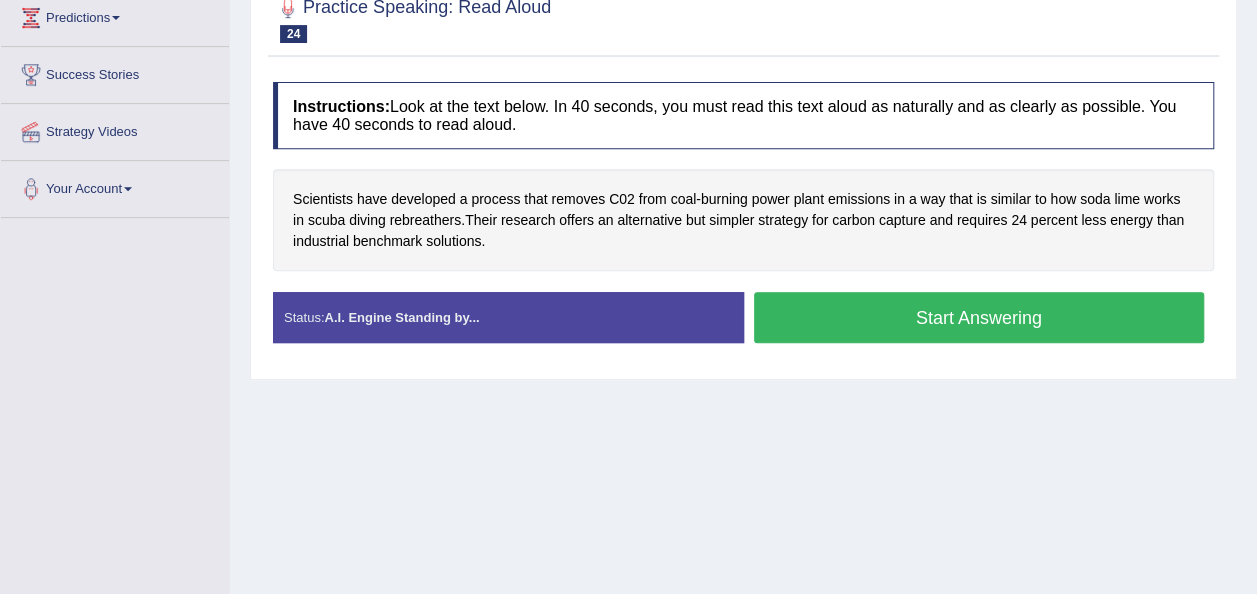 click on "Start Answering" at bounding box center (979, 317) 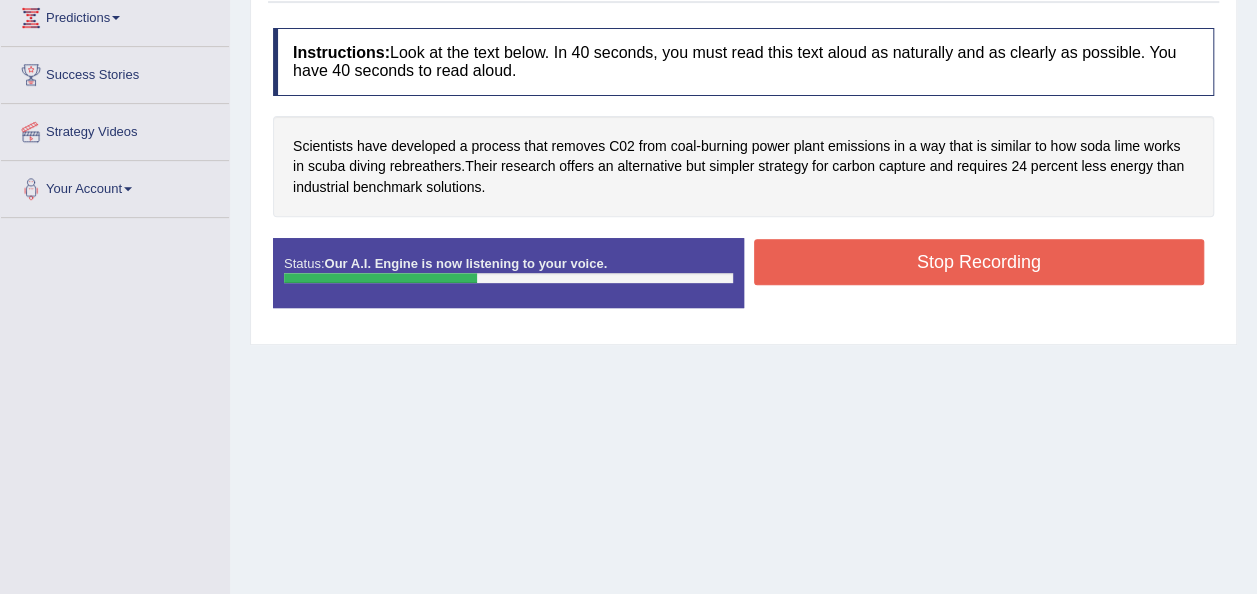 click on "Stop Recording" at bounding box center (979, 262) 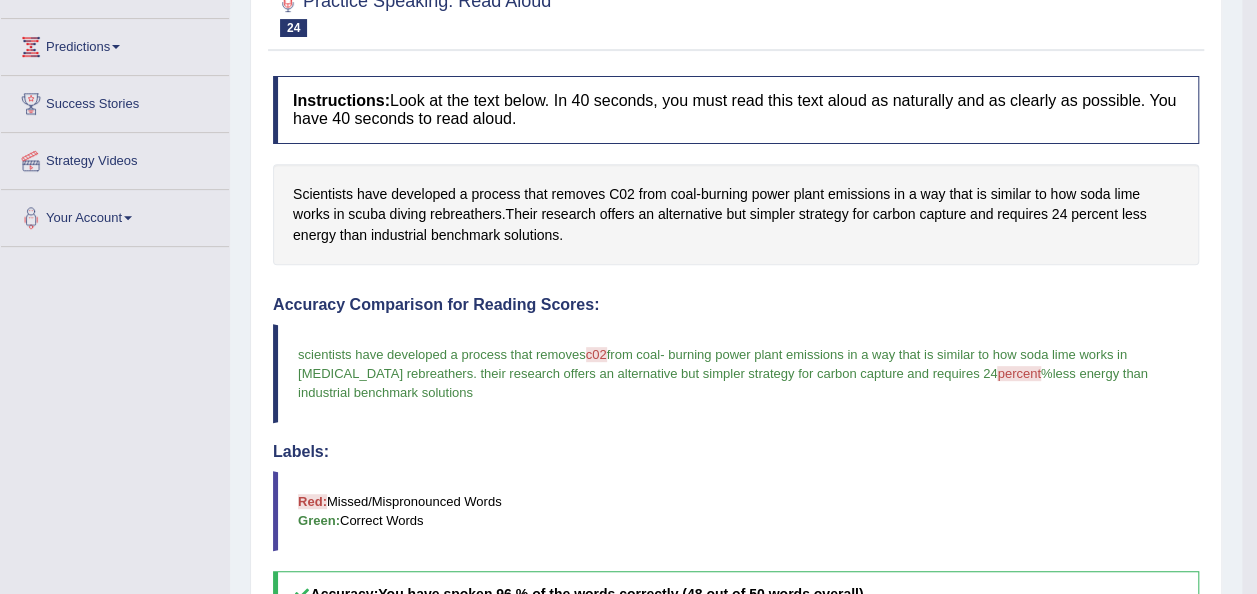 scroll, scrollTop: 307, scrollLeft: 0, axis: vertical 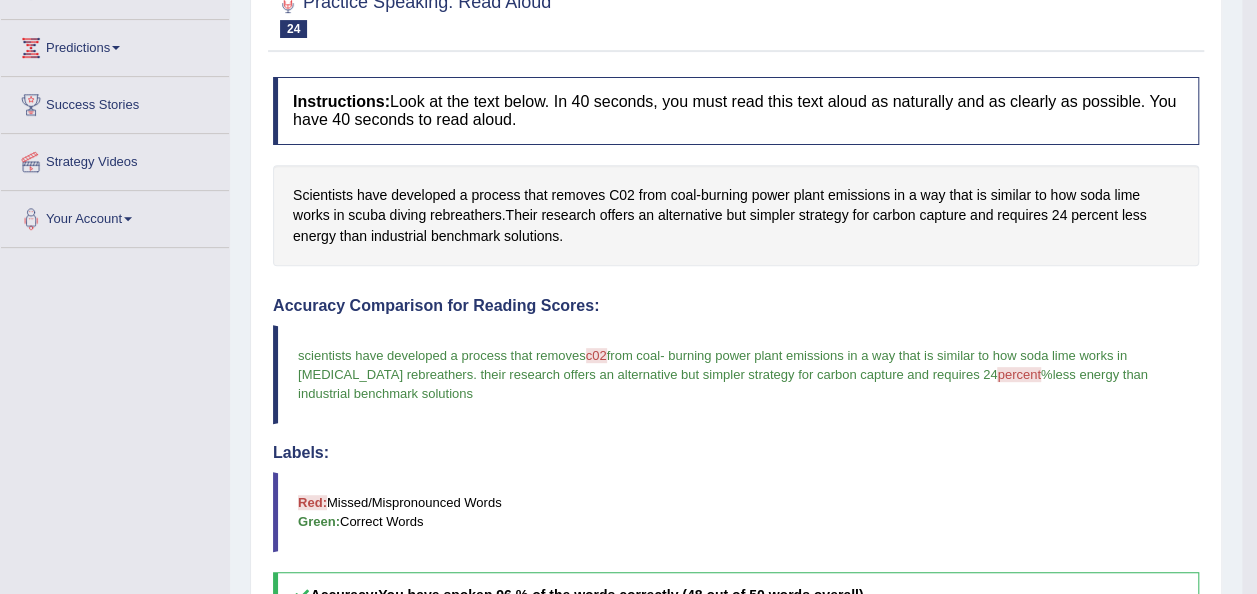 click on "c02" at bounding box center (596, 355) 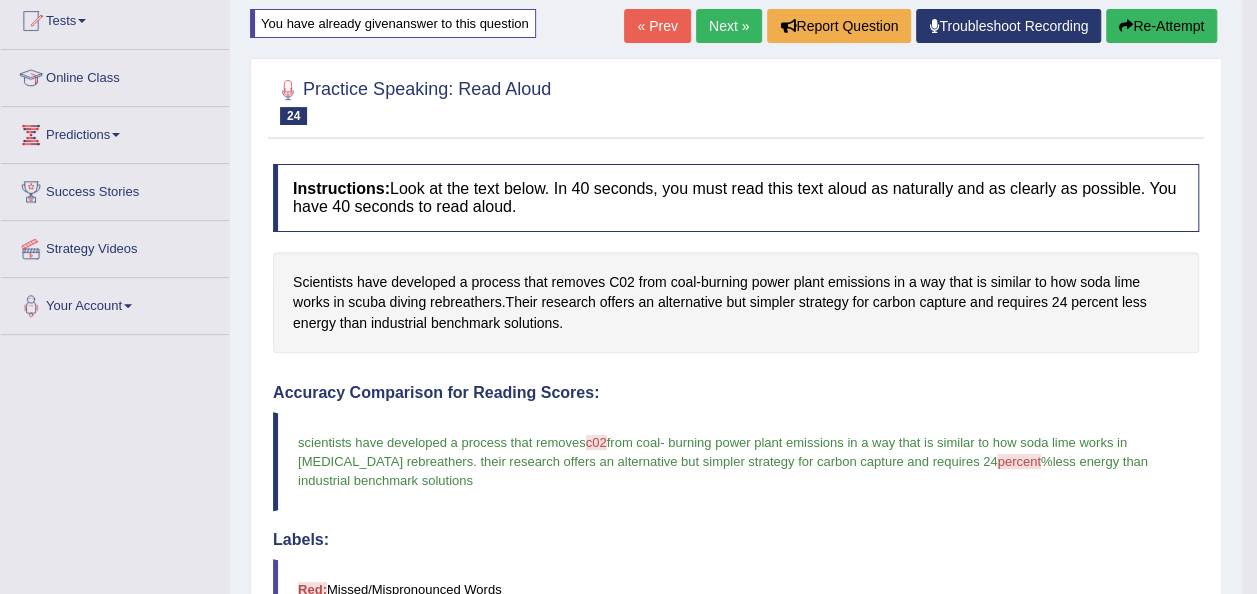 scroll, scrollTop: 0, scrollLeft: 0, axis: both 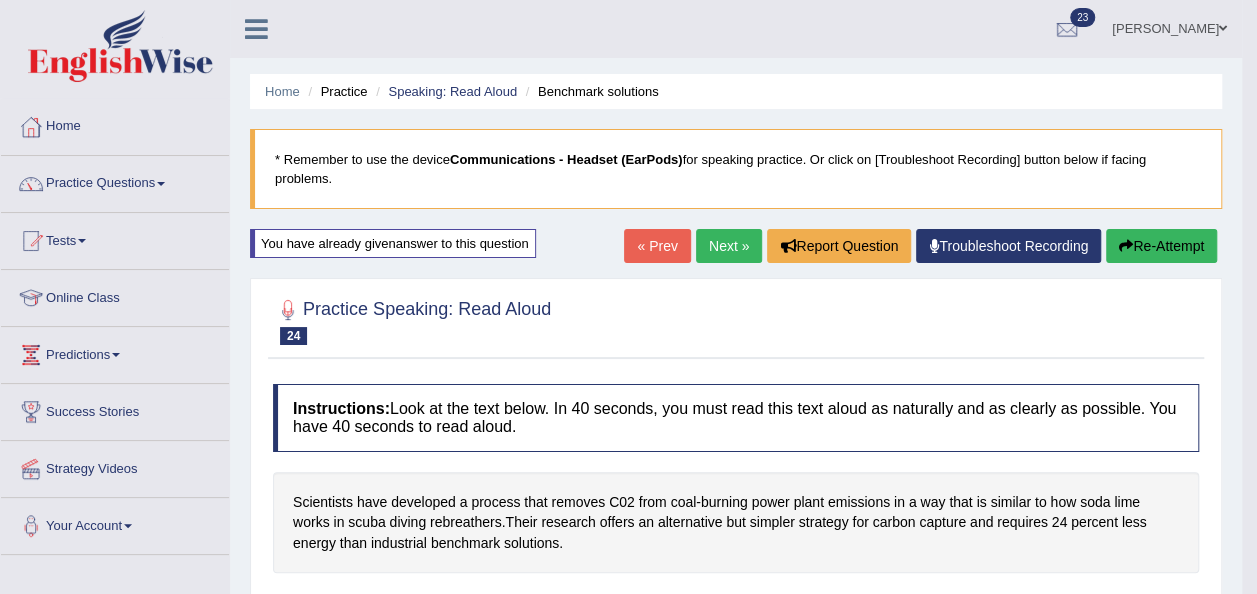 click on "Next »" at bounding box center [729, 246] 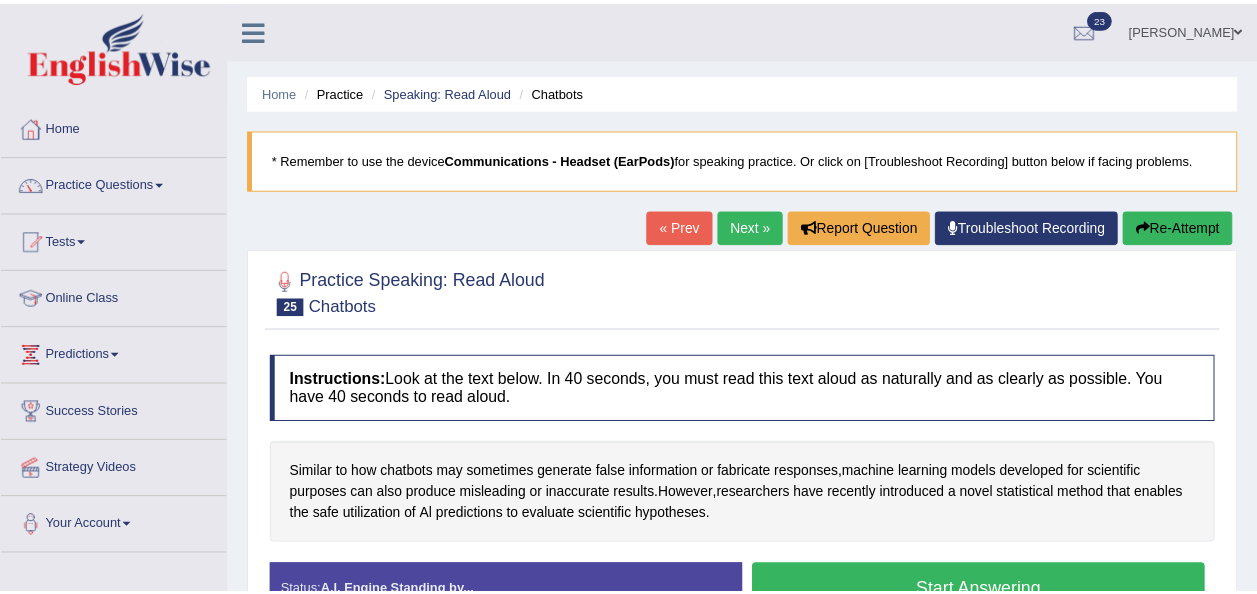 scroll, scrollTop: 0, scrollLeft: 0, axis: both 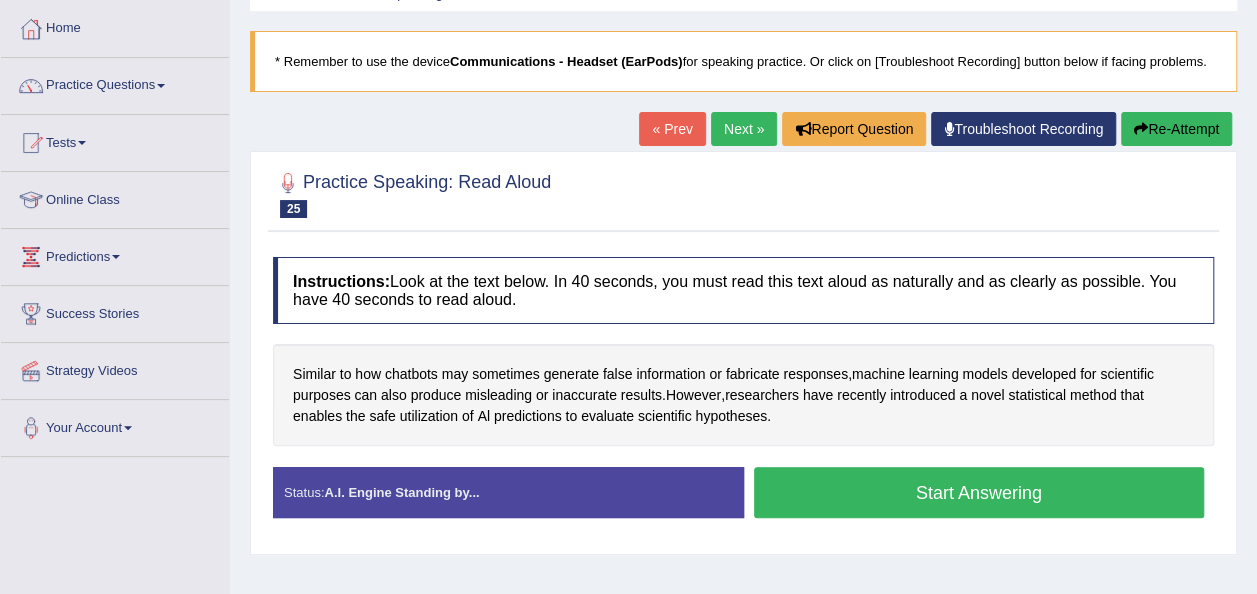 click on "Start Answering" at bounding box center [979, 492] 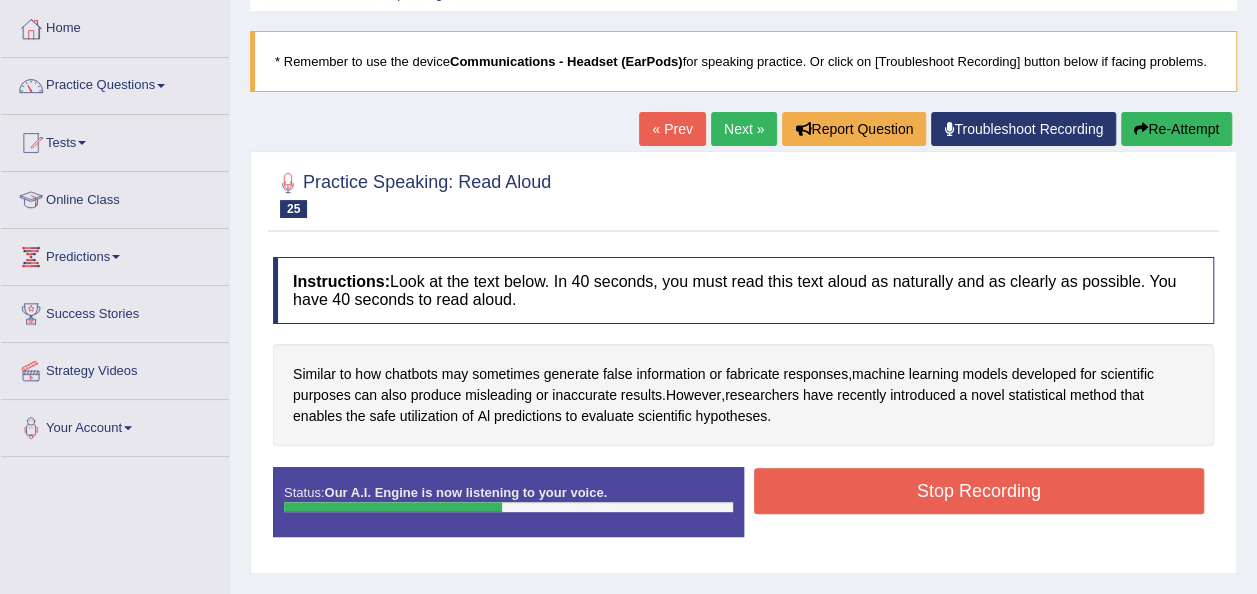 click on "Stop Recording" at bounding box center (979, 491) 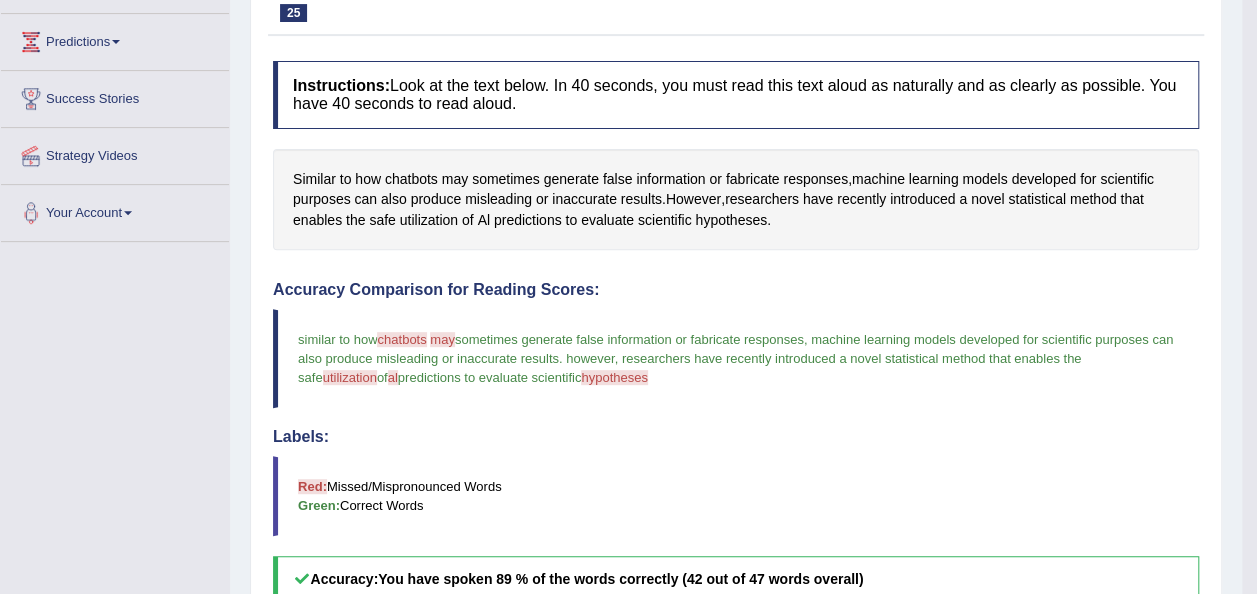 scroll, scrollTop: 311, scrollLeft: 0, axis: vertical 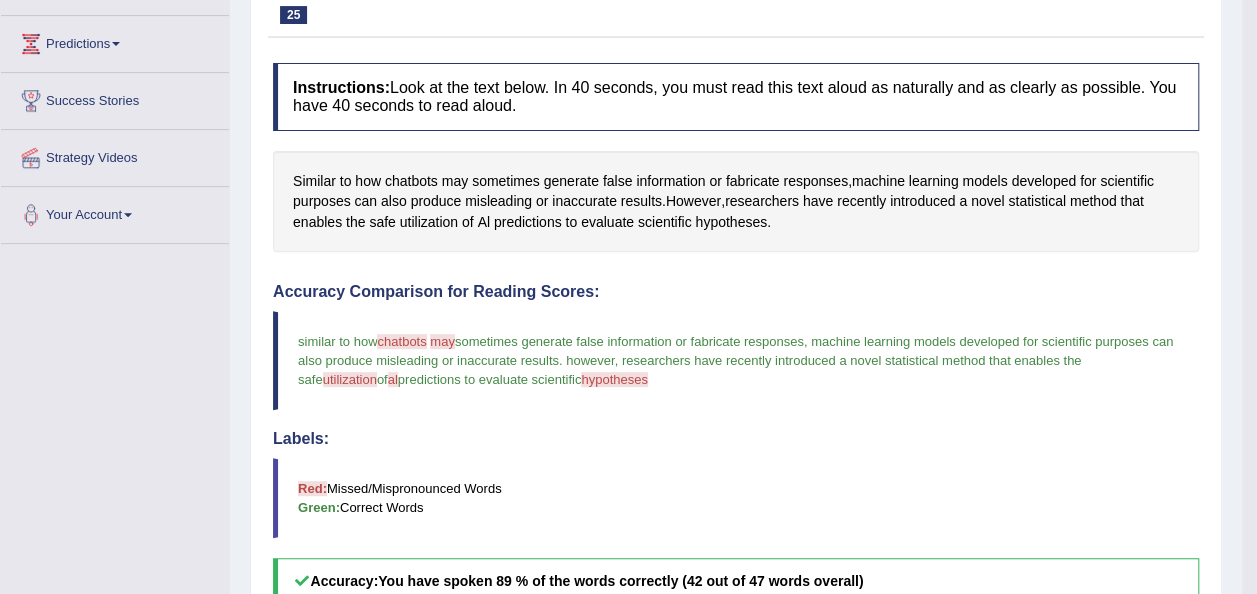 click on "hypotheses" at bounding box center (614, 379) 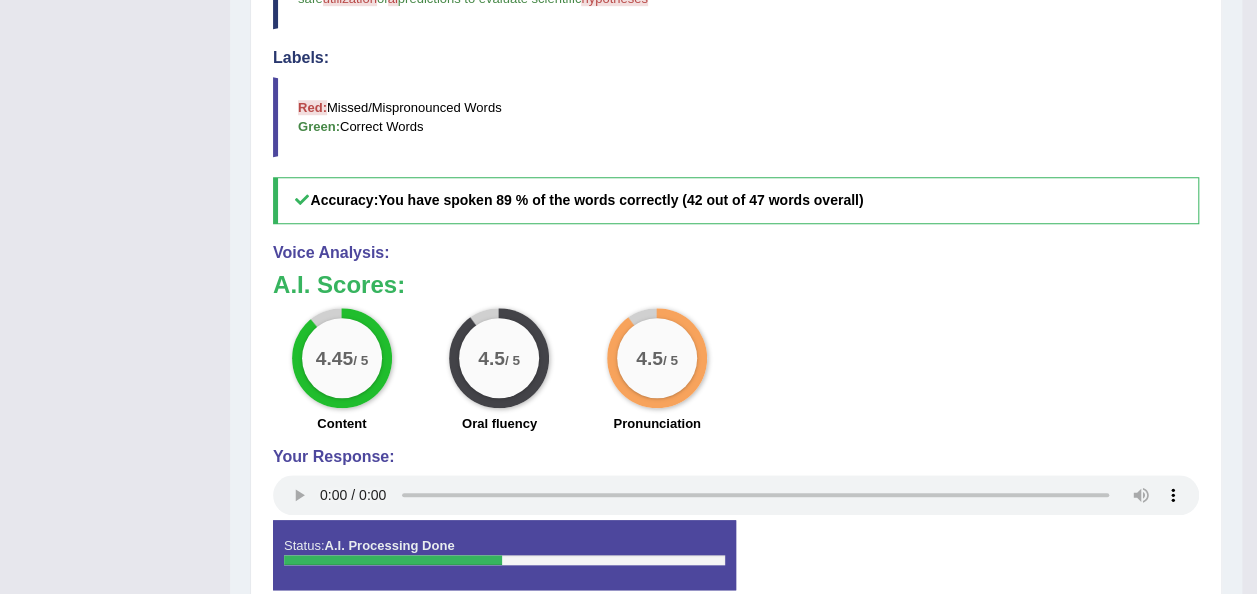 scroll, scrollTop: 693, scrollLeft: 0, axis: vertical 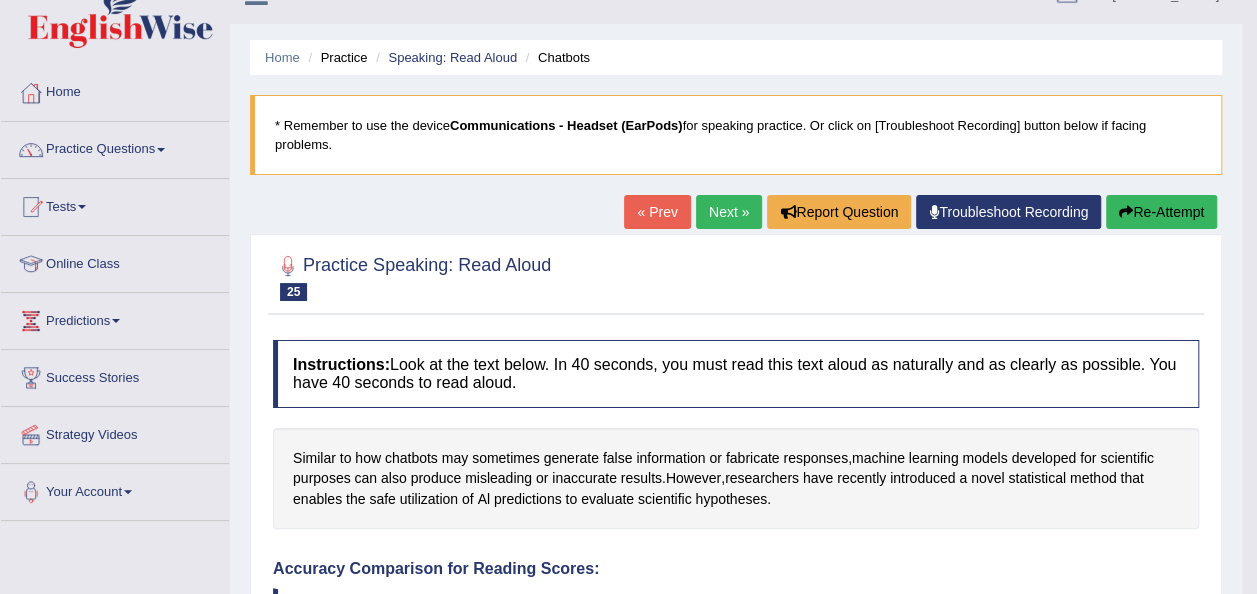 click on "Re-Attempt" at bounding box center (1161, 212) 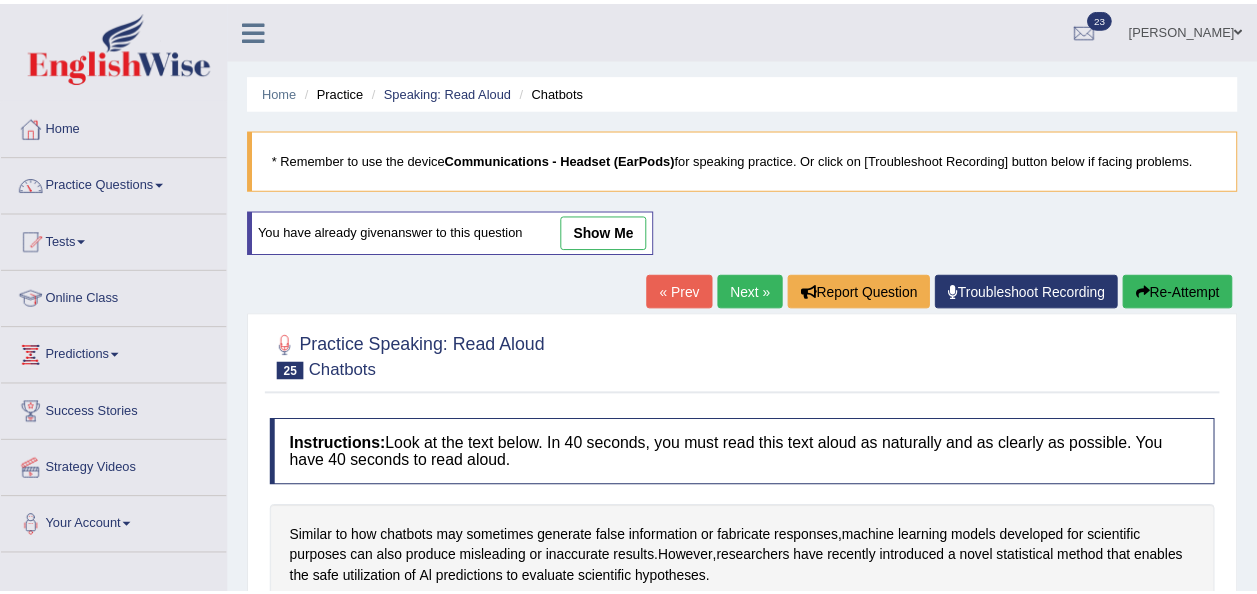 scroll, scrollTop: 34, scrollLeft: 0, axis: vertical 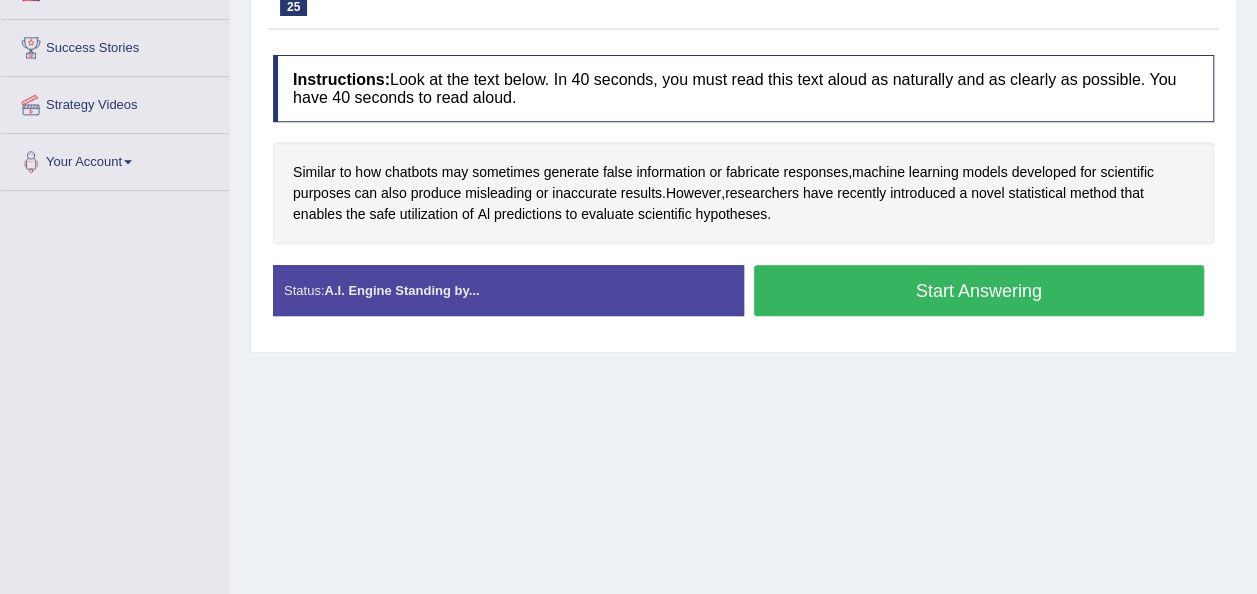 click on "Start Answering" at bounding box center (979, 290) 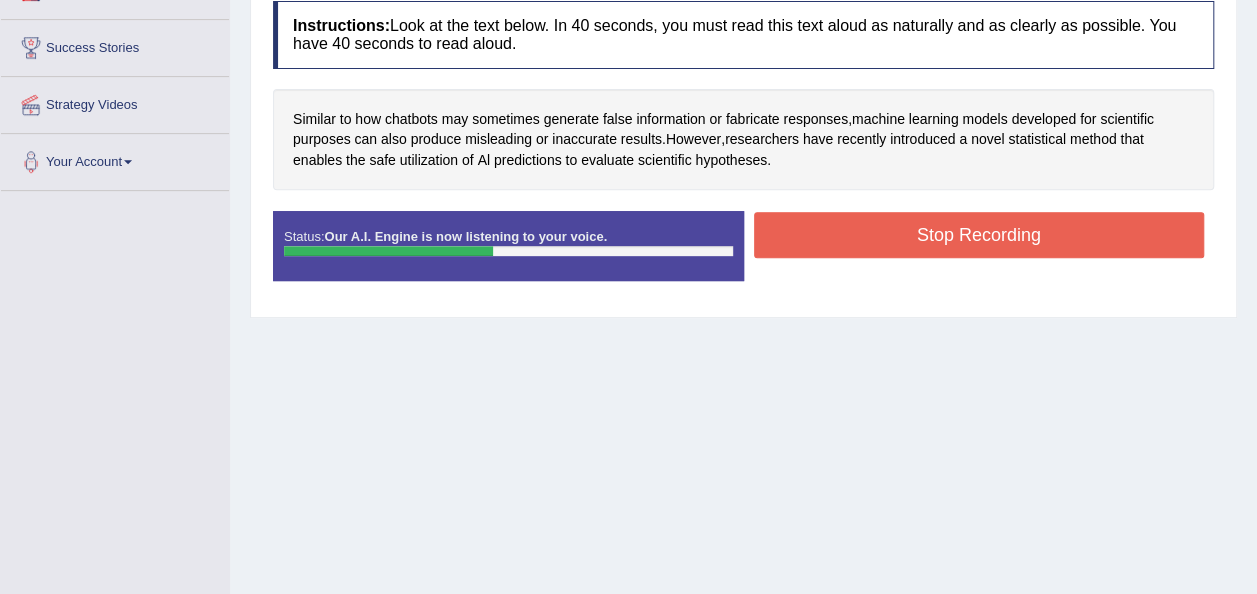 click on "Stop Recording" at bounding box center (979, 235) 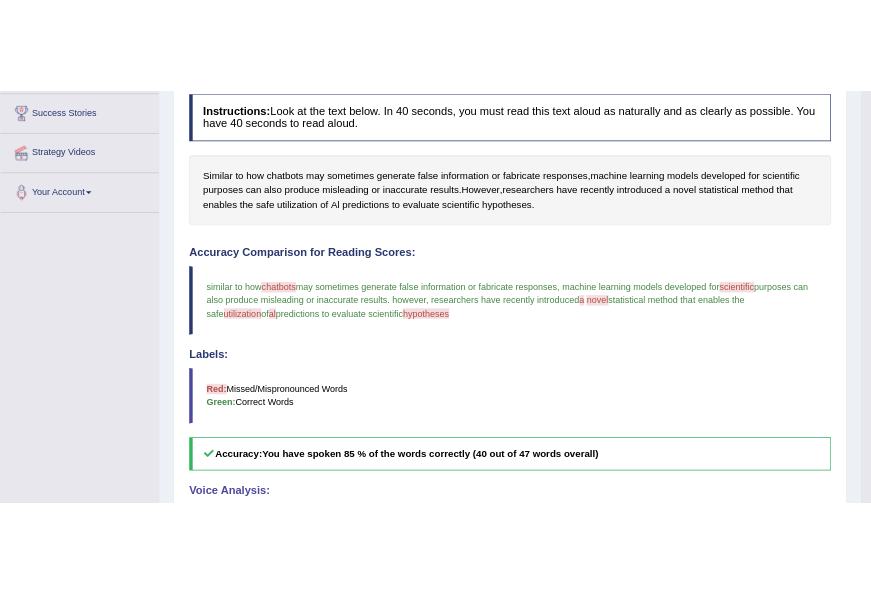 scroll, scrollTop: 428, scrollLeft: 0, axis: vertical 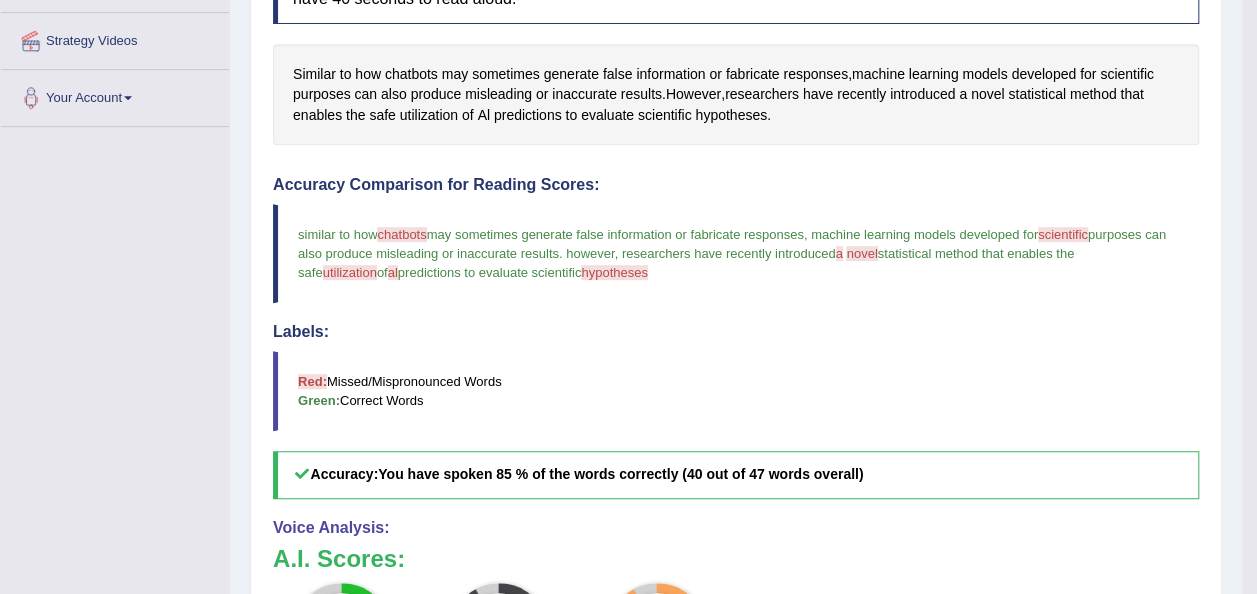 click on "hypotheses" at bounding box center [614, 272] 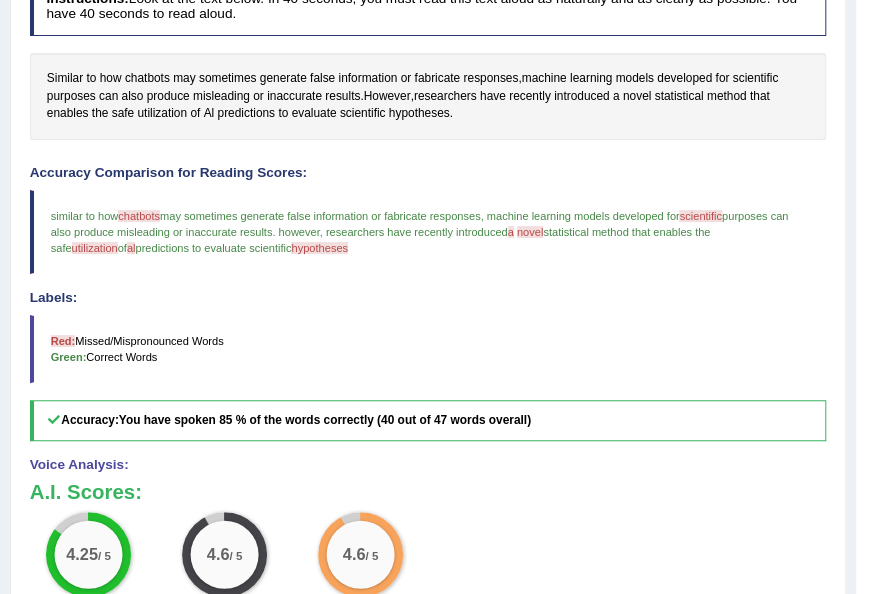 scroll, scrollTop: 0, scrollLeft: 0, axis: both 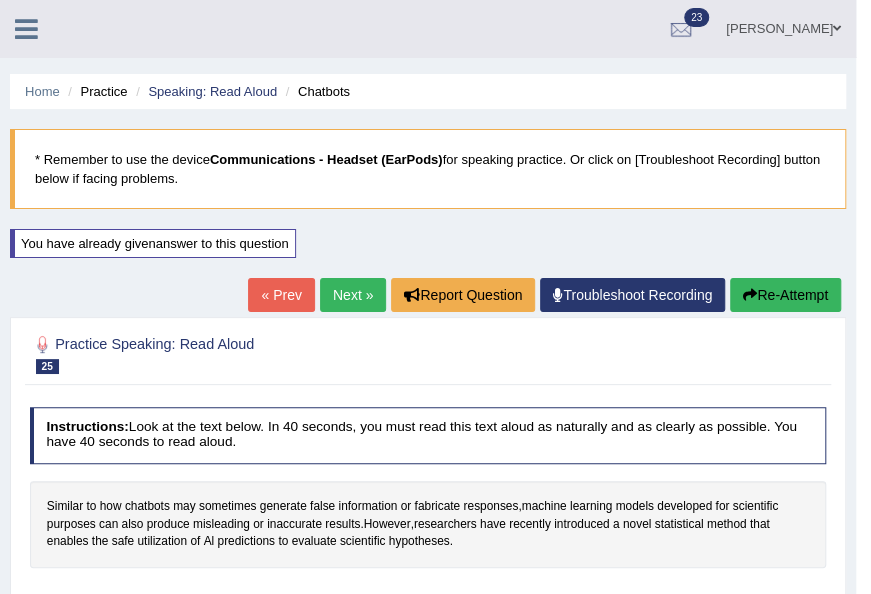 click on "Next »" at bounding box center (353, 295) 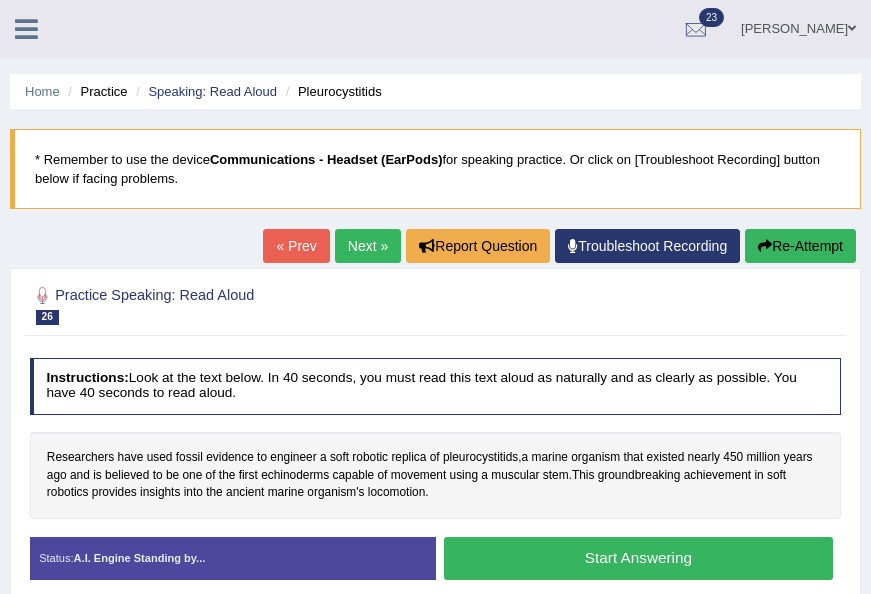 scroll, scrollTop: 0, scrollLeft: 0, axis: both 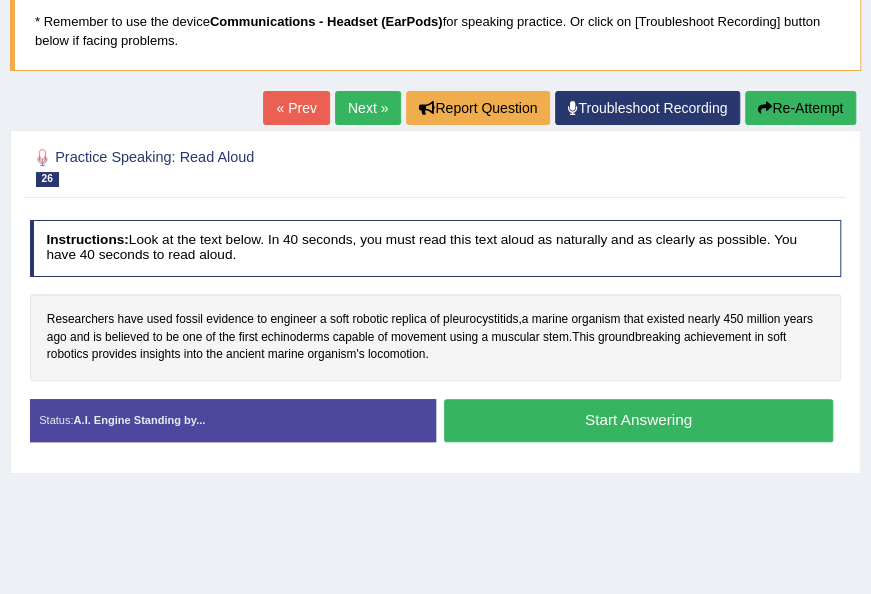 click on "Start Answering" at bounding box center (638, 420) 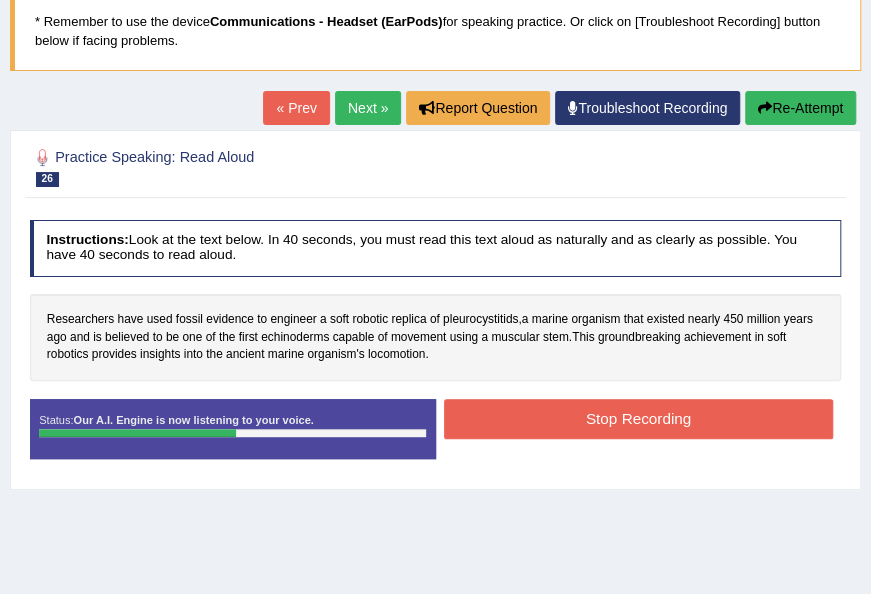 click on "Stop Recording" at bounding box center (638, 418) 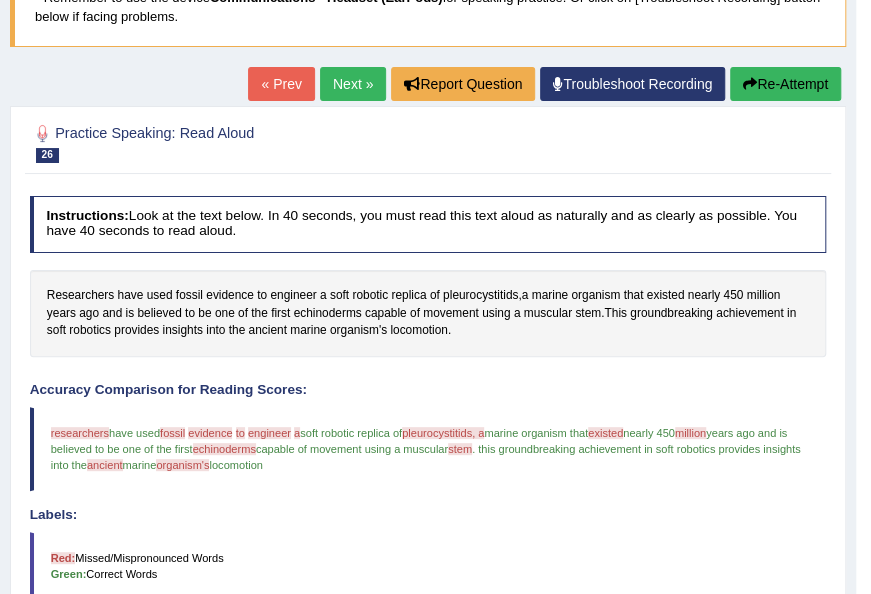 scroll, scrollTop: 0, scrollLeft: 0, axis: both 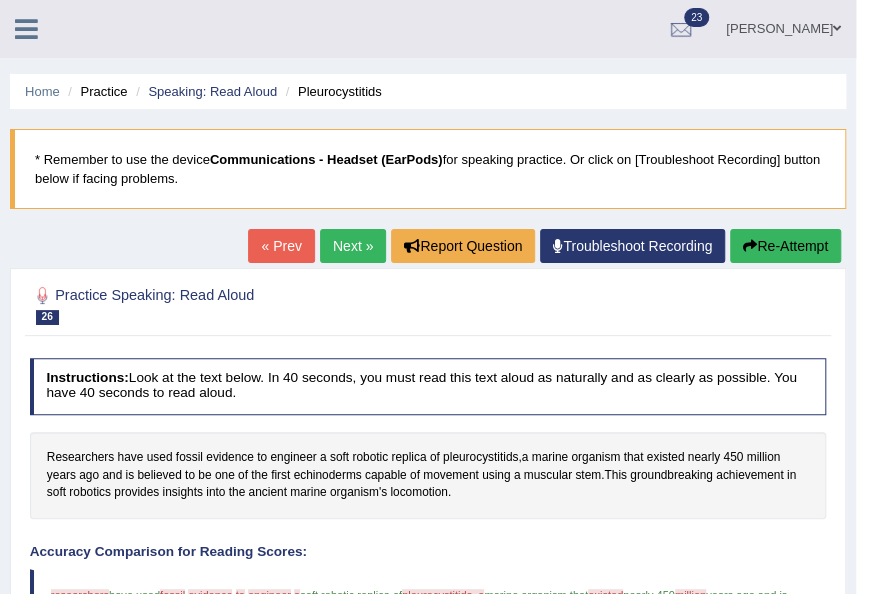 click on "Next »" at bounding box center (353, 246) 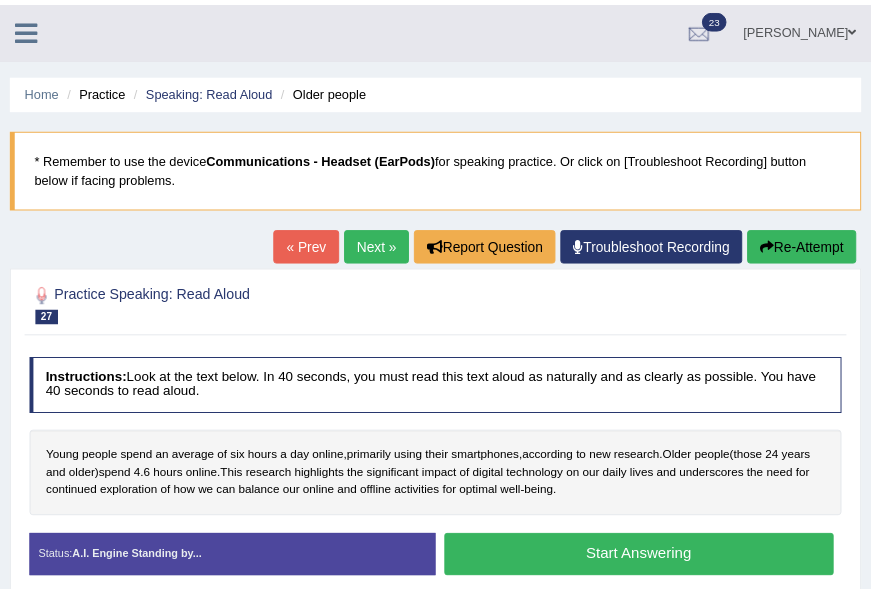 scroll, scrollTop: 0, scrollLeft: 0, axis: both 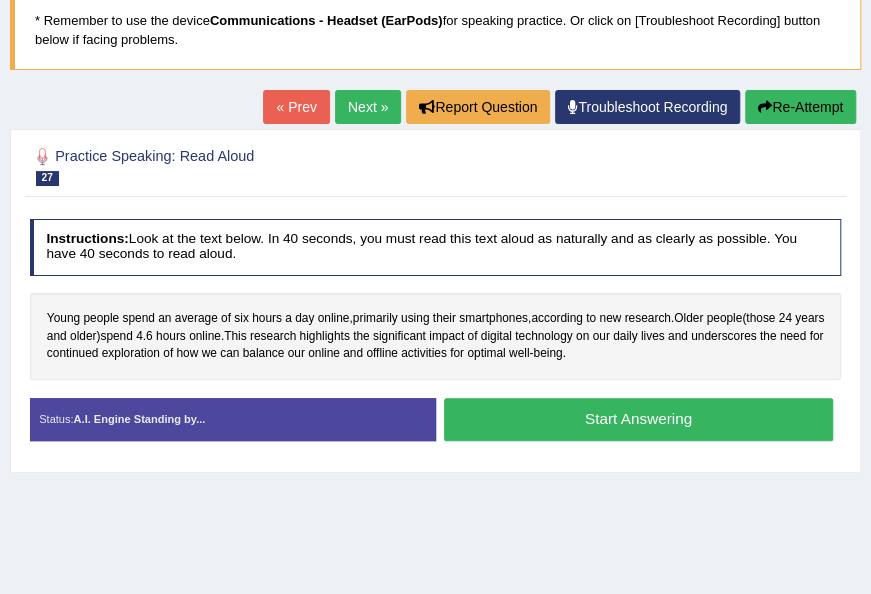 click on "Start Answering" at bounding box center (638, 419) 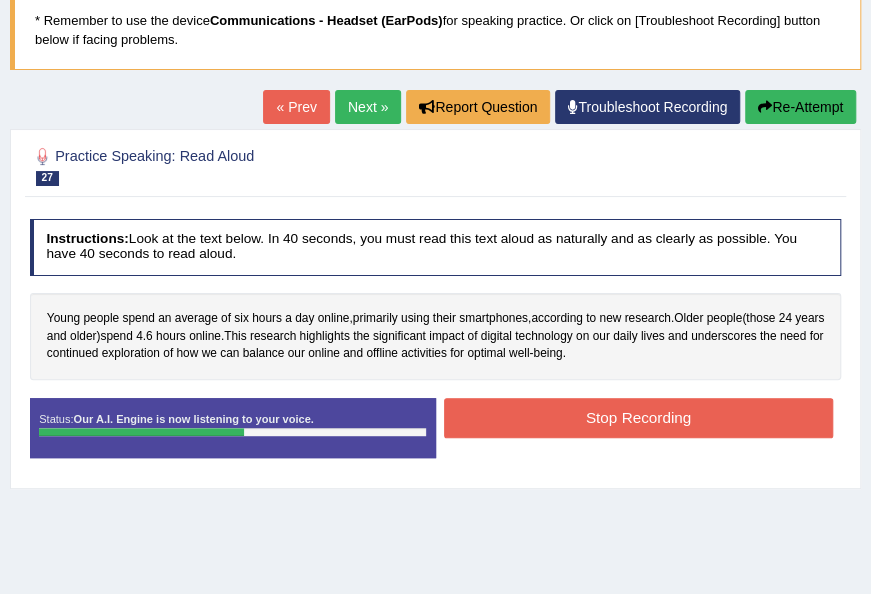 click on "Stop Recording" at bounding box center [638, 417] 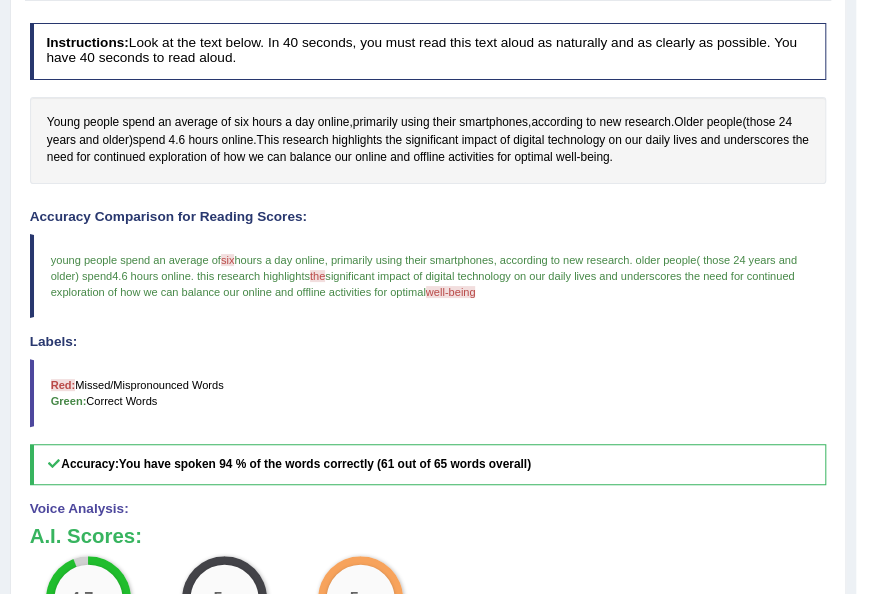 scroll, scrollTop: 0, scrollLeft: 0, axis: both 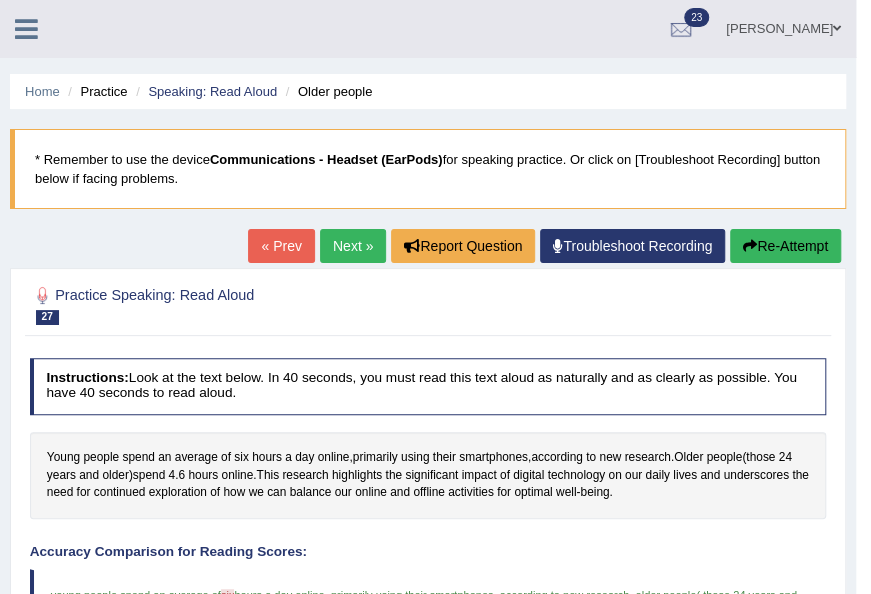 click on "Next »" at bounding box center [353, 246] 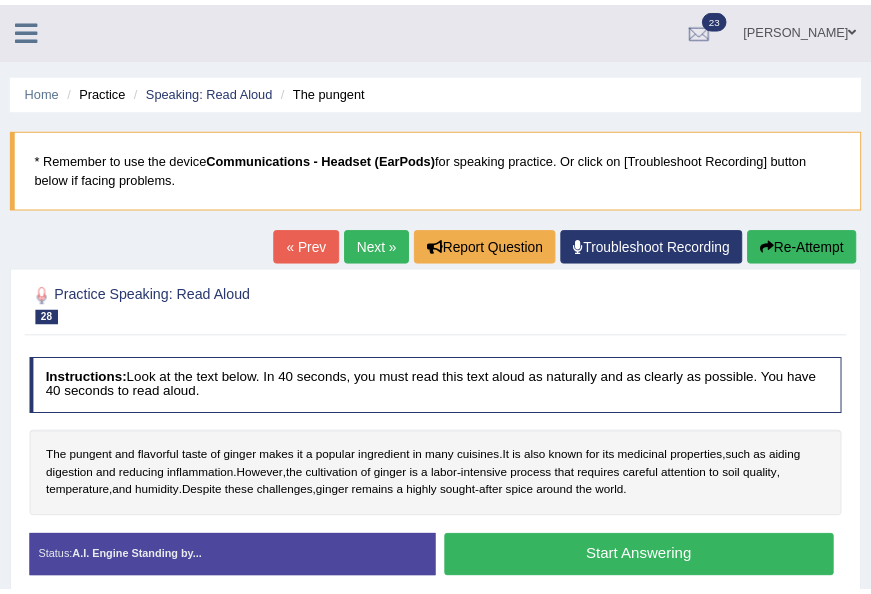 scroll, scrollTop: 0, scrollLeft: 0, axis: both 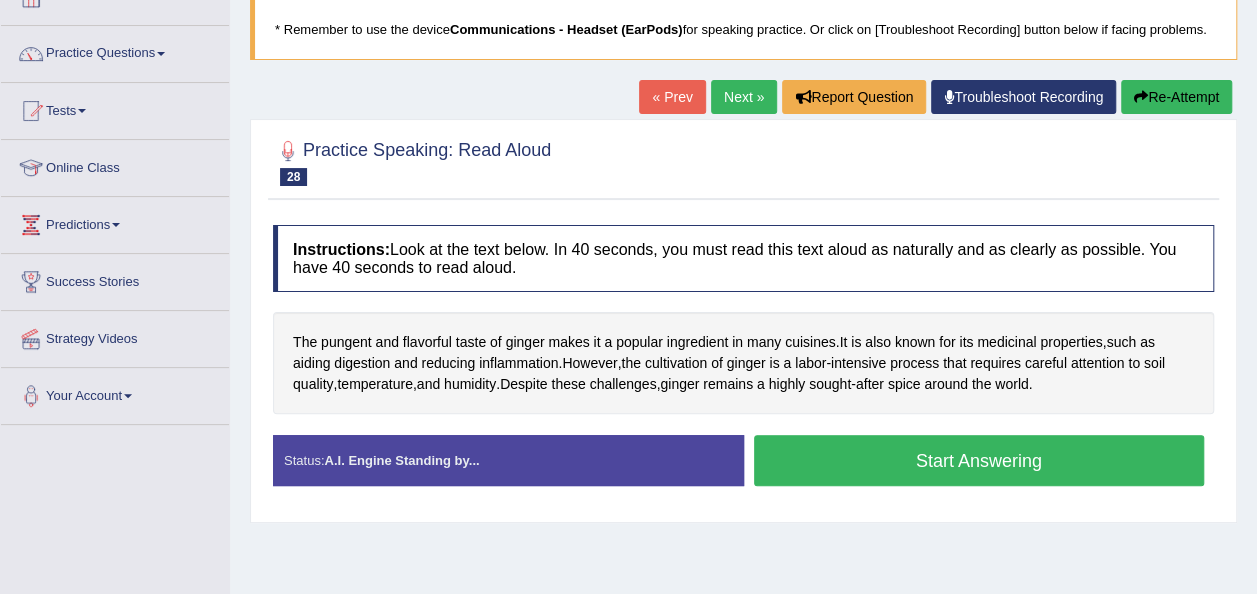 click on "Start Answering" at bounding box center (979, 460) 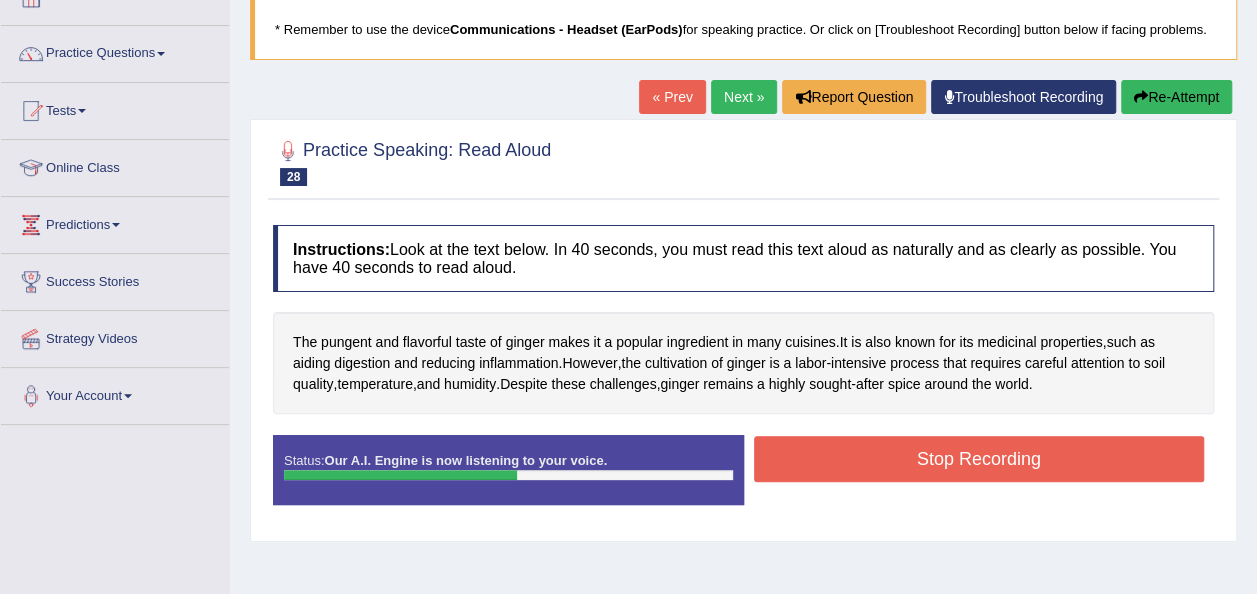 click on "Stop Recording" at bounding box center [979, 459] 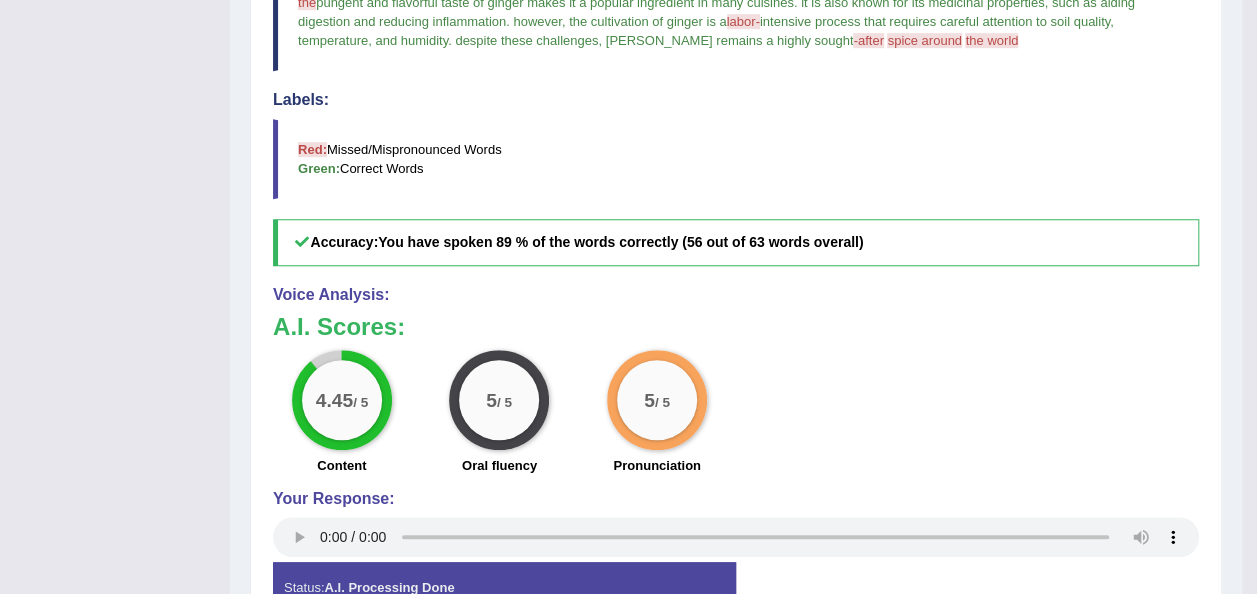 scroll, scrollTop: 640, scrollLeft: 0, axis: vertical 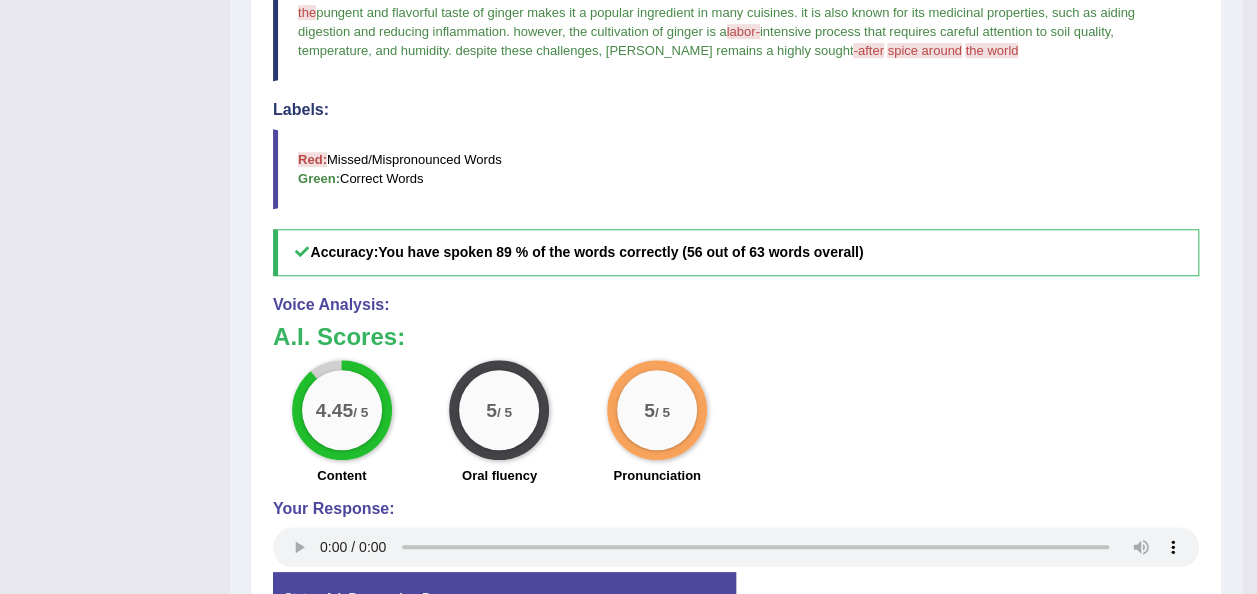 drag, startPoint x: 814, startPoint y: 35, endPoint x: 1018, endPoint y: -10, distance: 208.90428 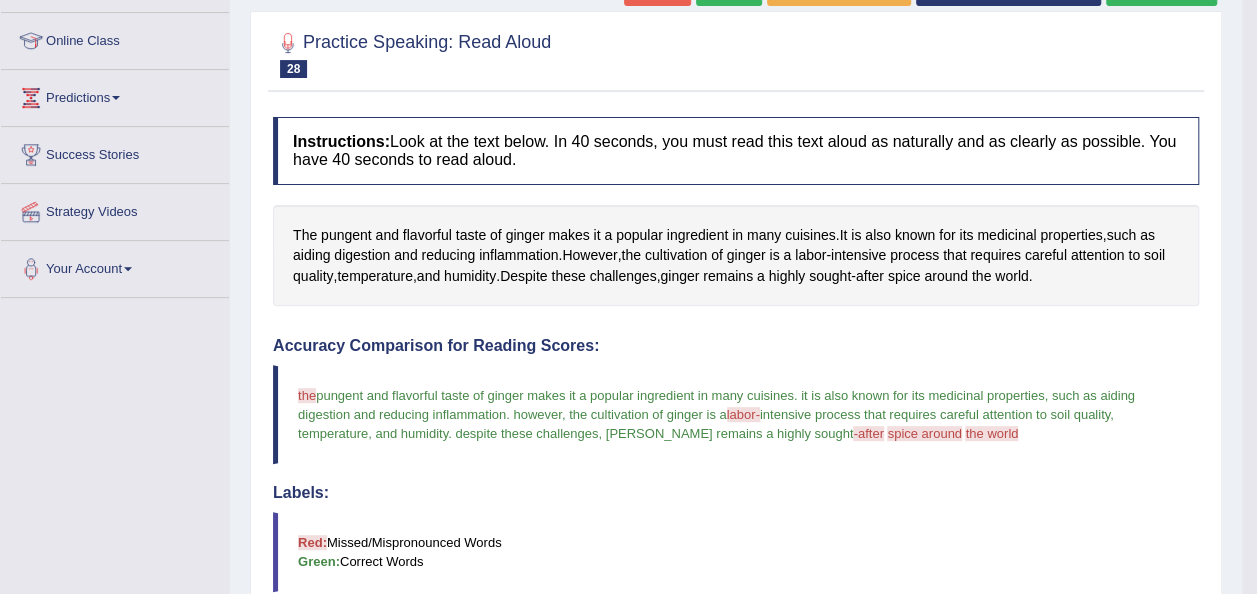 scroll, scrollTop: 0, scrollLeft: 0, axis: both 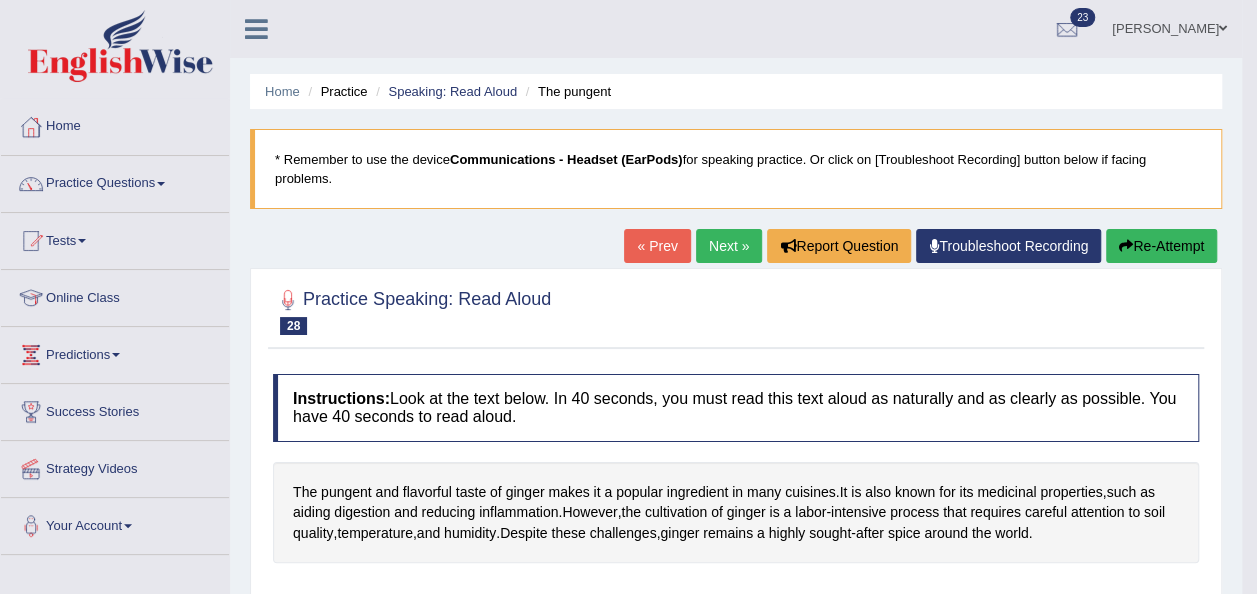 click on "Re-Attempt" at bounding box center (1161, 246) 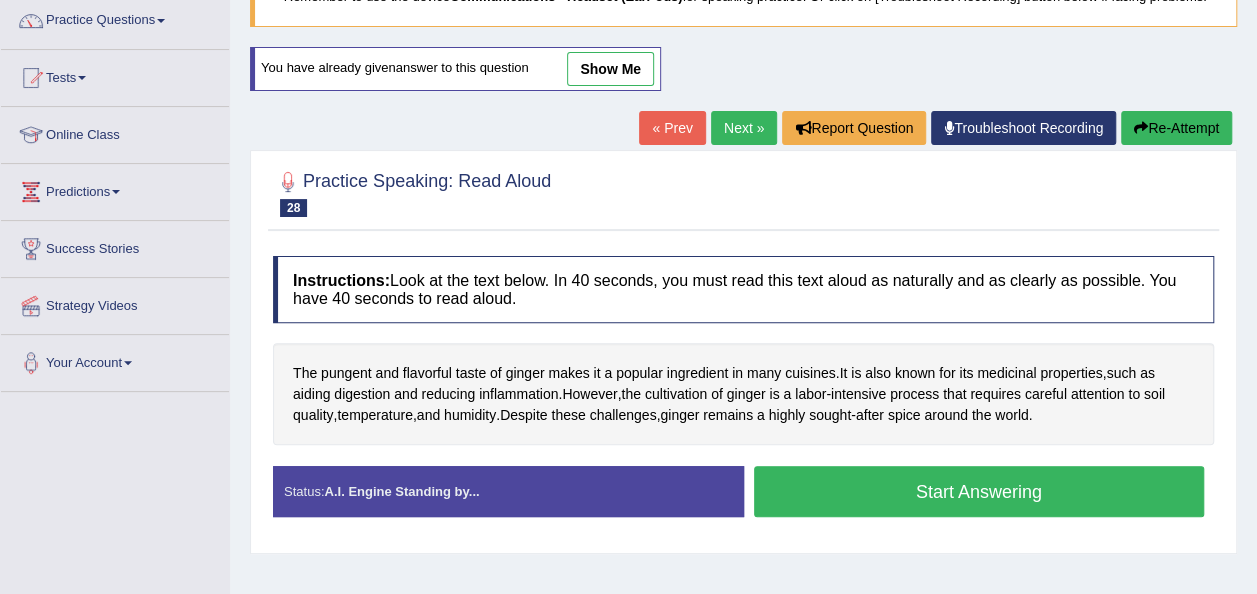 scroll, scrollTop: 0, scrollLeft: 0, axis: both 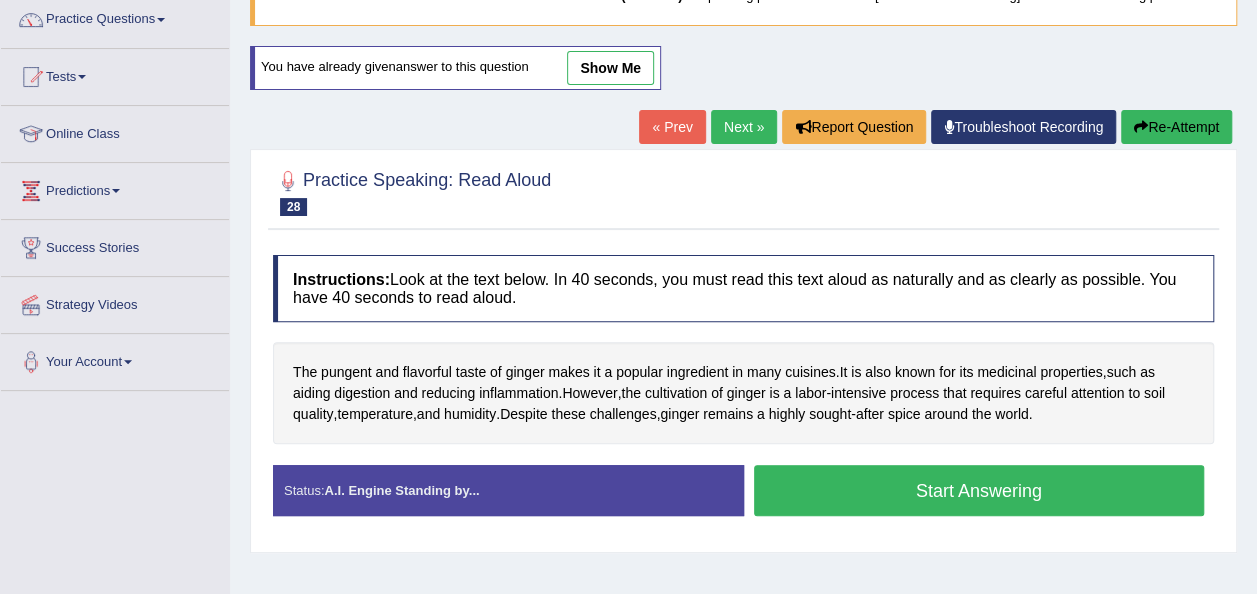 click on "Start Answering" at bounding box center (979, 490) 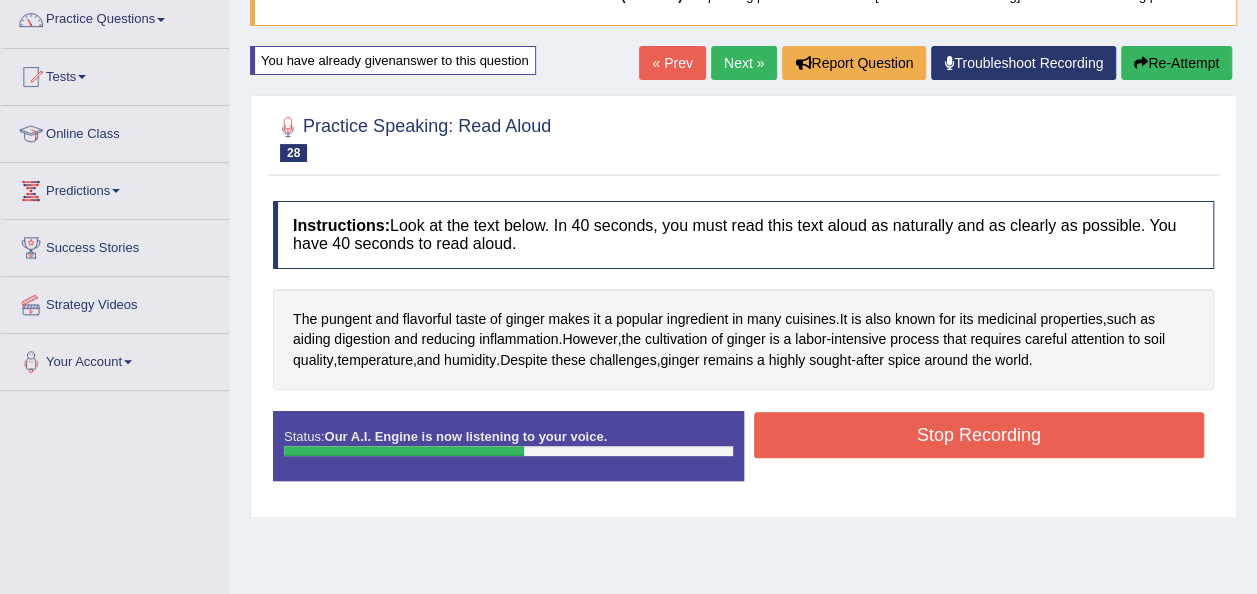 click on "Stop Recording" at bounding box center [979, 435] 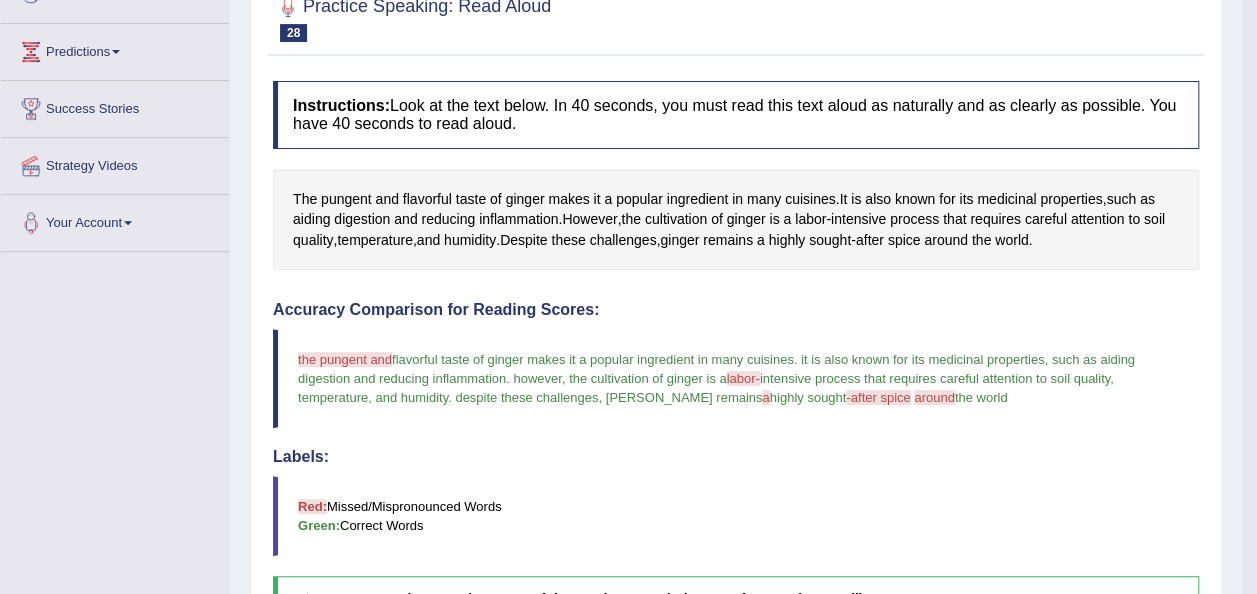 scroll, scrollTop: 301, scrollLeft: 0, axis: vertical 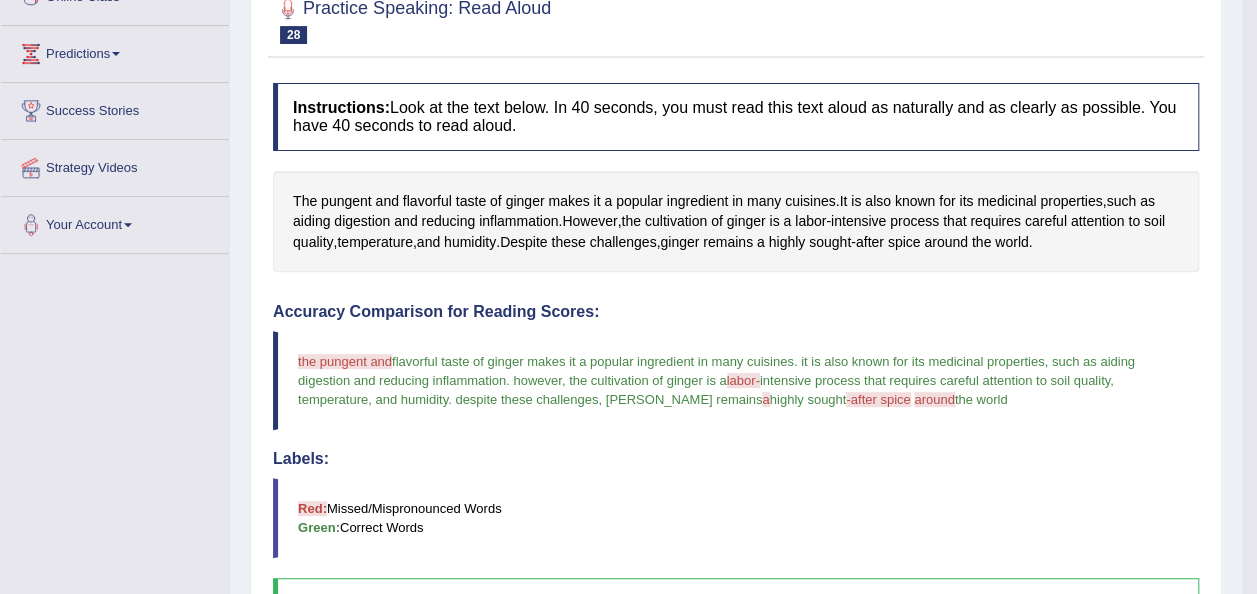 drag, startPoint x: 326, startPoint y: 342, endPoint x: 416, endPoint y: 352, distance: 90.55385 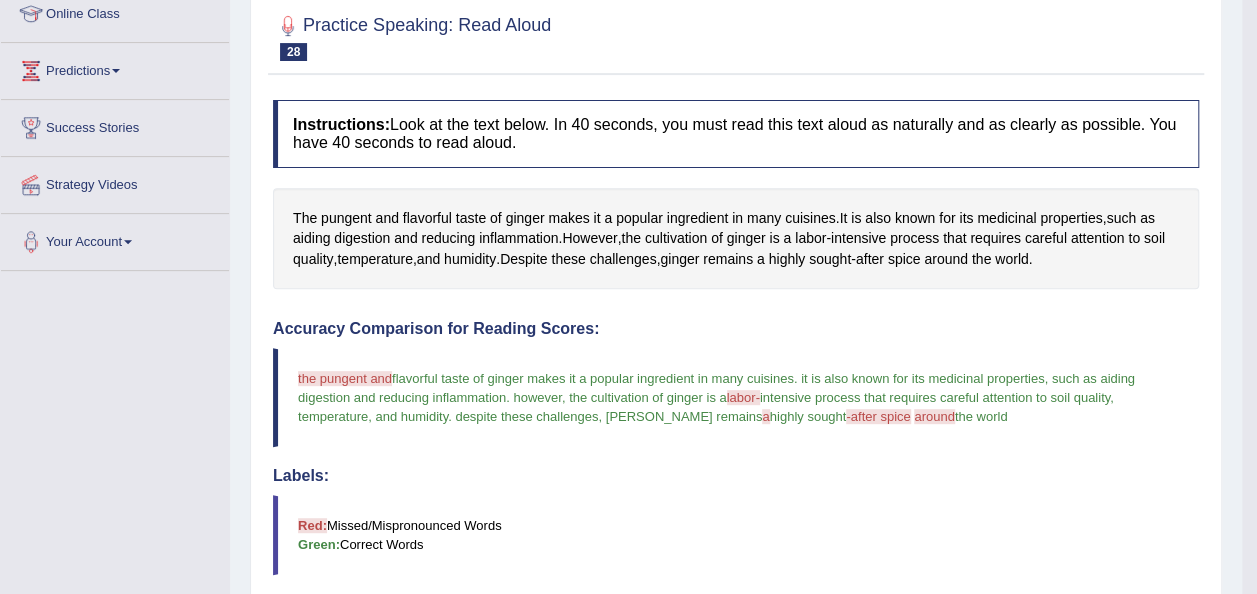 scroll, scrollTop: 181, scrollLeft: 0, axis: vertical 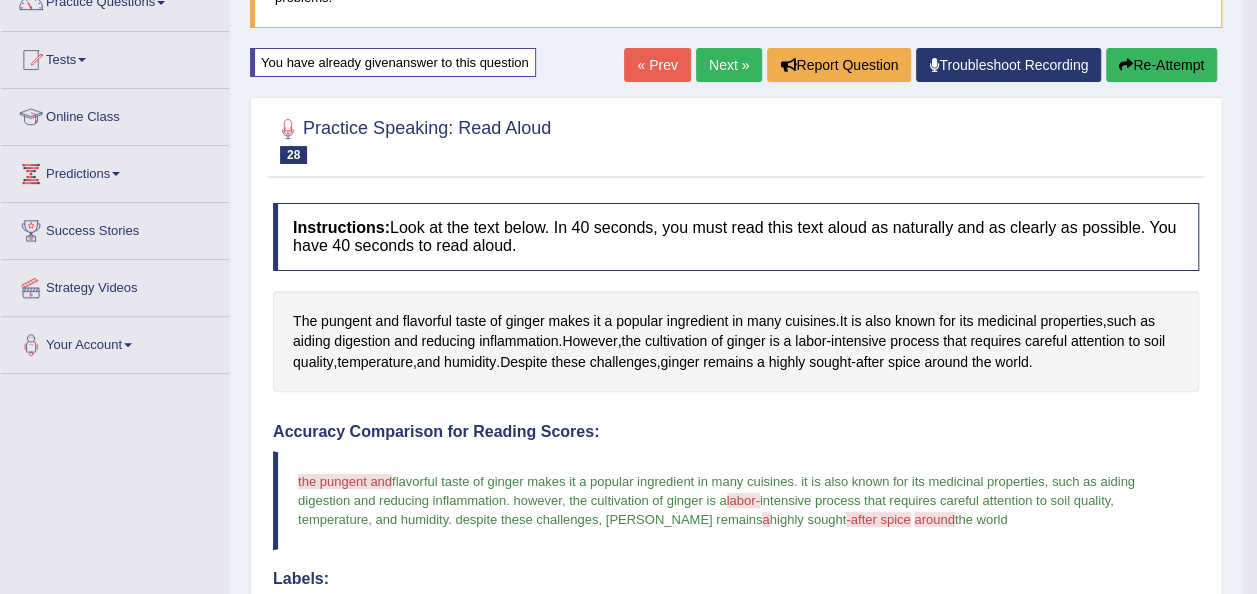 click on "Re-Attempt" at bounding box center (1161, 65) 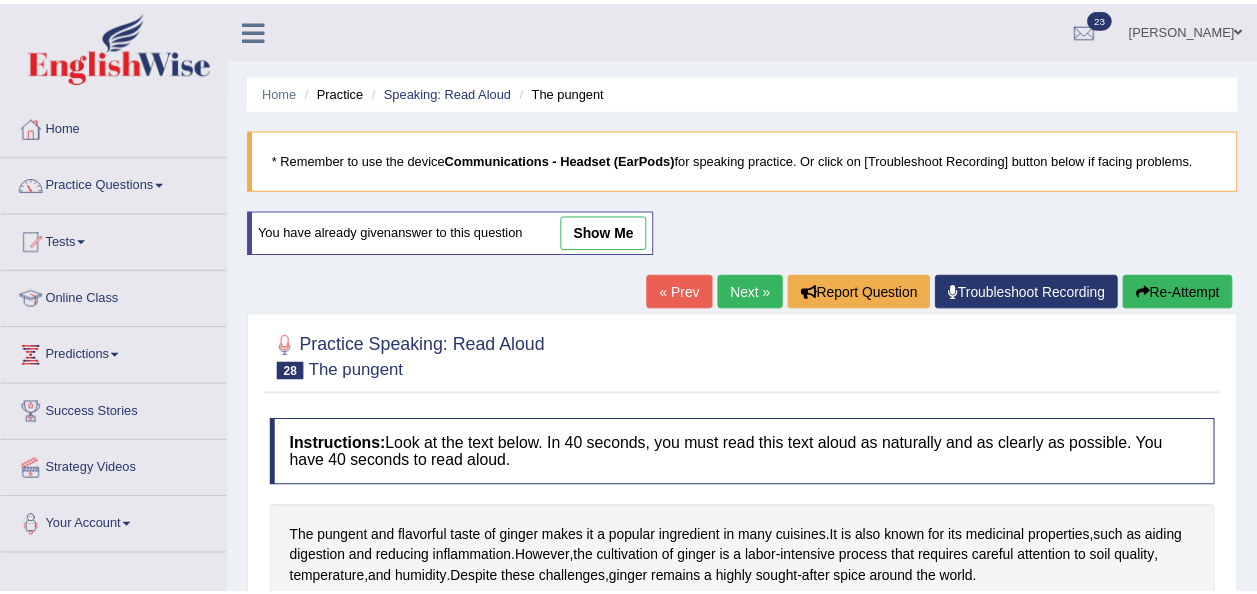 scroll, scrollTop: 192, scrollLeft: 0, axis: vertical 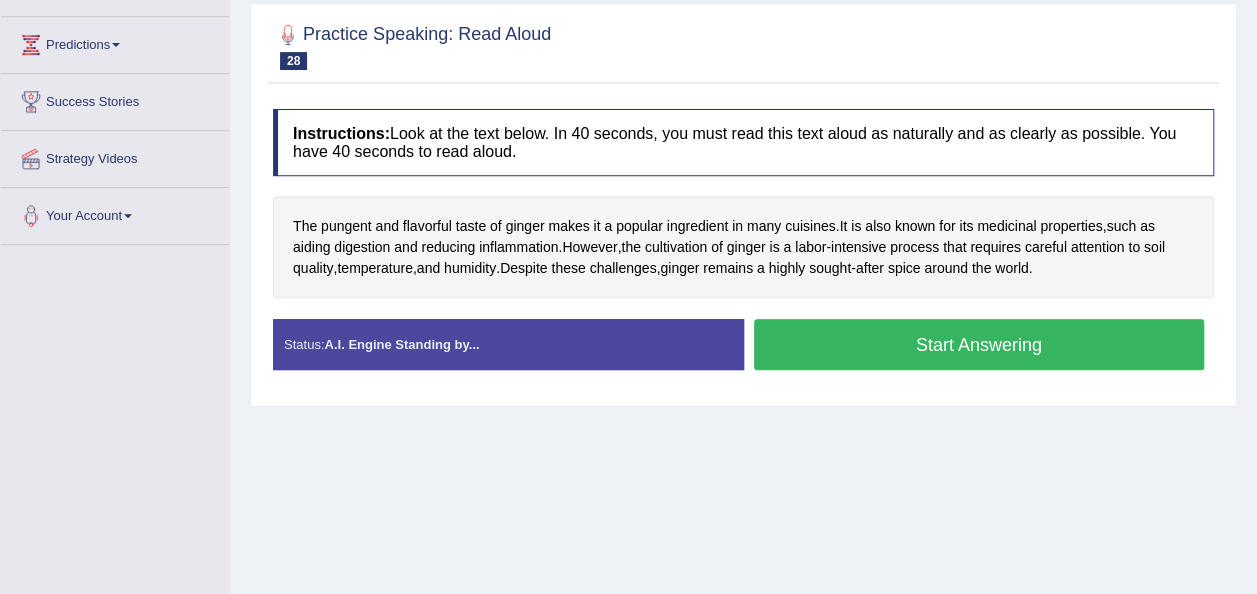 click on "Start Answering" at bounding box center (979, 344) 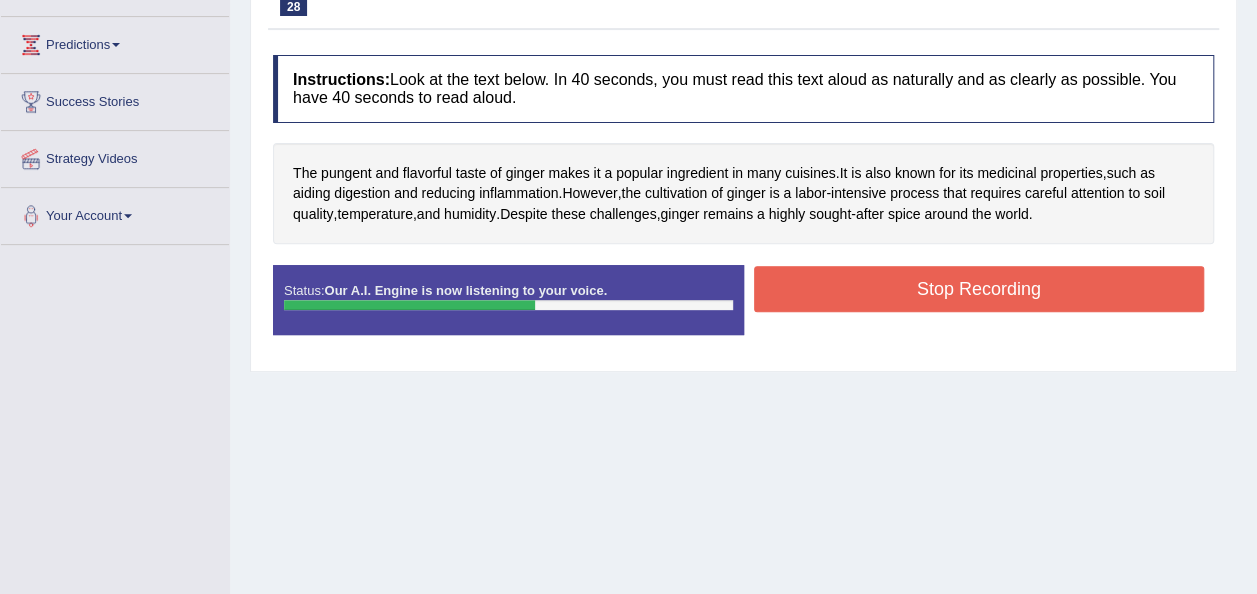 click on "Stop Recording" at bounding box center [979, 289] 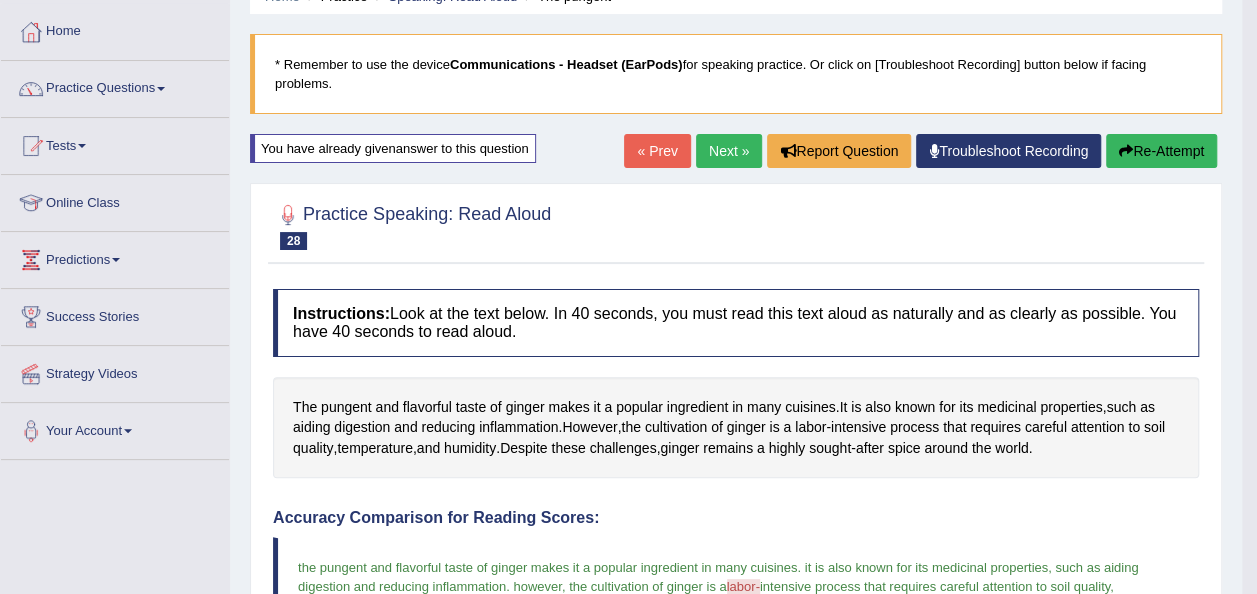scroll, scrollTop: 78, scrollLeft: 0, axis: vertical 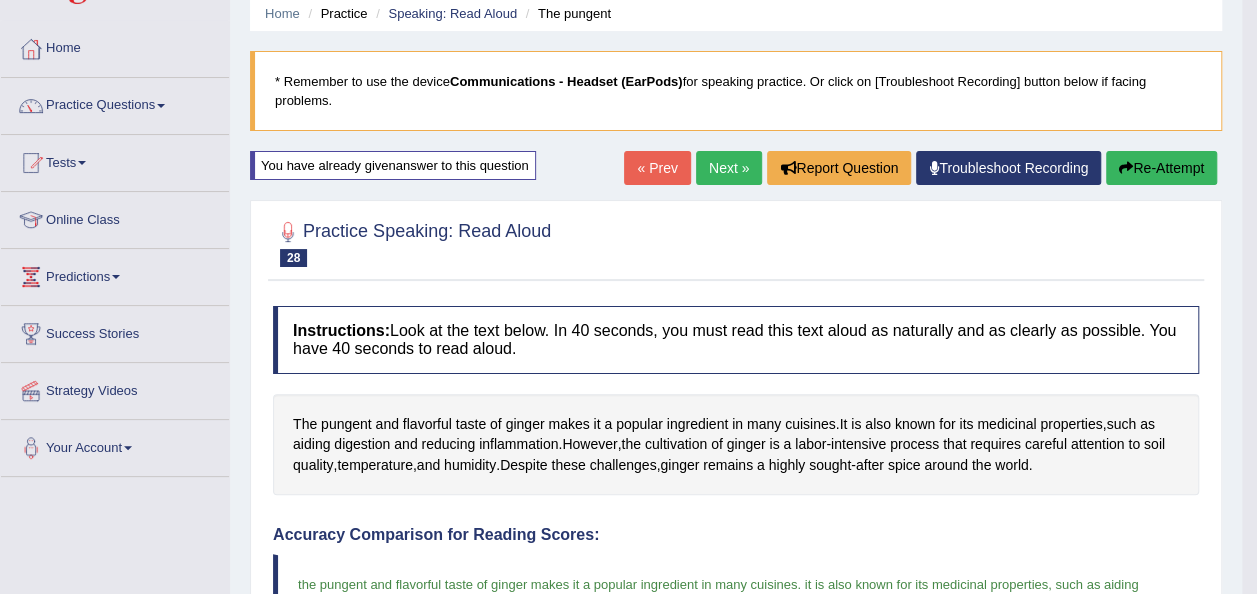 click on "Next »" at bounding box center (729, 168) 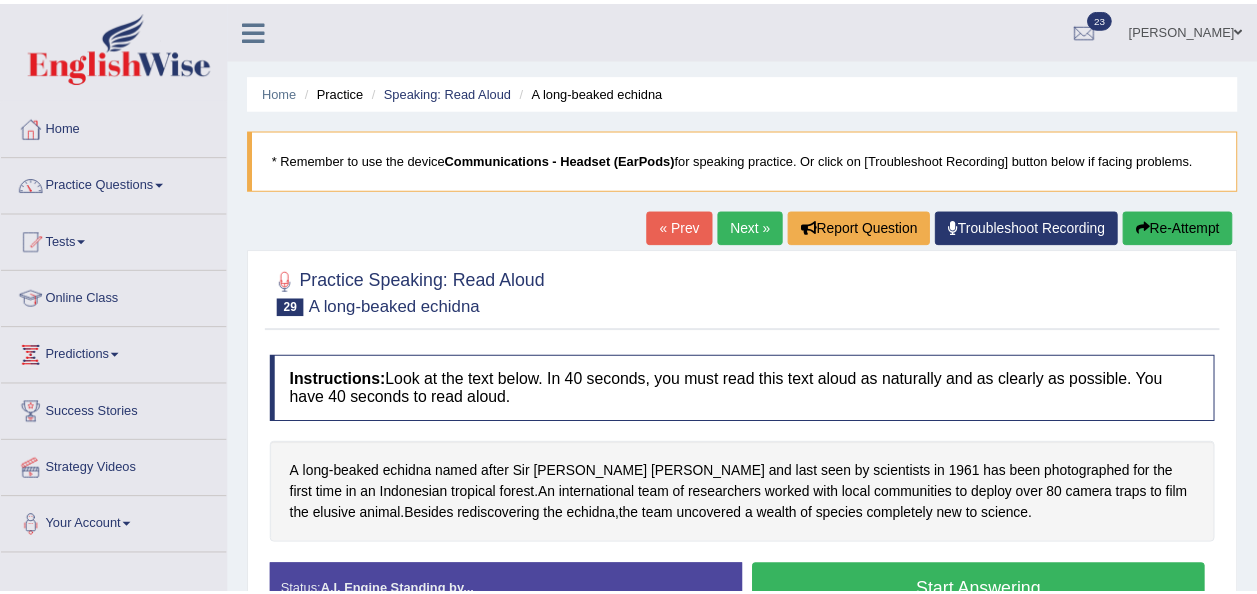 scroll, scrollTop: 0, scrollLeft: 0, axis: both 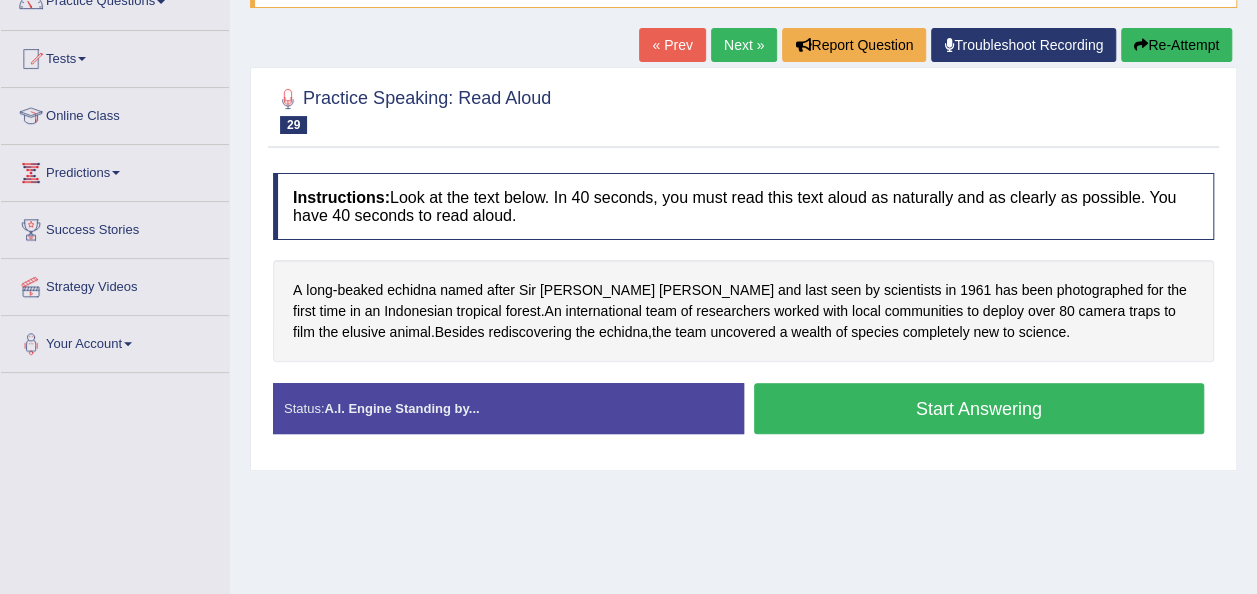 click on "Start Answering" at bounding box center (979, 408) 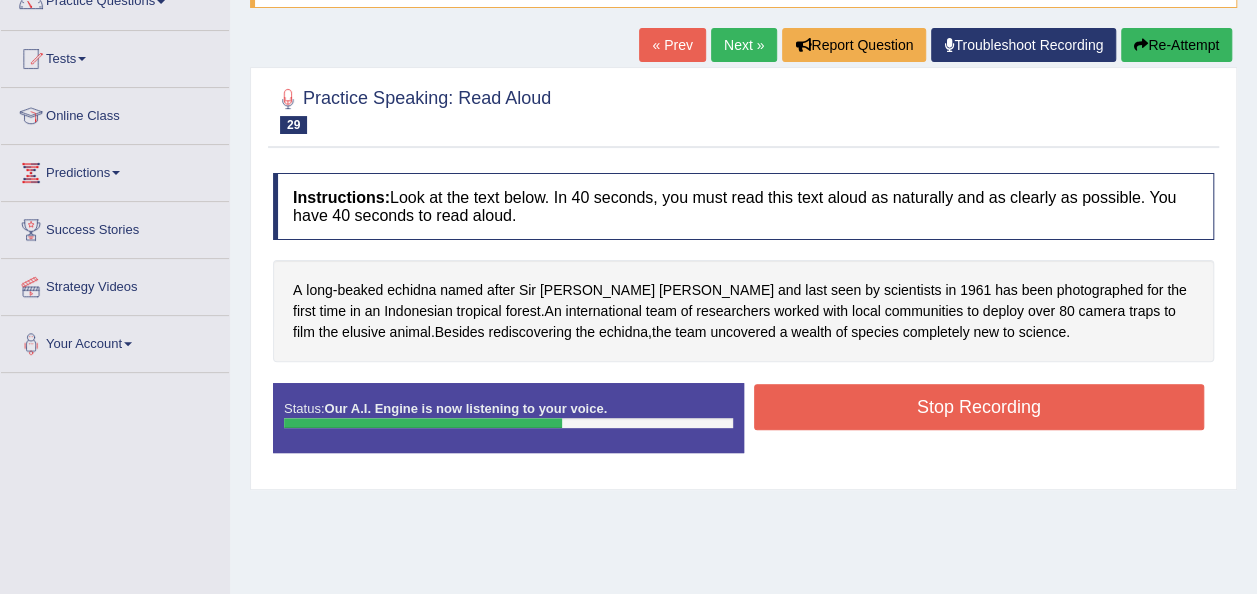 click on "Status:  Our A.I. Engine is now listening to your voice. Start Answering Stop Recording" at bounding box center (743, 428) 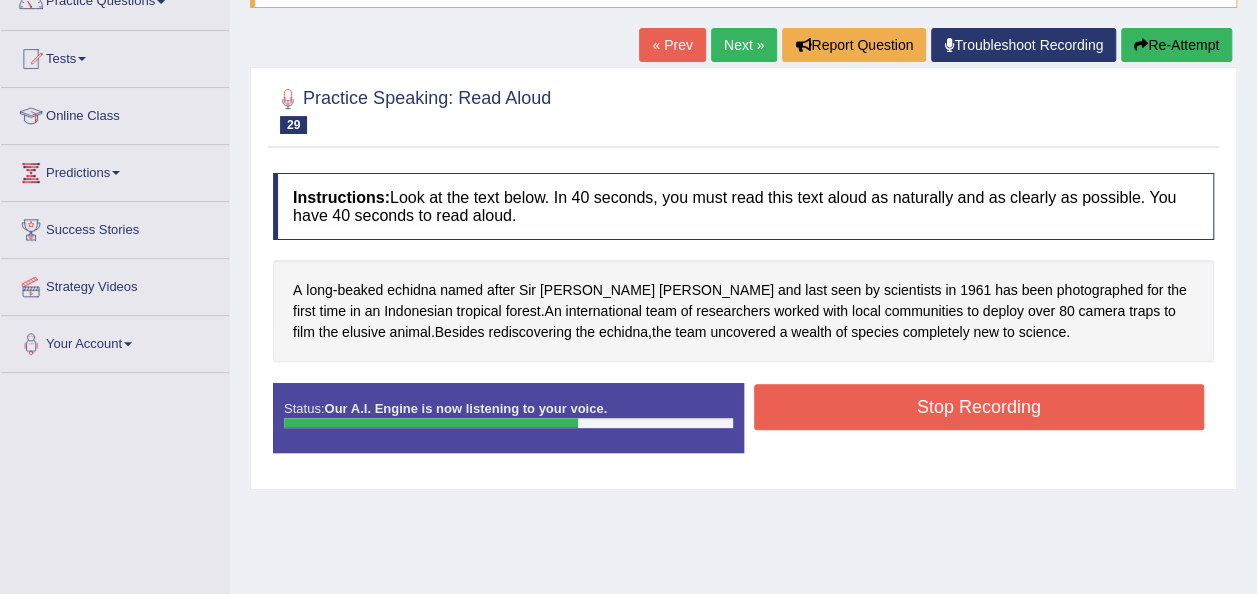 click on "Stop Recording" at bounding box center (979, 407) 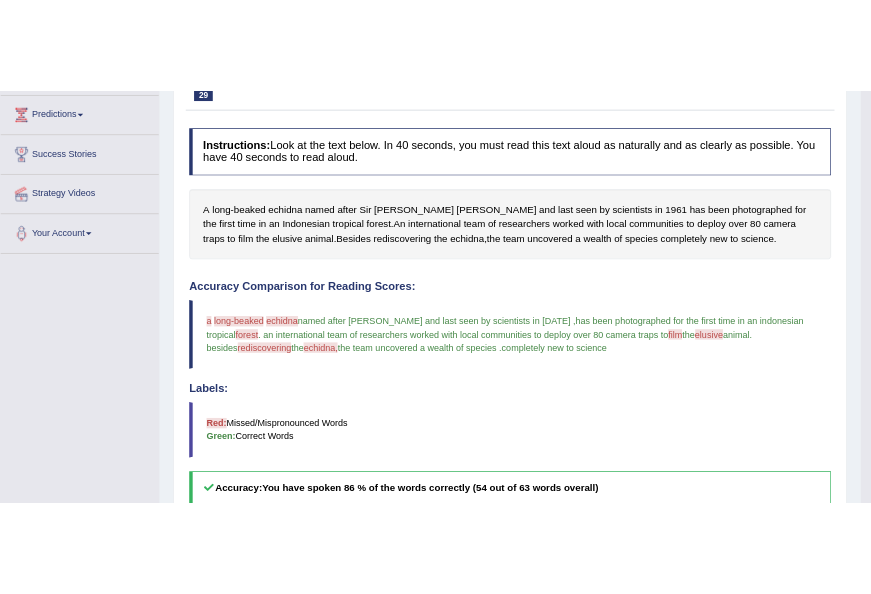 scroll, scrollTop: 322, scrollLeft: 0, axis: vertical 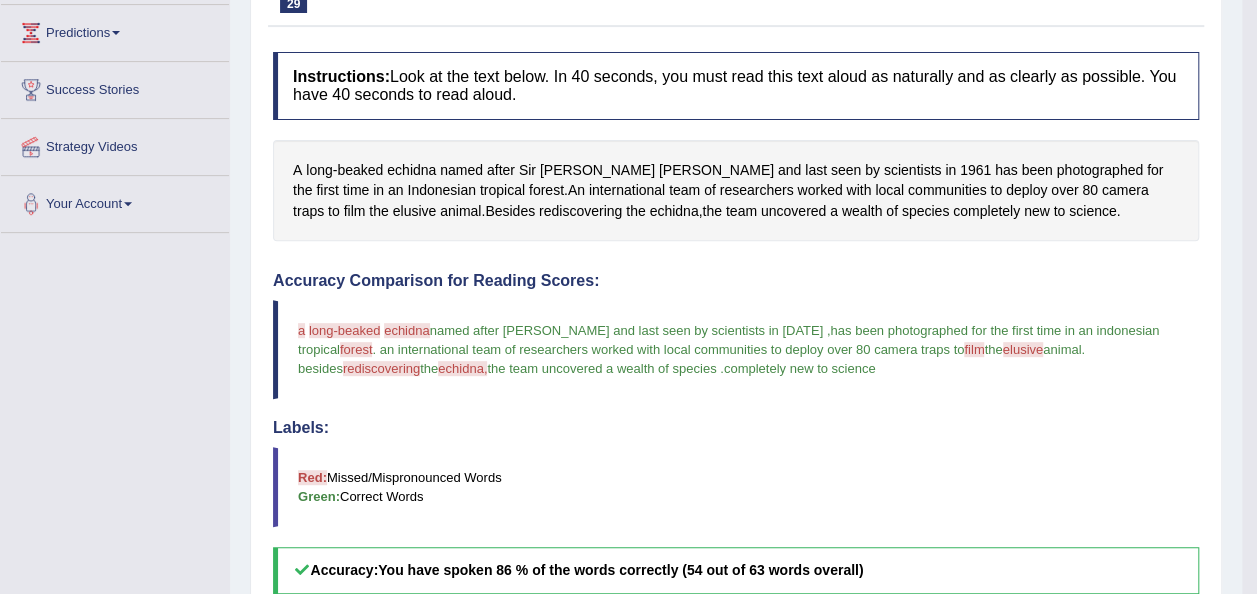 click on "has been photographed for the first time in an indonesian tropical" at bounding box center (730, 340) 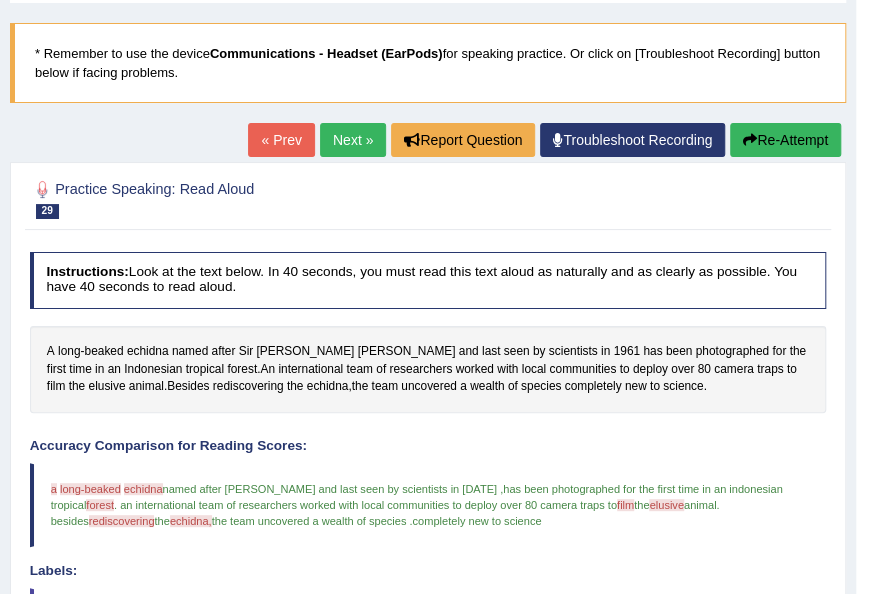 scroll, scrollTop: 0, scrollLeft: 0, axis: both 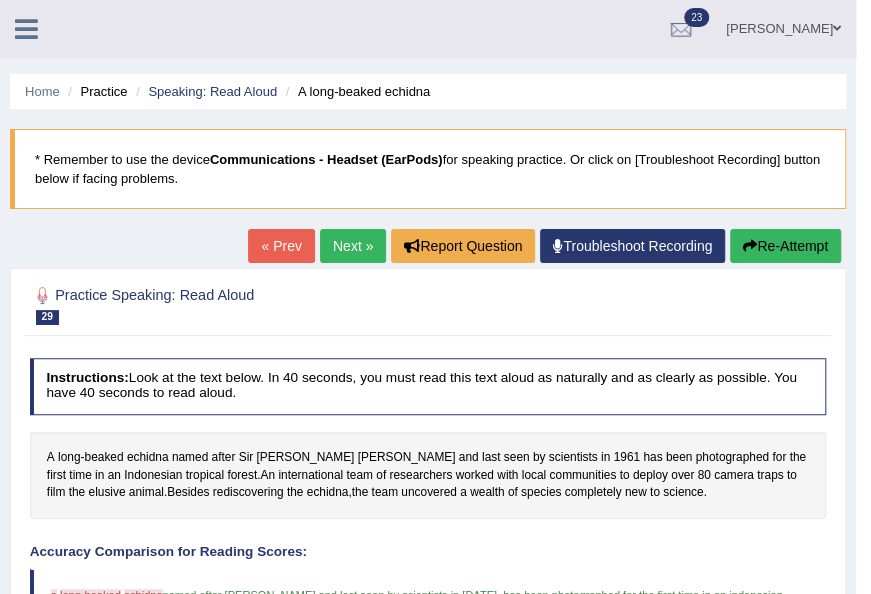 click on "Next »" at bounding box center [353, 246] 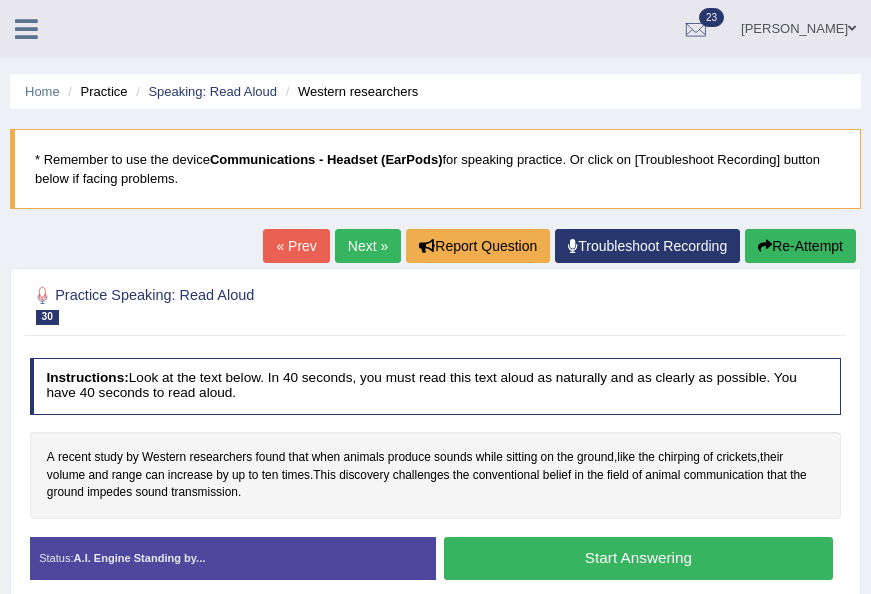 scroll, scrollTop: 0, scrollLeft: 0, axis: both 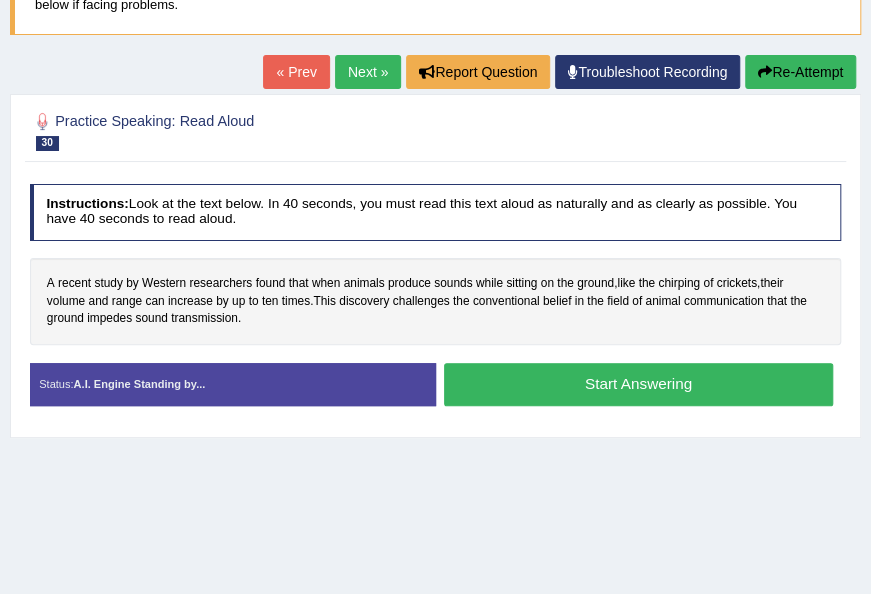 click on "Start Answering" at bounding box center (638, 384) 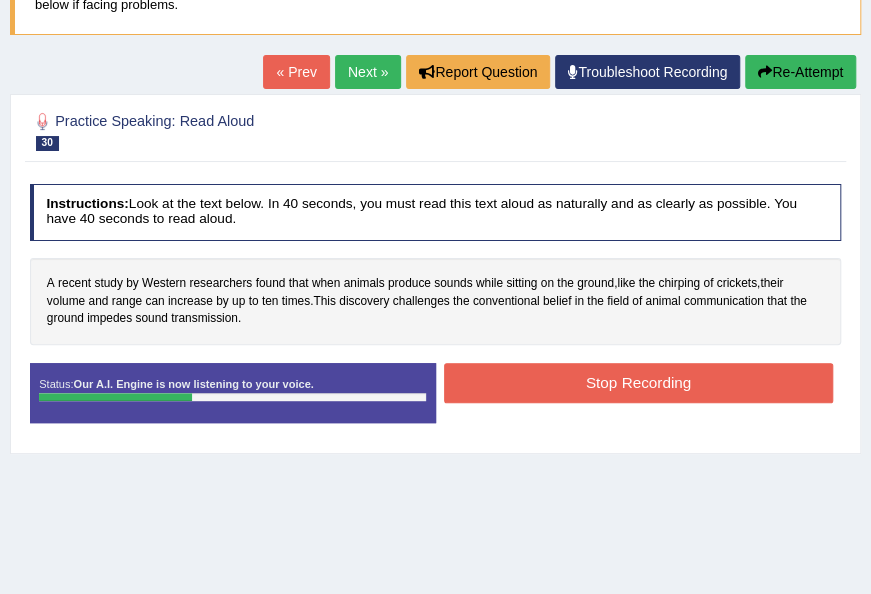 click on "Stop Recording" at bounding box center [638, 382] 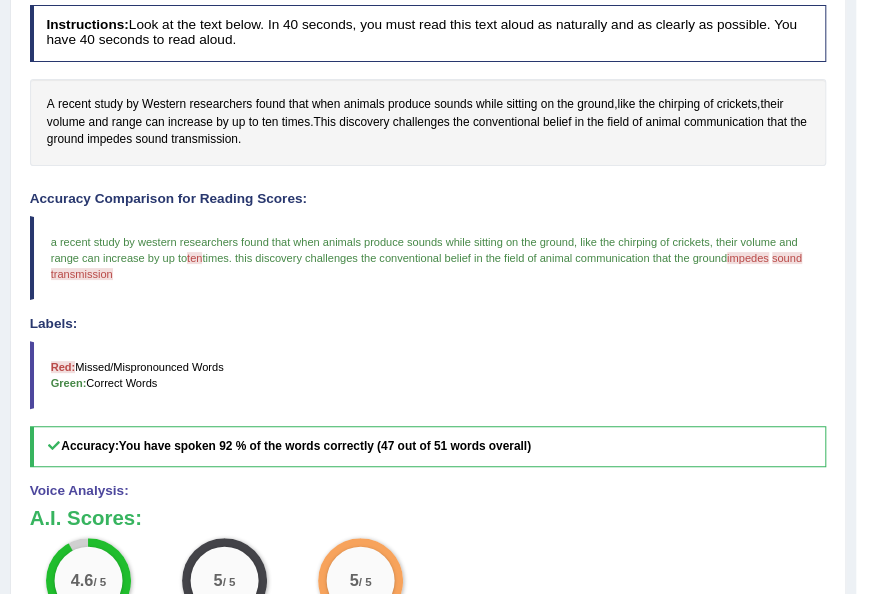 scroll, scrollTop: 582, scrollLeft: 0, axis: vertical 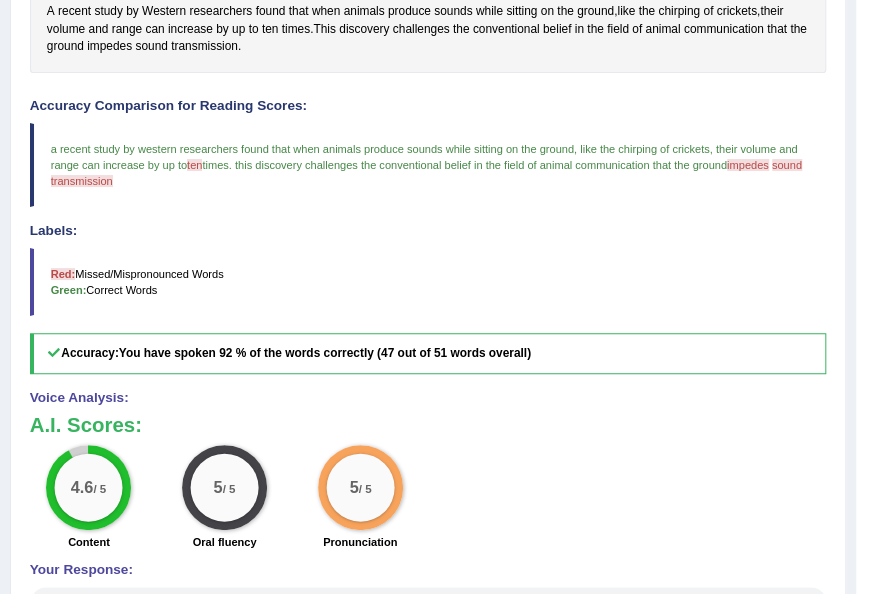 click on "You have spoken 92 % of the words correctly (47 out of 51 words overall)" at bounding box center [325, 353] 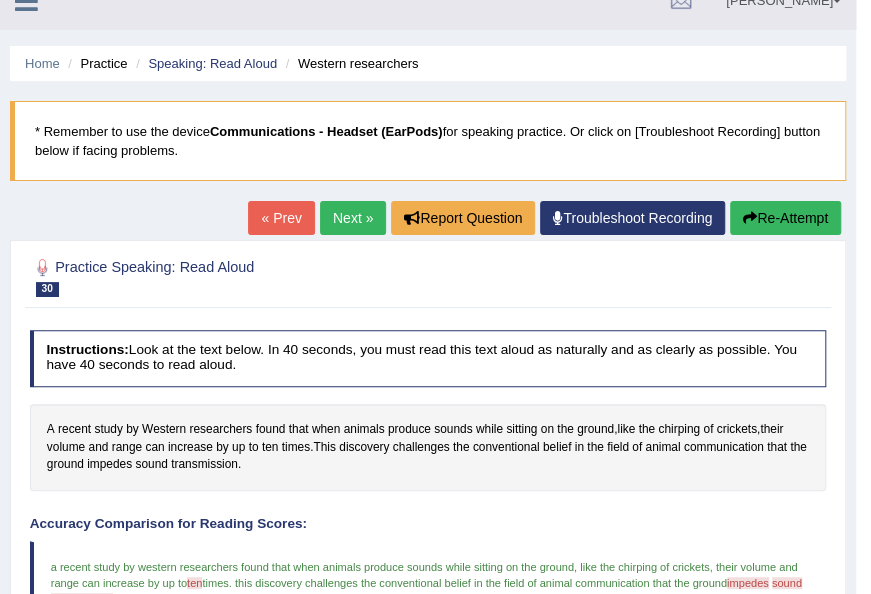 scroll, scrollTop: 0, scrollLeft: 0, axis: both 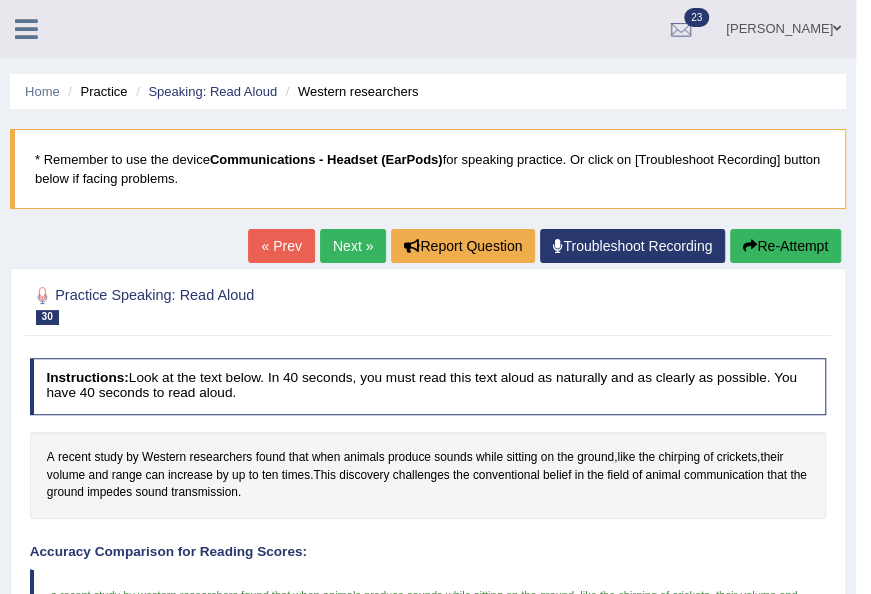 click on "Next »" at bounding box center [353, 246] 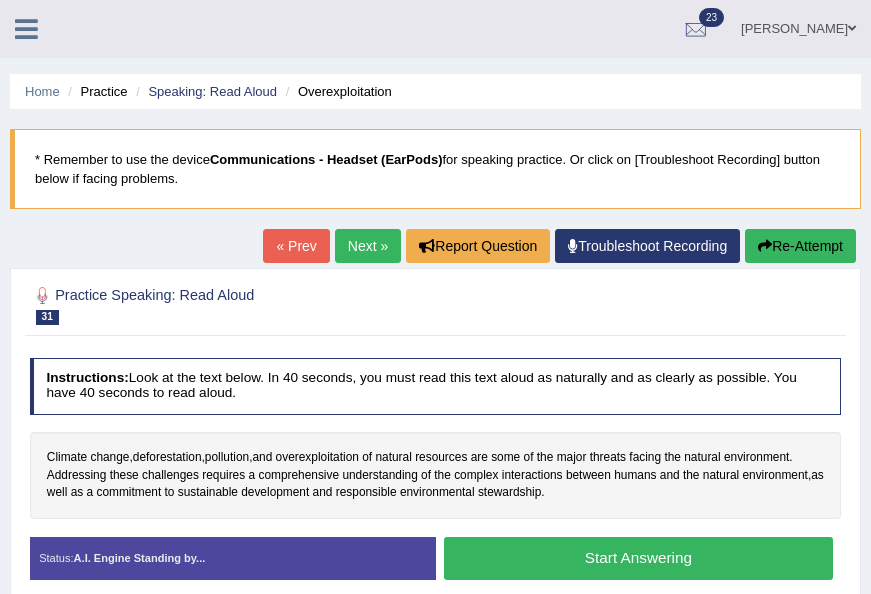 scroll, scrollTop: 0, scrollLeft: 0, axis: both 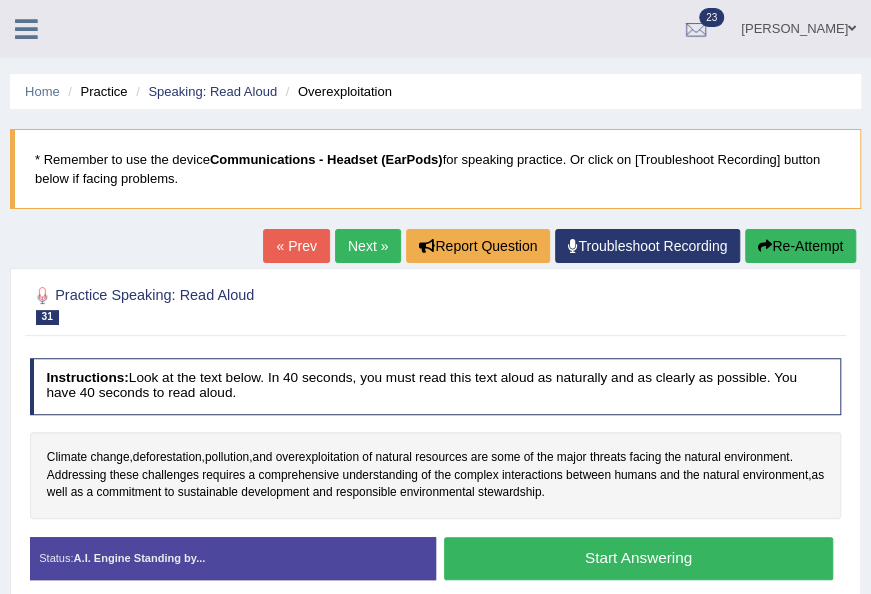 click on "Start Answering" at bounding box center (638, 558) 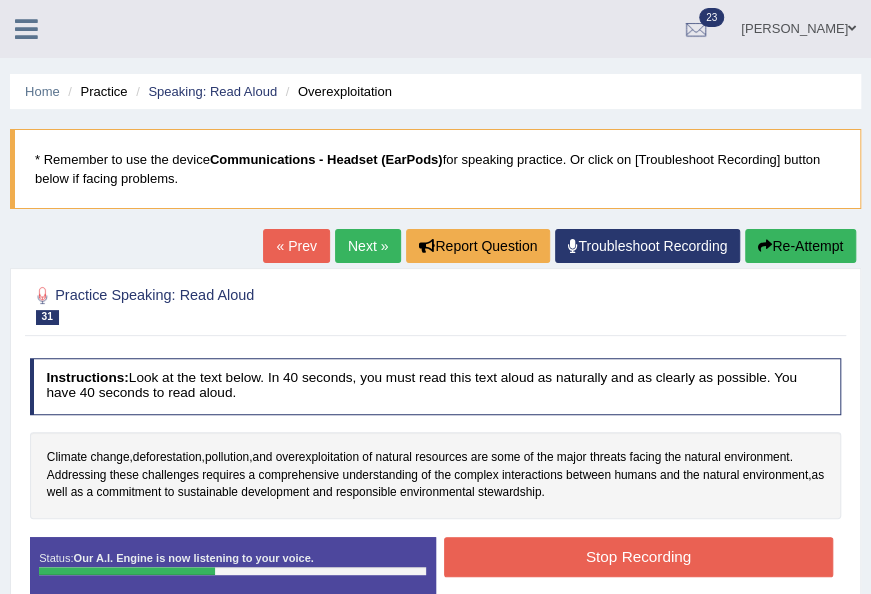 click on "Stop Recording" at bounding box center (638, 556) 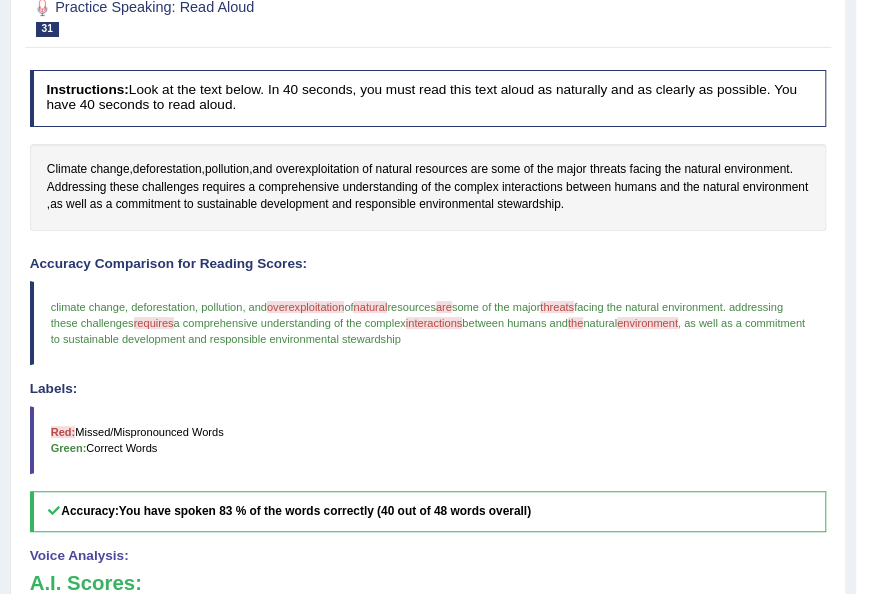scroll, scrollTop: 0, scrollLeft: 0, axis: both 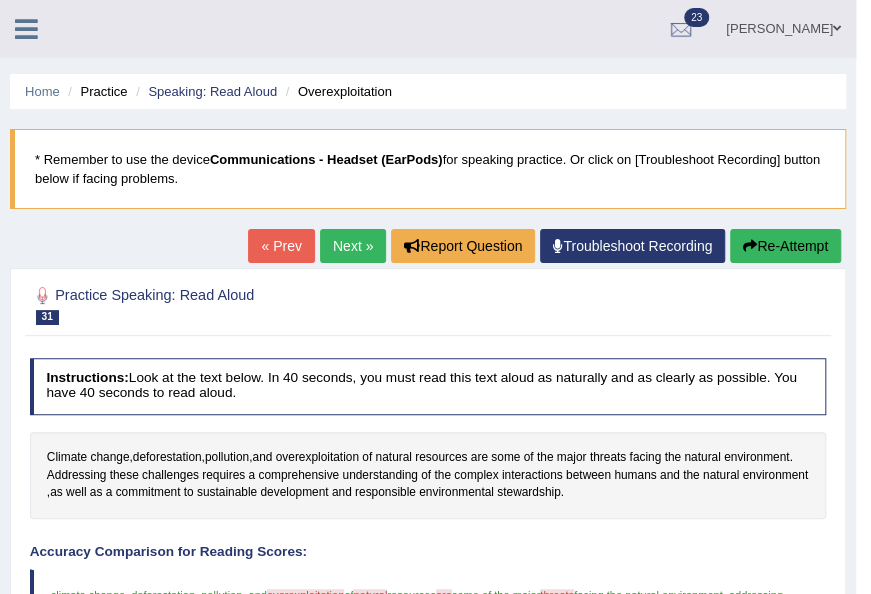click at bounding box center (26, 29) 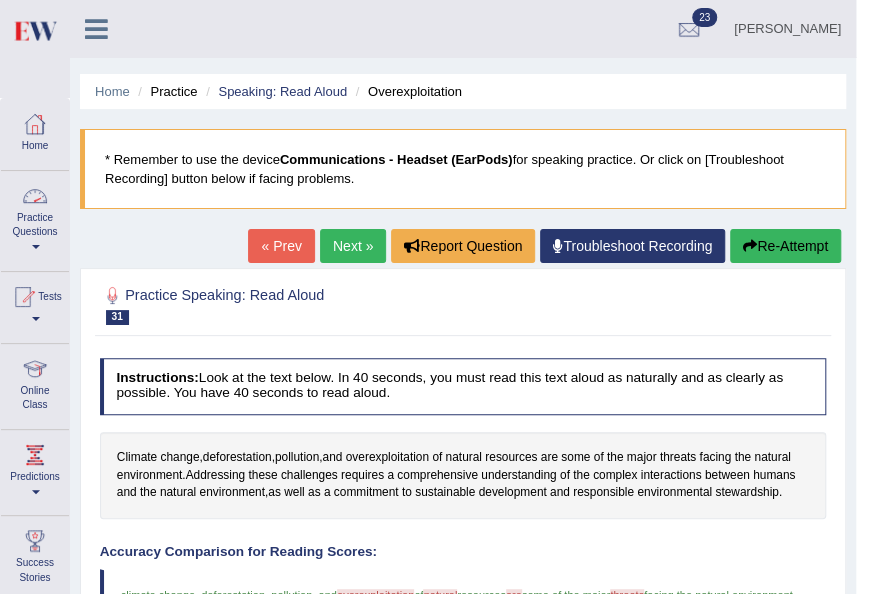 click on "Practice Questions" at bounding box center [35, 218] 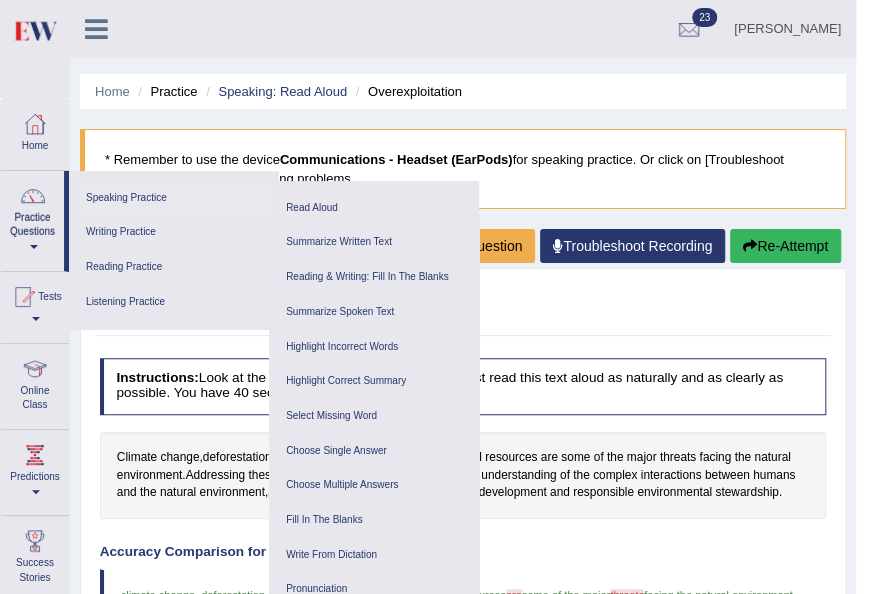 click on "Speaking Practice" at bounding box center [174, 198] 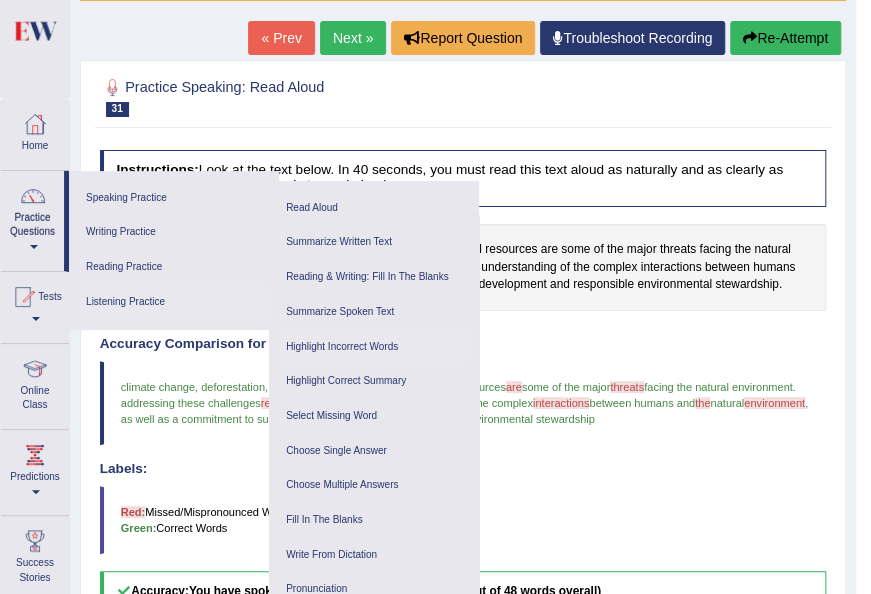 scroll, scrollTop: 0, scrollLeft: 0, axis: both 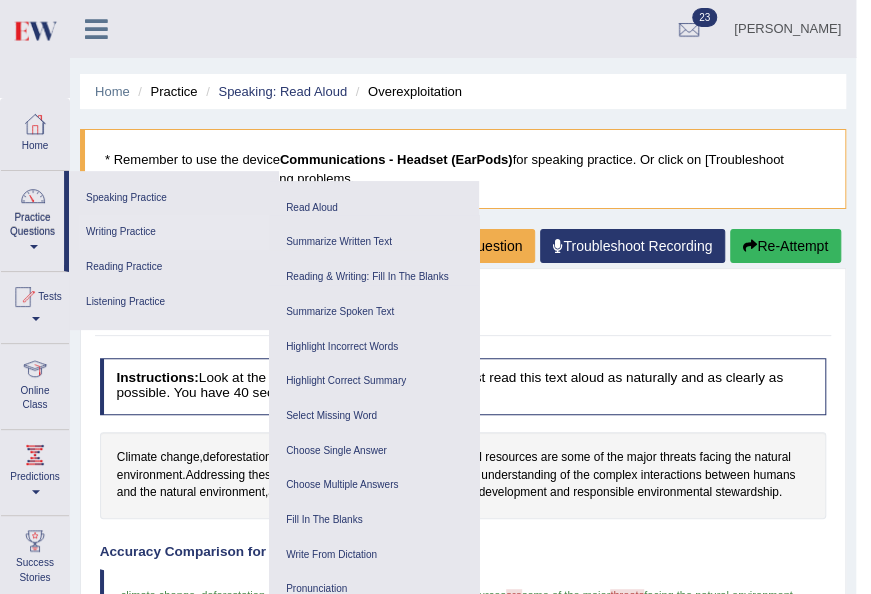click on "Writing Practice" at bounding box center (174, 232) 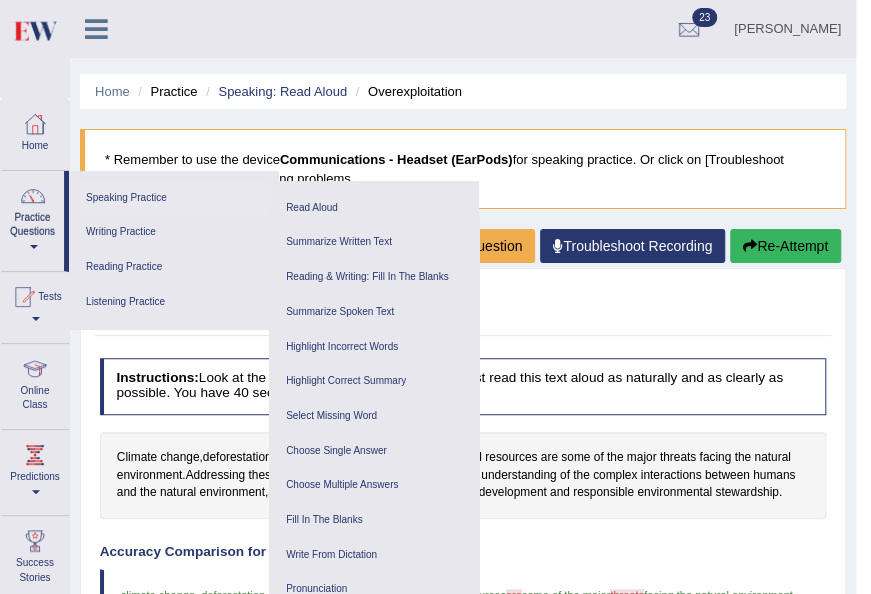 click on "Speaking Practice" at bounding box center [174, 198] 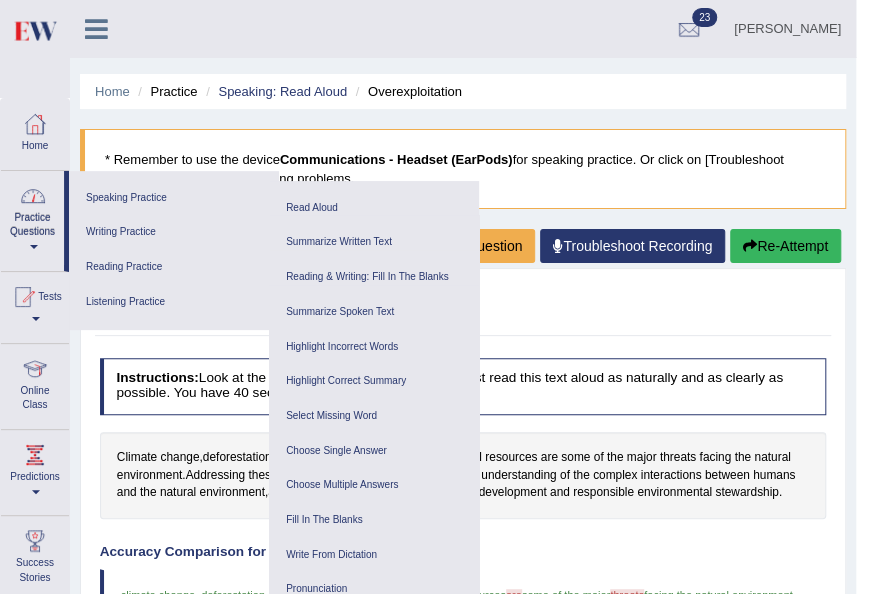 click on "Practice Questions" at bounding box center (32, 218) 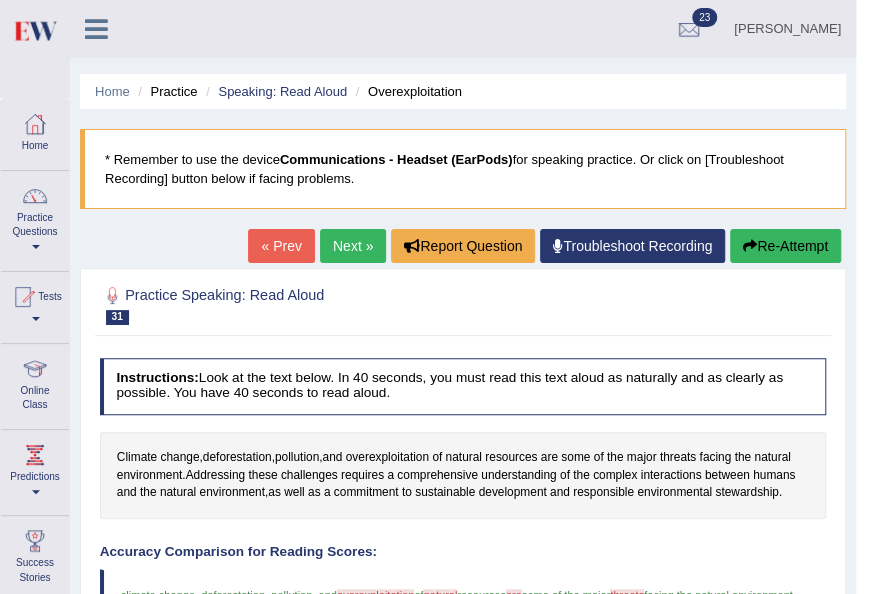 click on "Practice Questions" at bounding box center [35, 218] 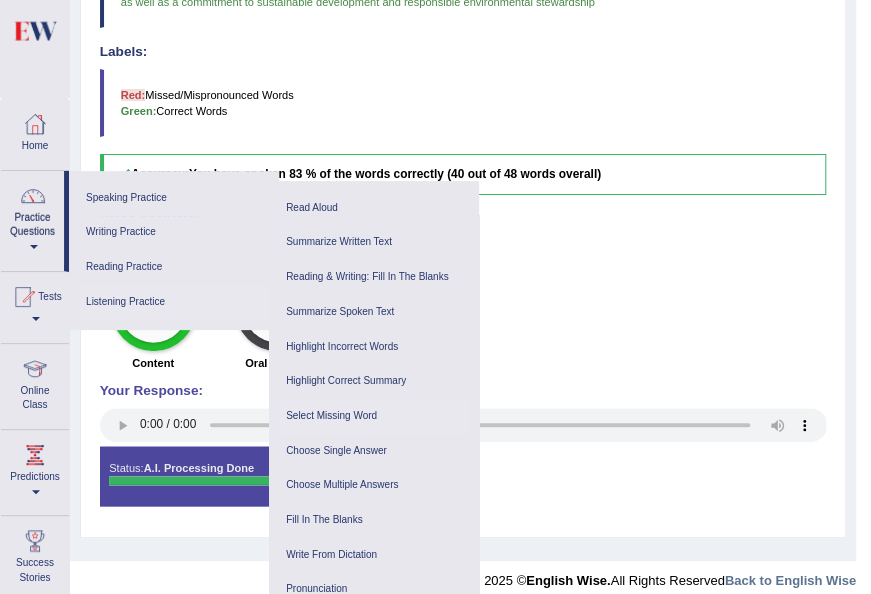 scroll, scrollTop: 636, scrollLeft: 0, axis: vertical 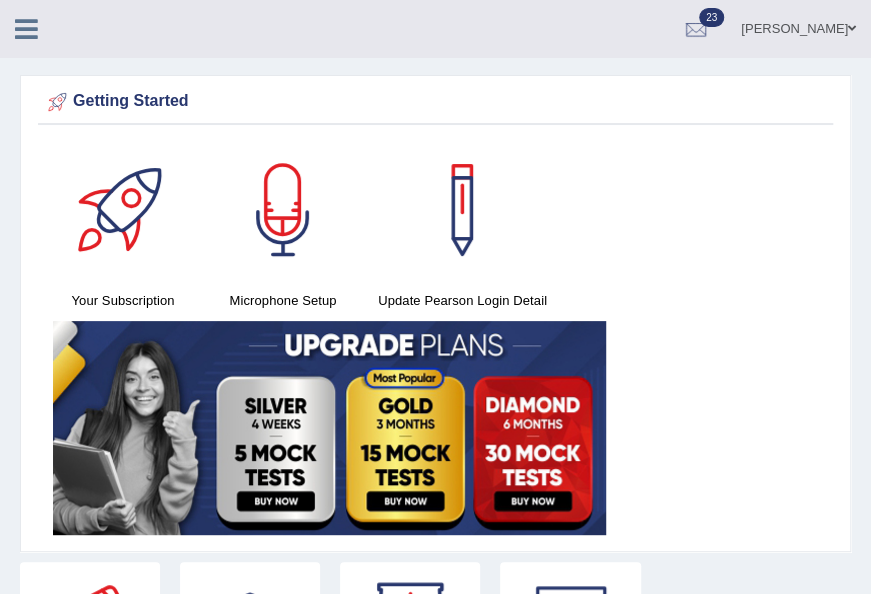 click at bounding box center [35, 22] 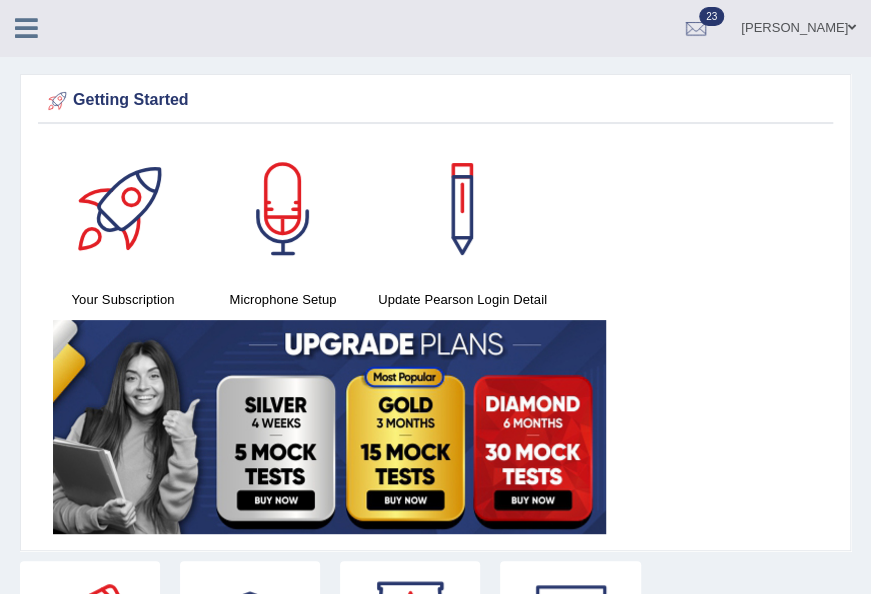 scroll, scrollTop: 0, scrollLeft: 0, axis: both 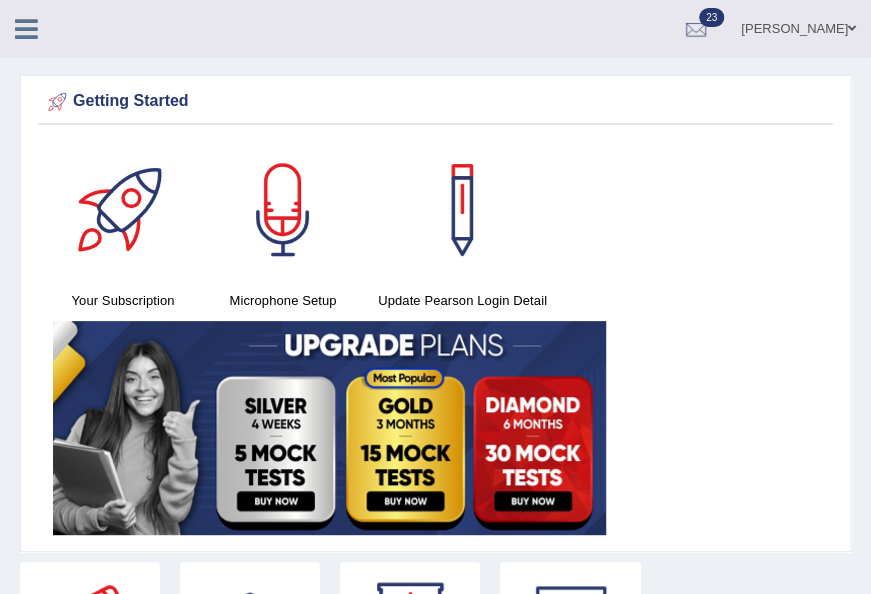 click at bounding box center (35, 22) 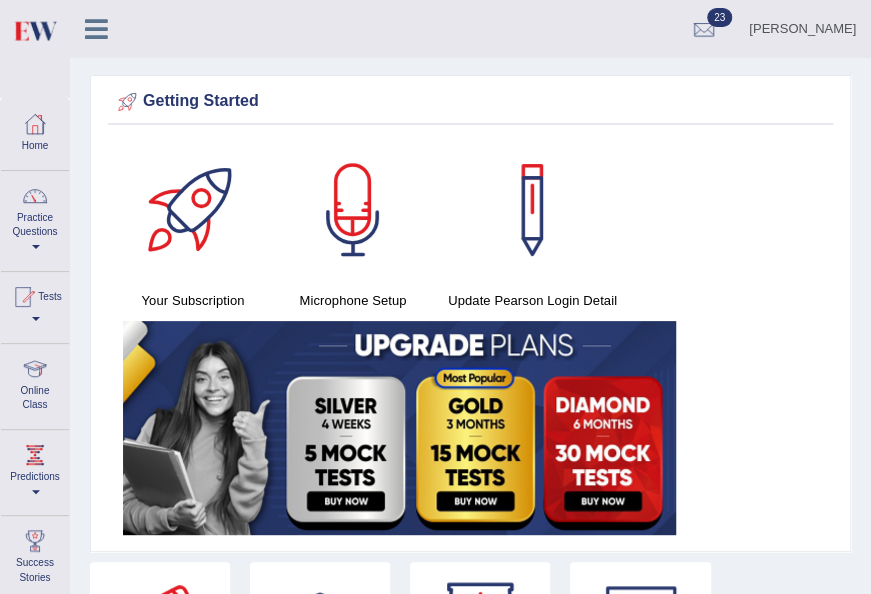 click at bounding box center (34, 30) 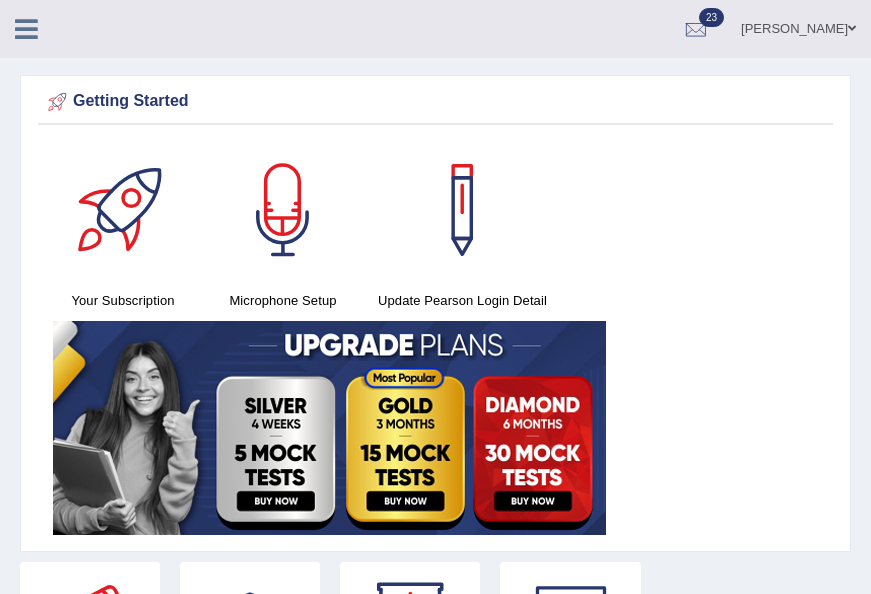 scroll, scrollTop: 0, scrollLeft: 0, axis: both 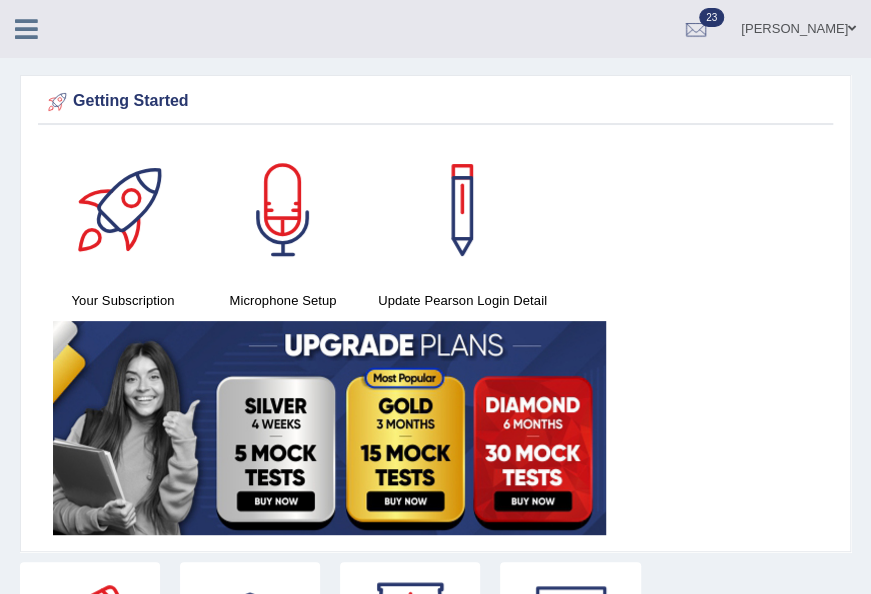 click at bounding box center (26, 29) 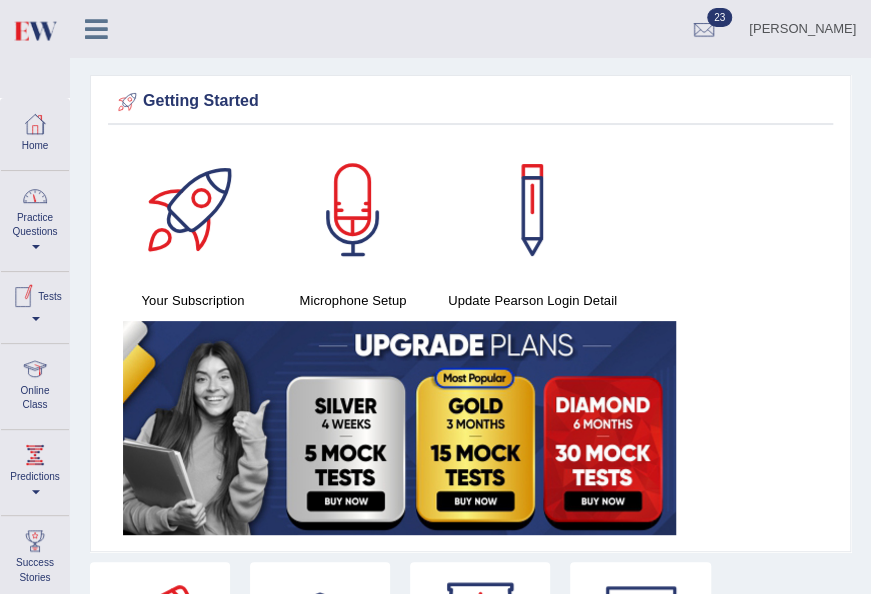 click on "Practice Questions" at bounding box center [35, 218] 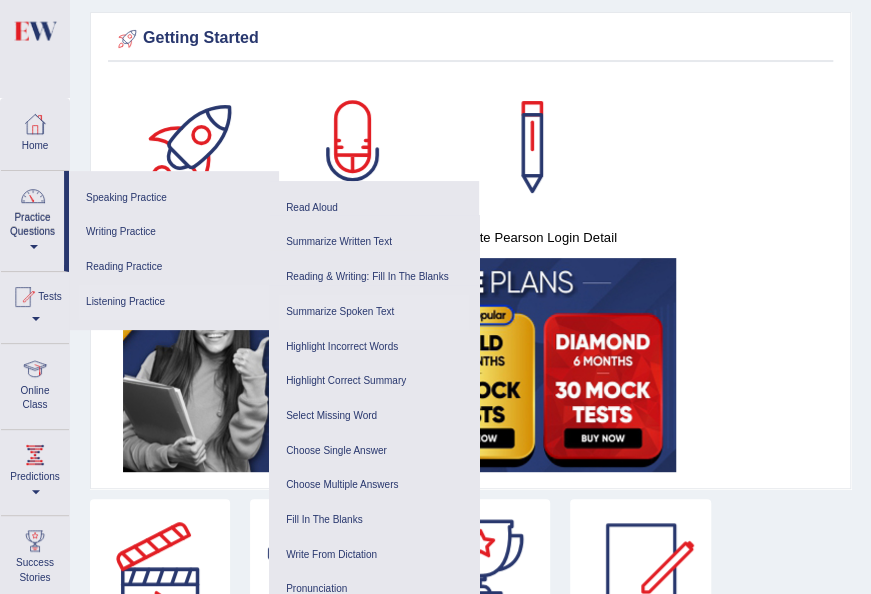 scroll, scrollTop: 0, scrollLeft: 0, axis: both 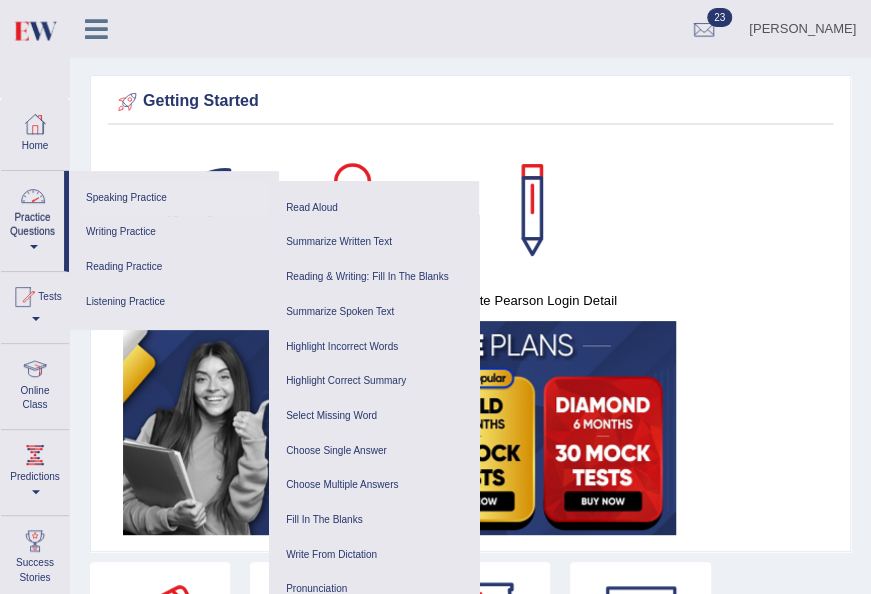 click on "Speaking Practice" at bounding box center [174, 198] 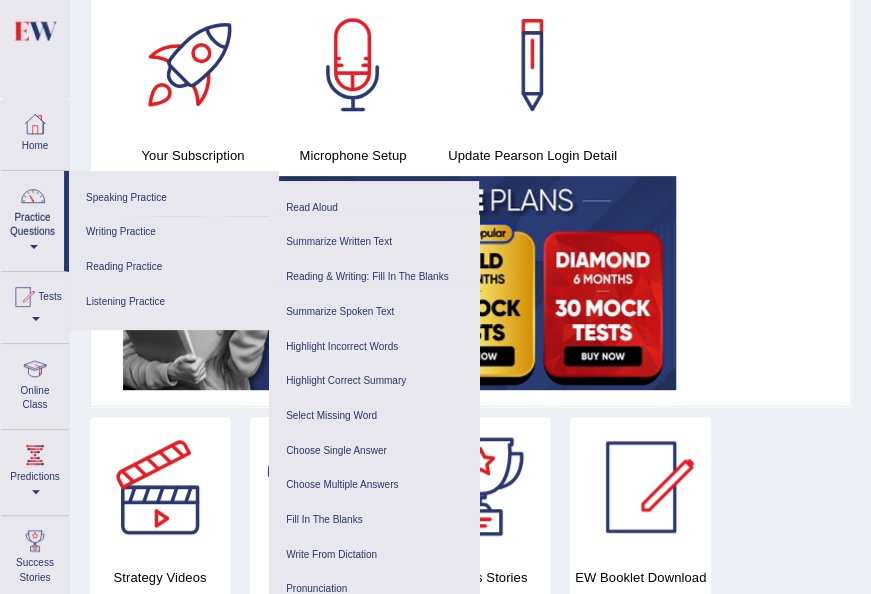 scroll, scrollTop: 0, scrollLeft: 0, axis: both 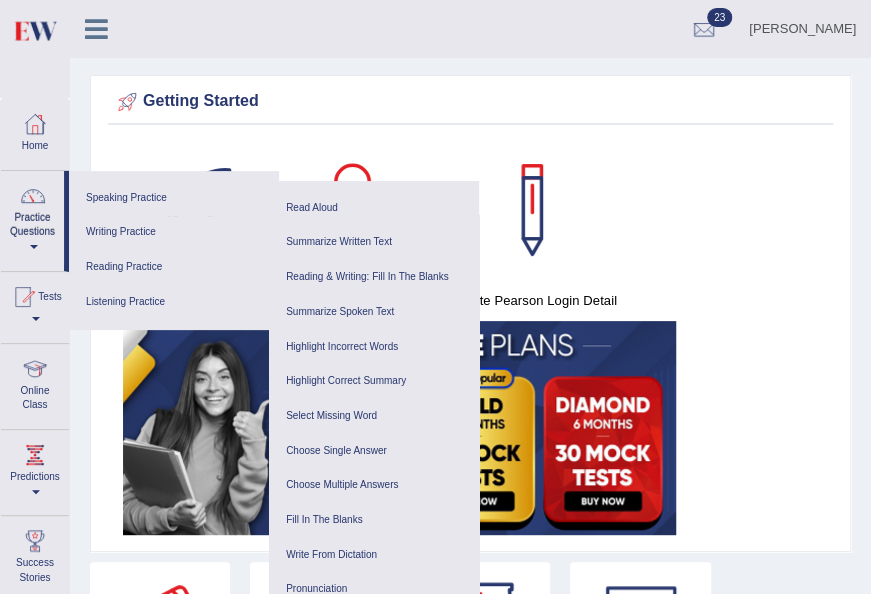 click at bounding box center (353, 210) 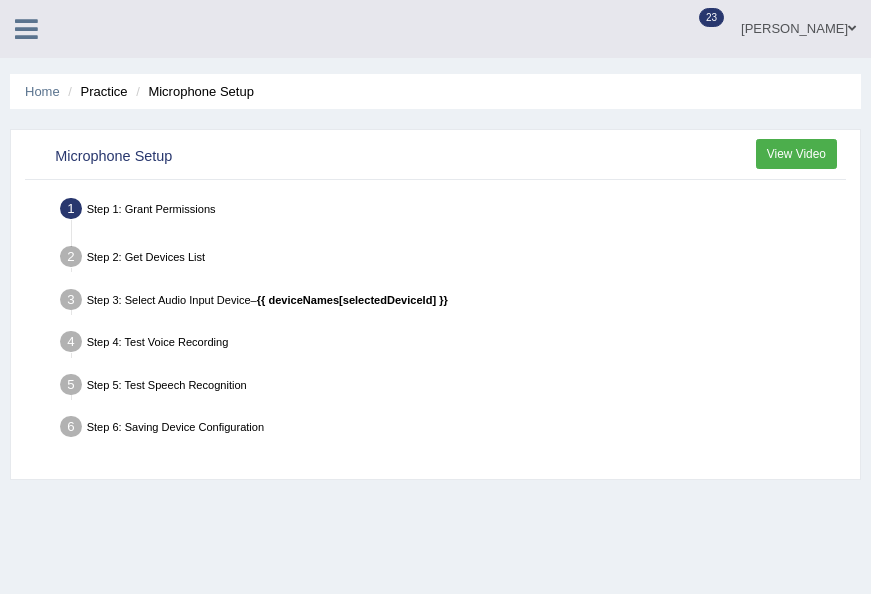 scroll, scrollTop: 0, scrollLeft: 0, axis: both 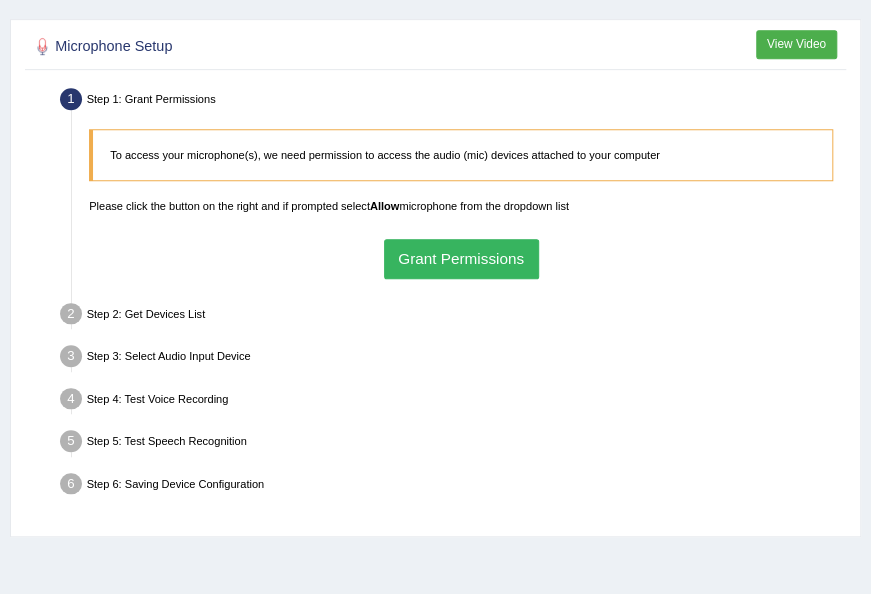 drag, startPoint x: 108, startPoint y: 4, endPoint x: 73, endPoint y: 215, distance: 213.88315 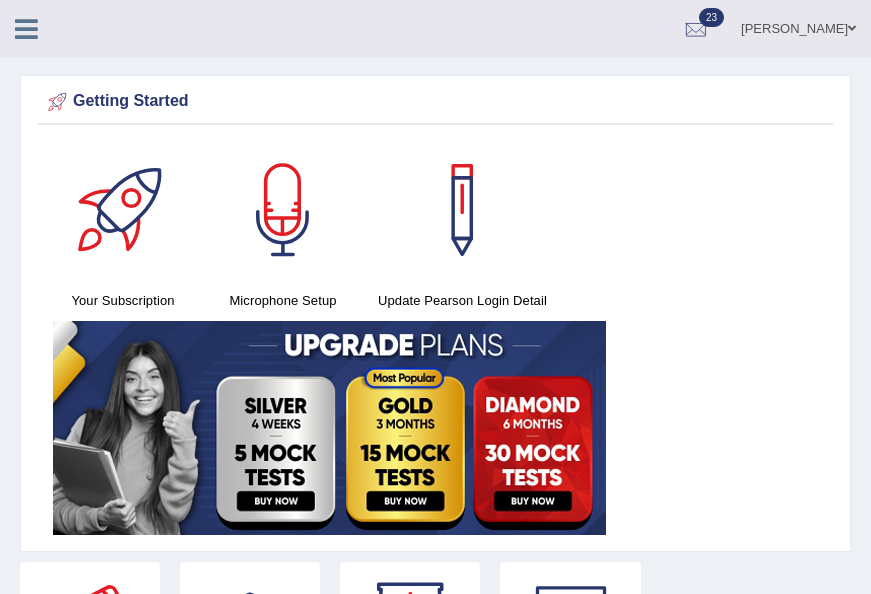 scroll, scrollTop: 0, scrollLeft: 0, axis: both 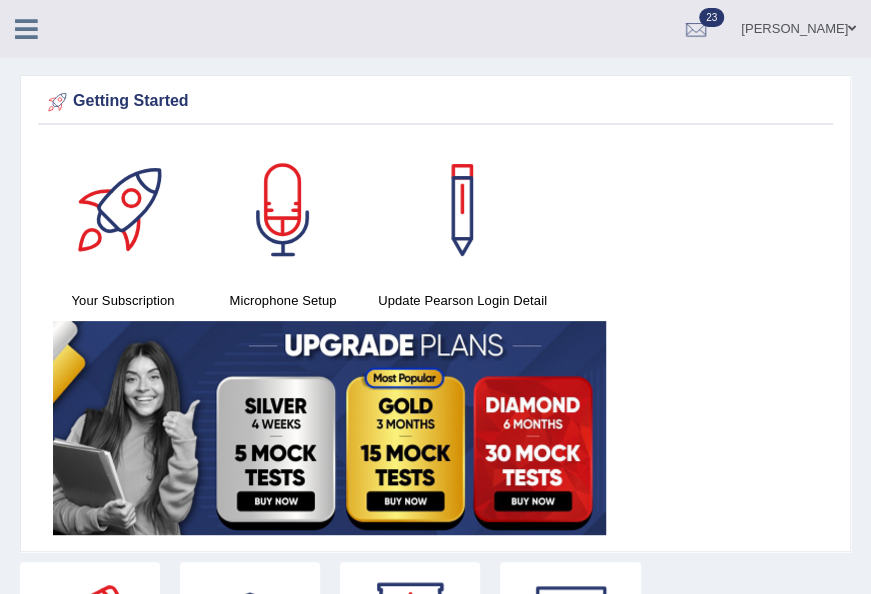click at bounding box center [26, 29] 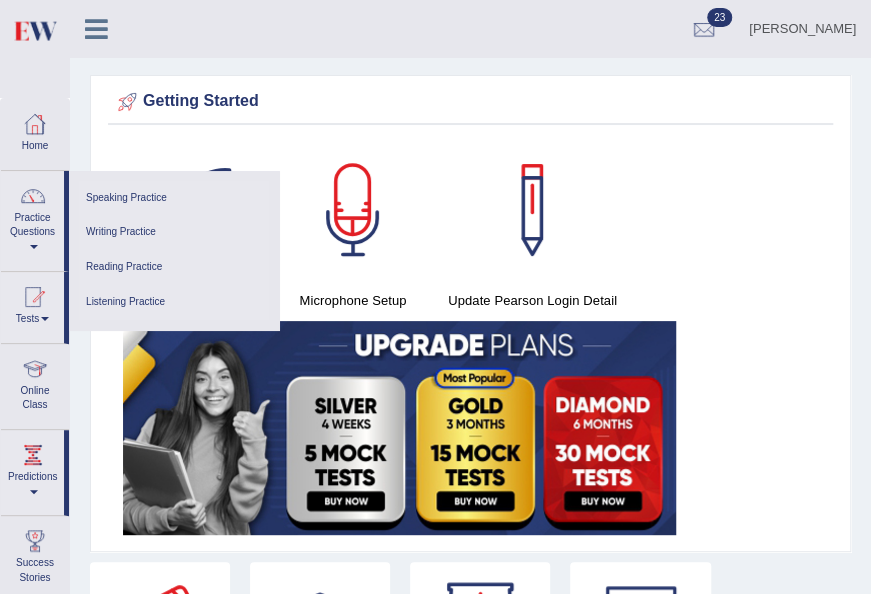 click on "Speaking Practice" at bounding box center (174, 198) 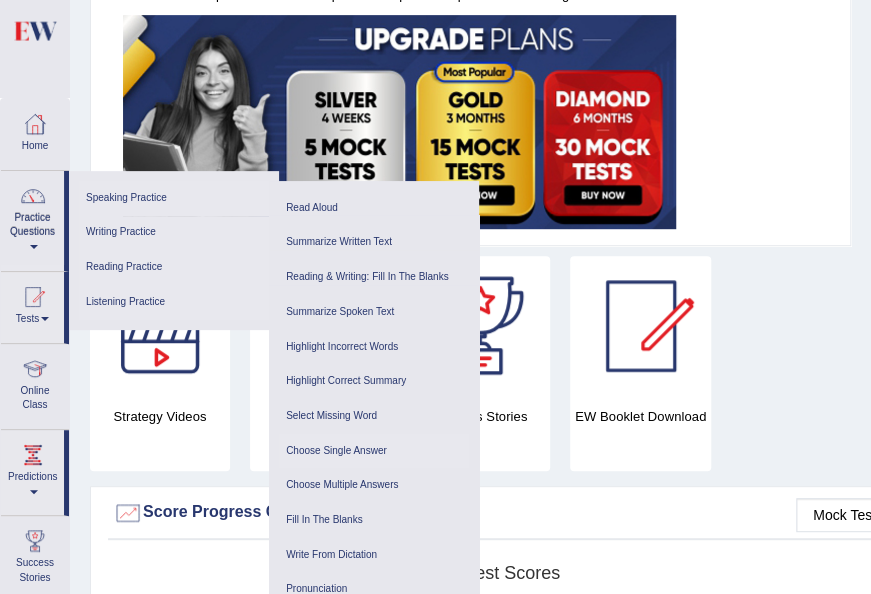 scroll, scrollTop: 240, scrollLeft: 0, axis: vertical 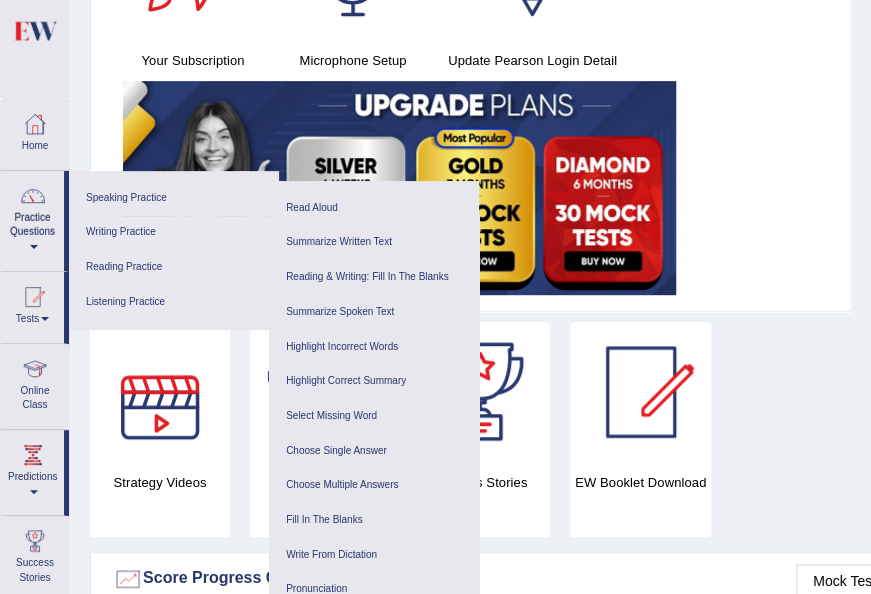 click on "Writing Practice" at bounding box center (174, 232) 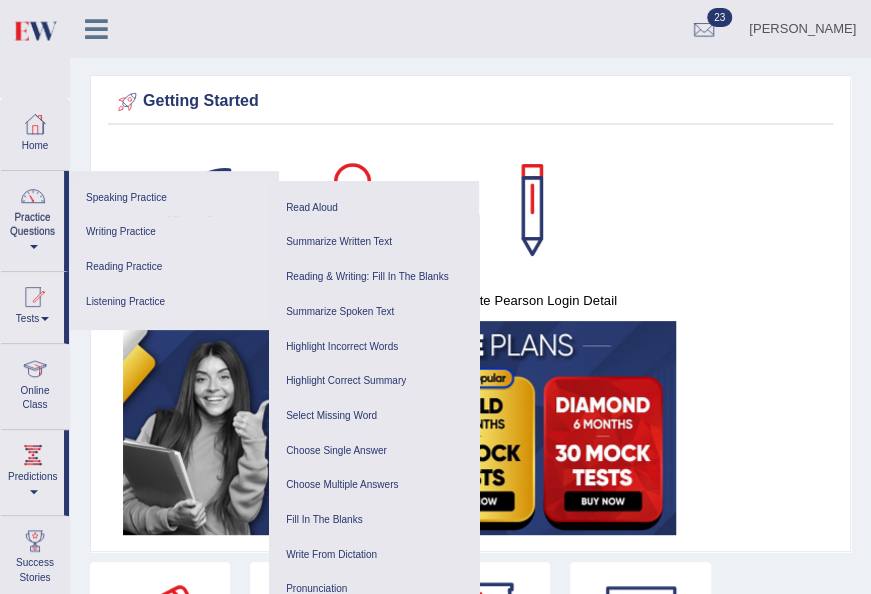 click on "Speaking Practice" at bounding box center [174, 198] 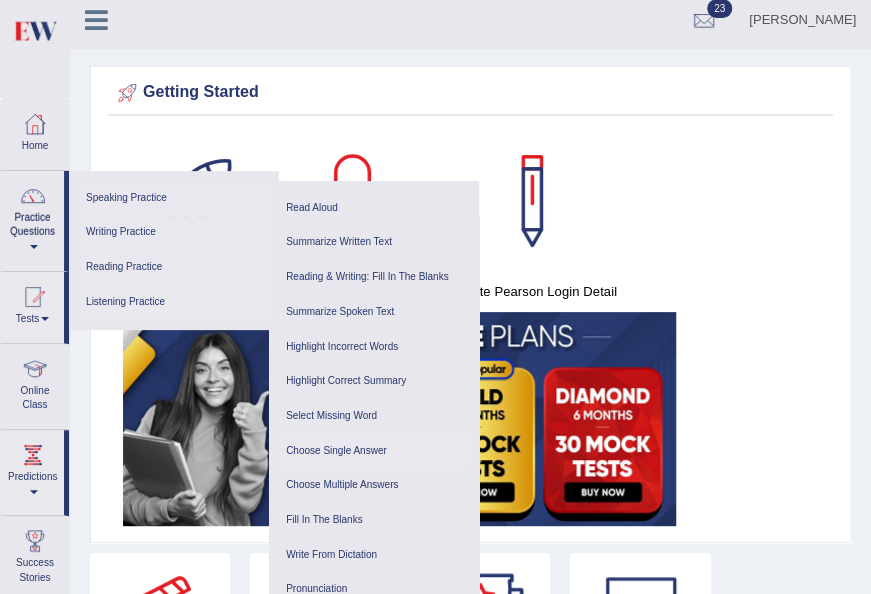 scroll, scrollTop: 0, scrollLeft: 0, axis: both 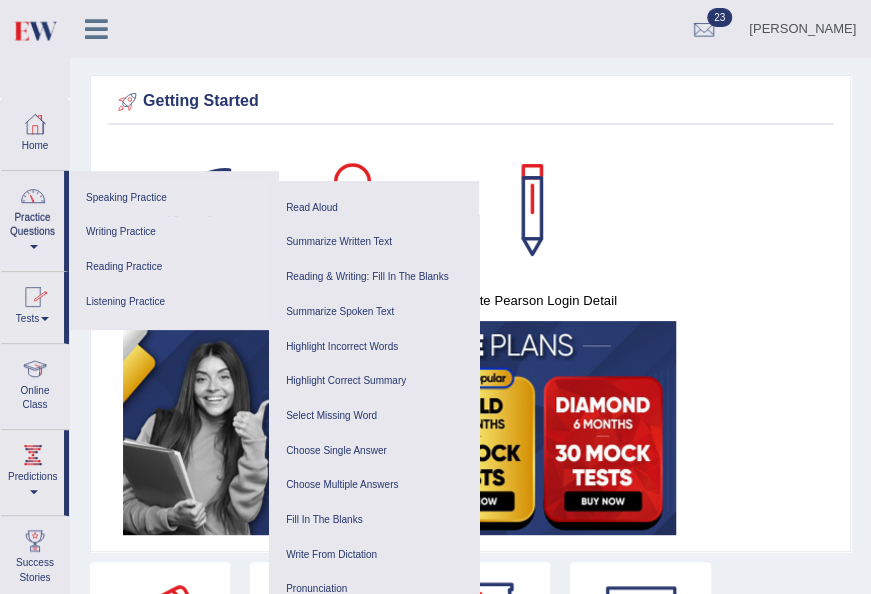 click at bounding box center (35, 124) 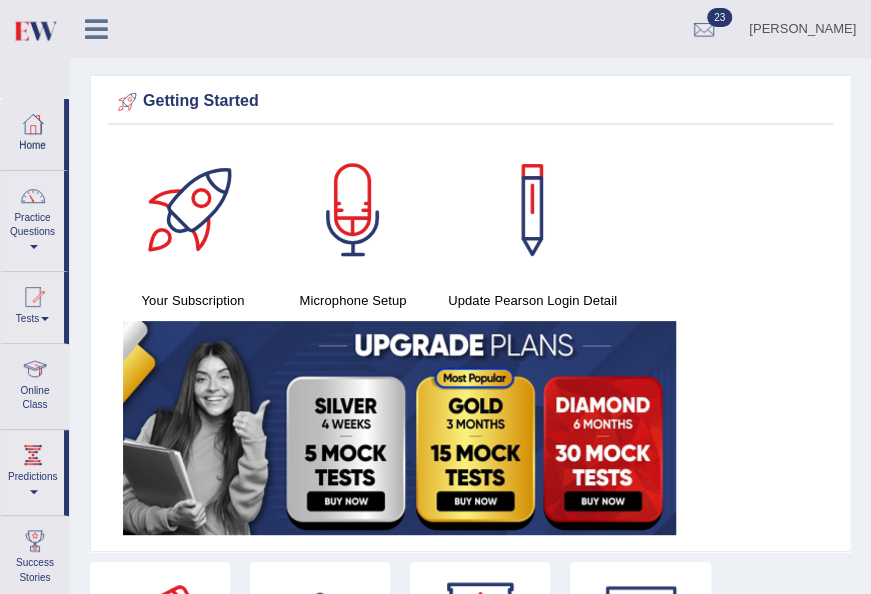 click at bounding box center [33, 124] 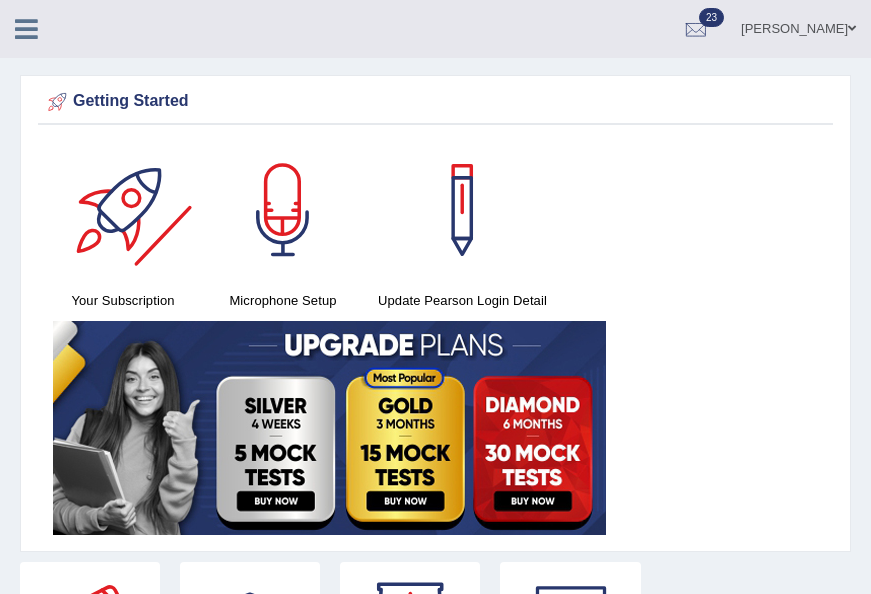 scroll, scrollTop: 0, scrollLeft: 0, axis: both 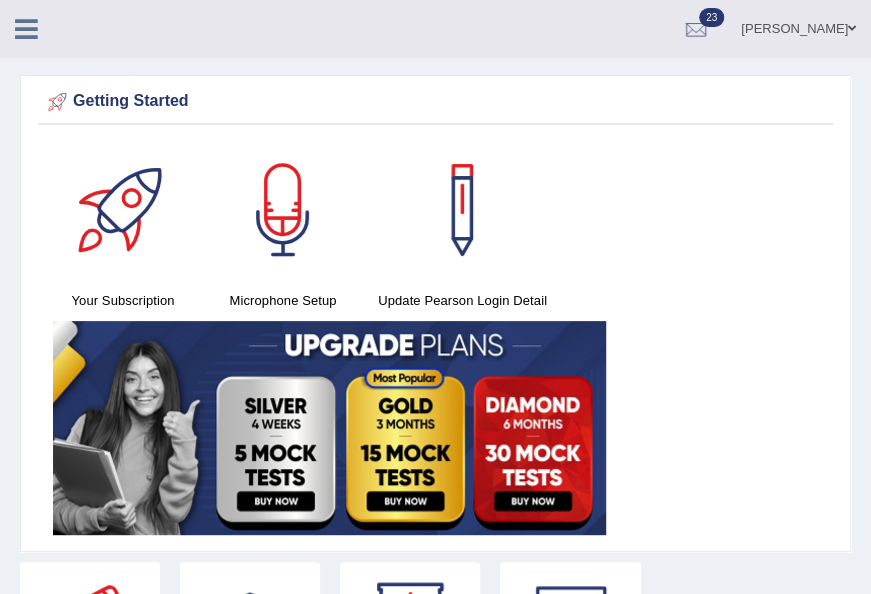 click at bounding box center [26, 29] 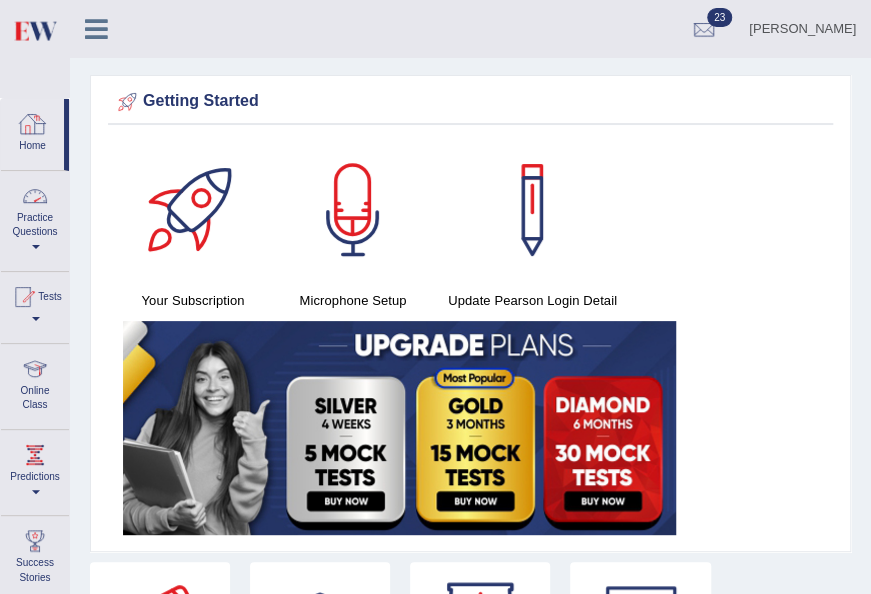 click on "Practice Questions" at bounding box center (35, 218) 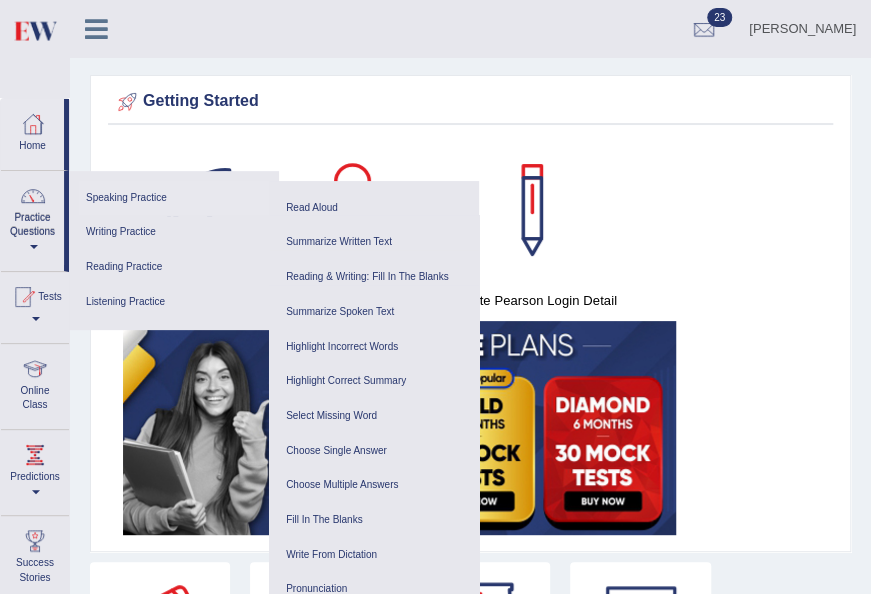 click on "Speaking Practice" at bounding box center (174, 198) 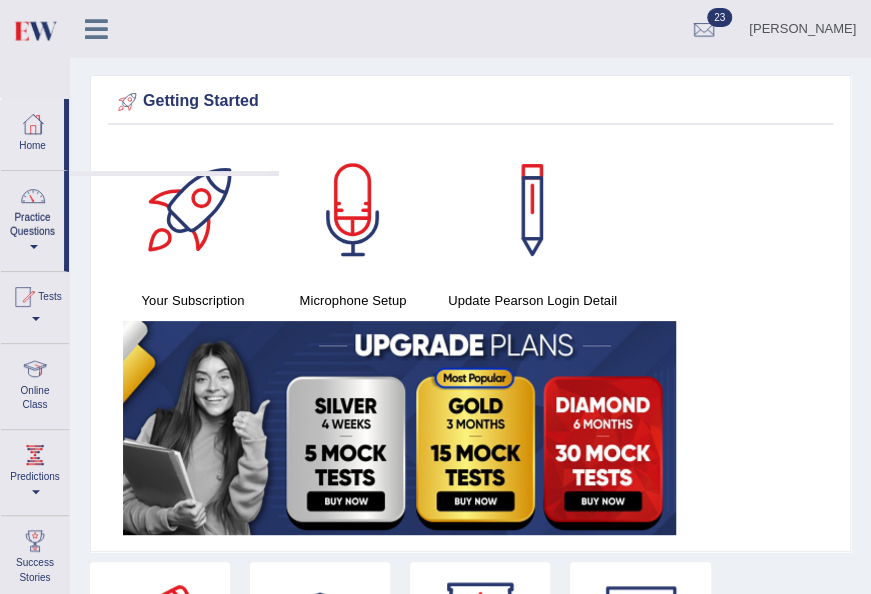 click on "Toggle navigation
Home
Practice Questions   Speaking Practice Read Aloud
Repeat Sentence
Describe Image
Re-tell Lecture
Answer Short Question
Writing Practice  Summarize Written Text
Write Essay
Reading Practice  Reading & Writing: Fill In The Blanks
Choose Multiple Answers
Re-order Paragraphs
Fill In The Blanks
Choose Single Answer
Listening Practice  Summarize Spoken Text
Highlight Incorrect Words
Highlight Correct Summary
Select Missing Word
Choose Single Answer
Choose Multiple Answers
Fill In The Blanks
Write From Dictation
Pronunciation
Tests  Take Practice Sectional Test
Take Mock Test
History
Online Class
Predictions" at bounding box center (435, 2082) 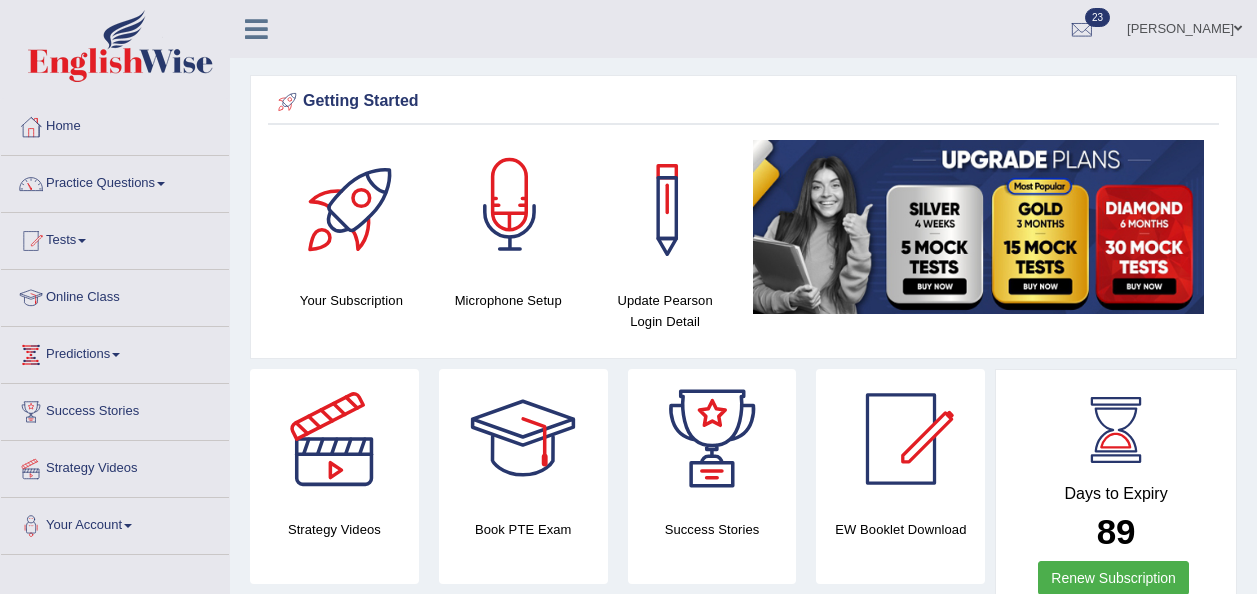 scroll, scrollTop: 0, scrollLeft: 0, axis: both 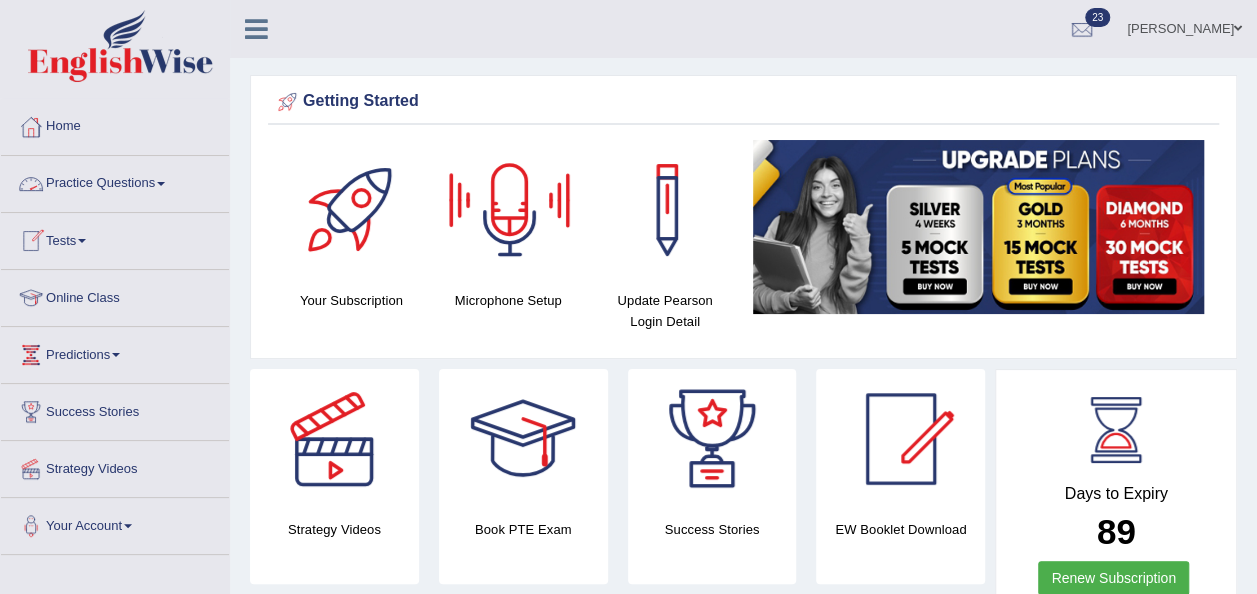click on "Practice Questions" at bounding box center (115, 181) 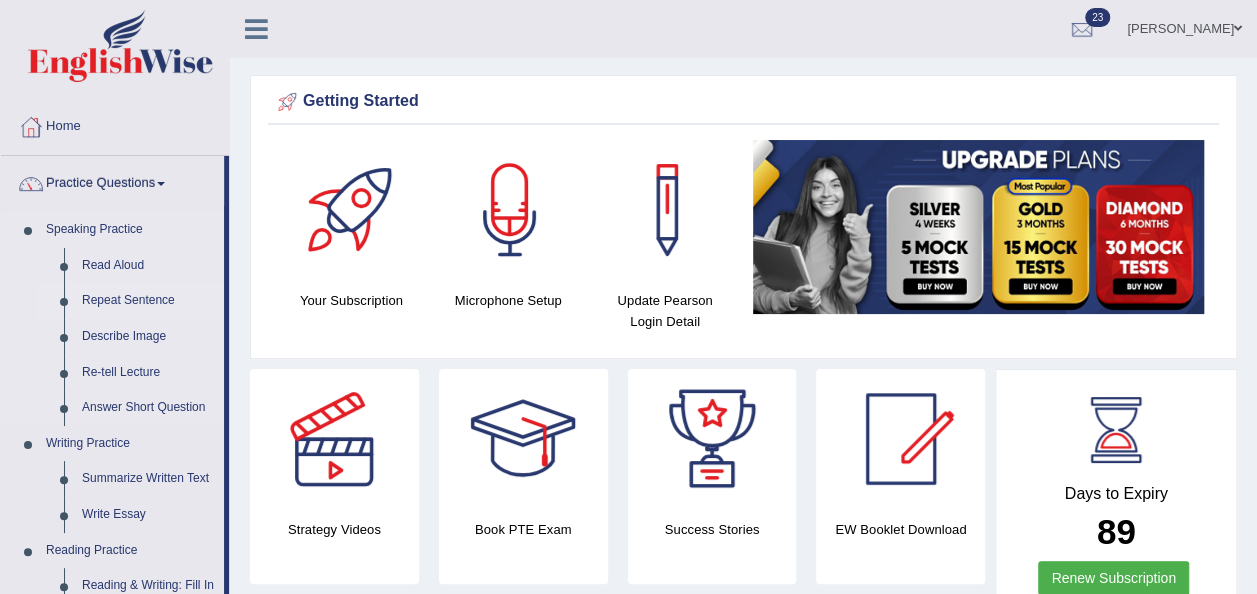 click on "Repeat Sentence" at bounding box center (148, 301) 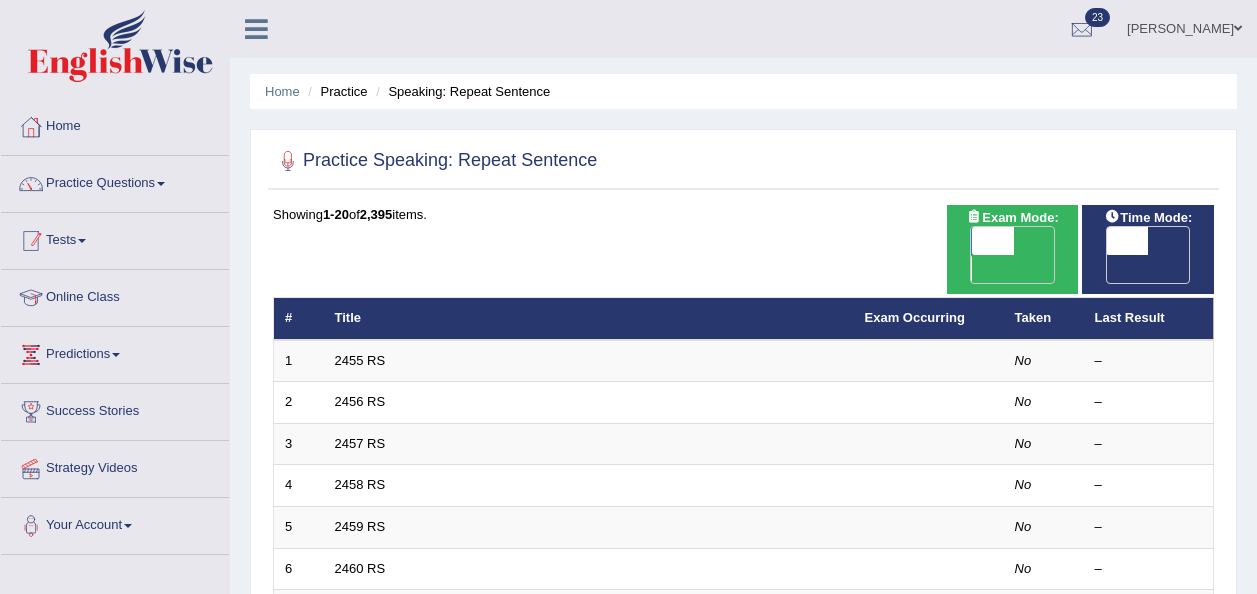 scroll, scrollTop: 0, scrollLeft: 0, axis: both 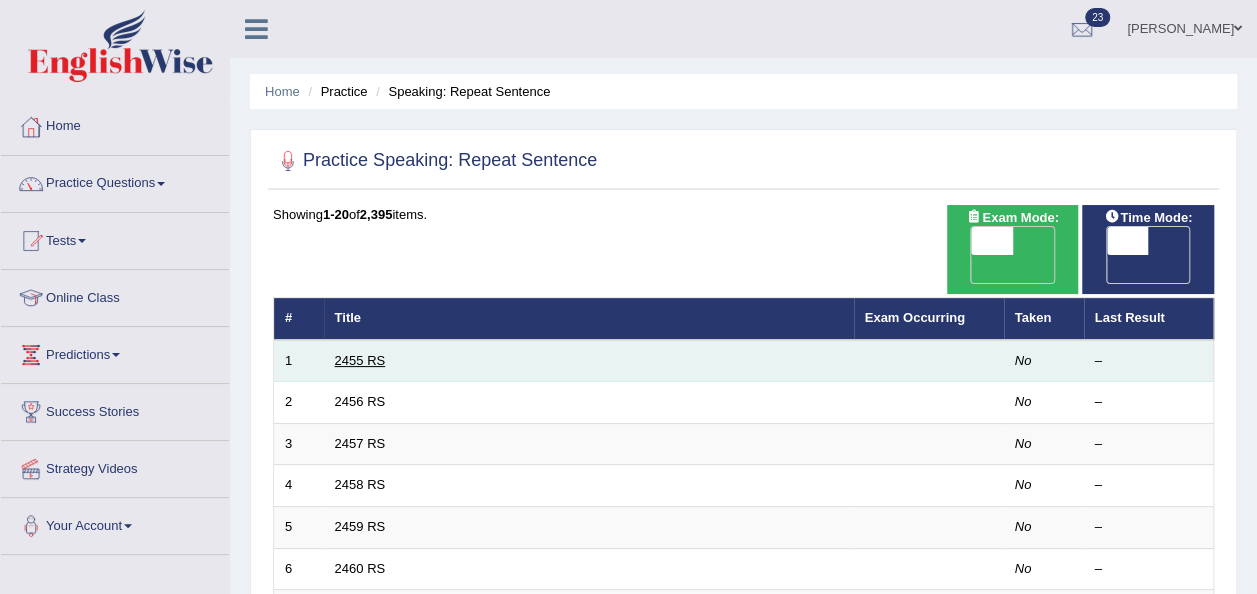 click on "2455 RS" at bounding box center (360, 360) 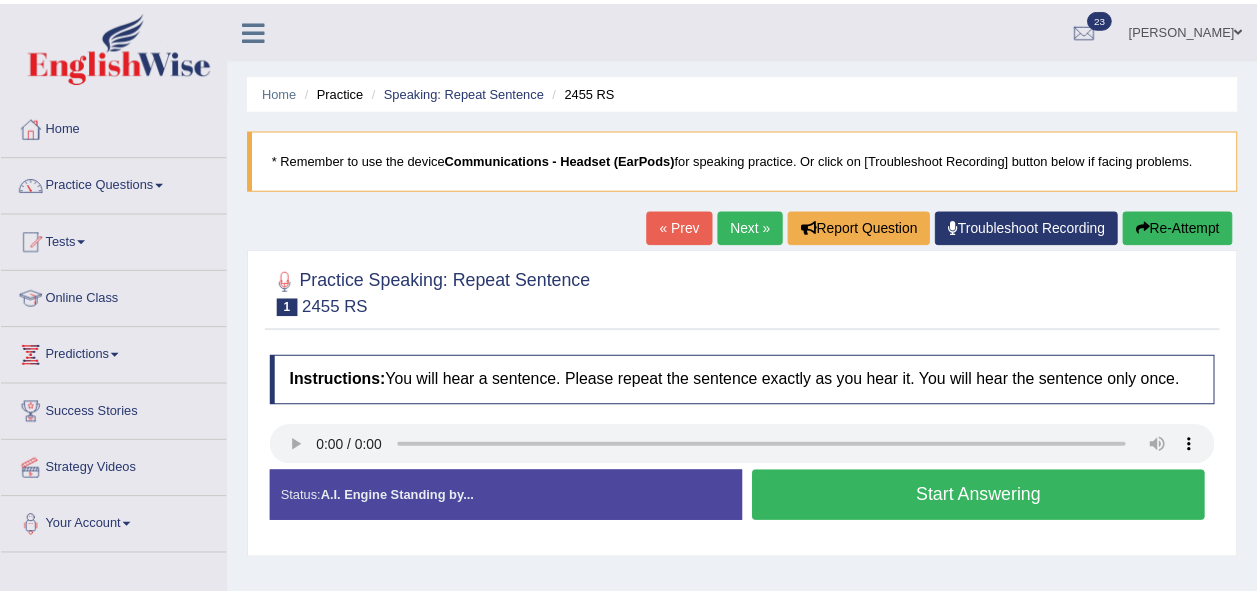 scroll, scrollTop: 0, scrollLeft: 0, axis: both 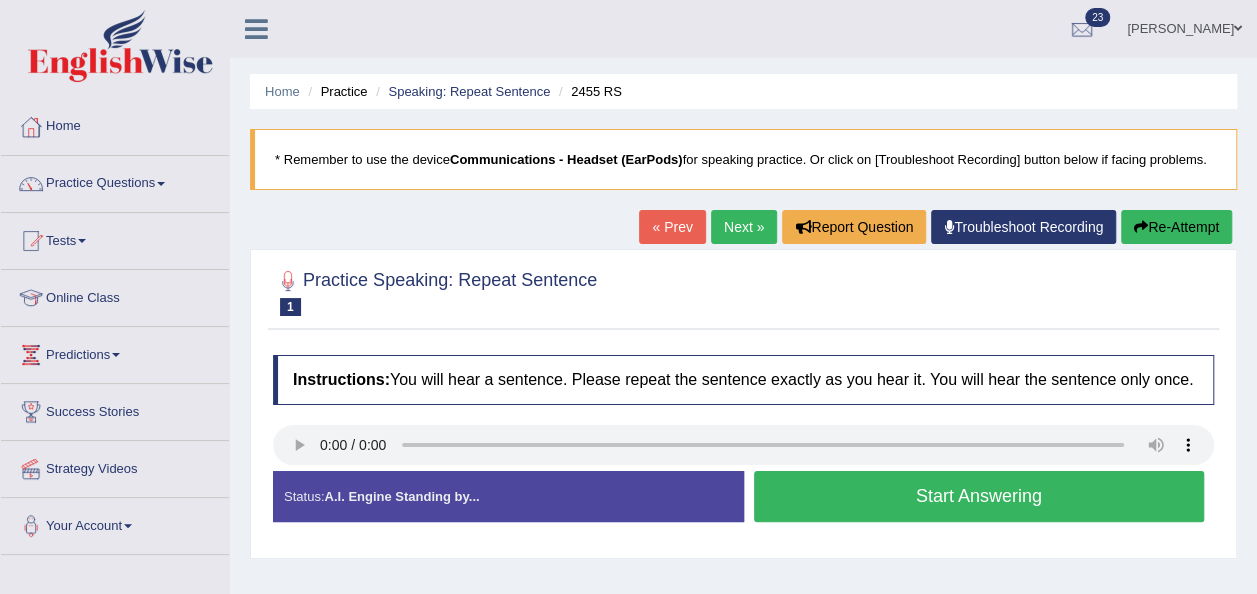 click on "Start Answering" at bounding box center [979, 496] 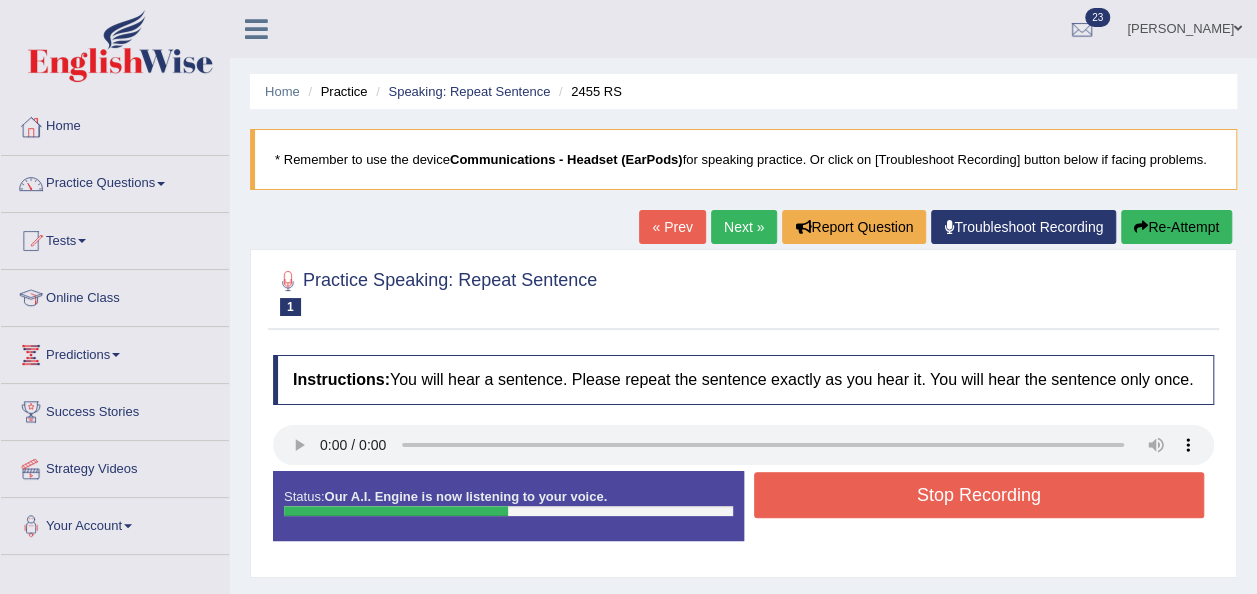 click on "Stop Recording" at bounding box center (979, 495) 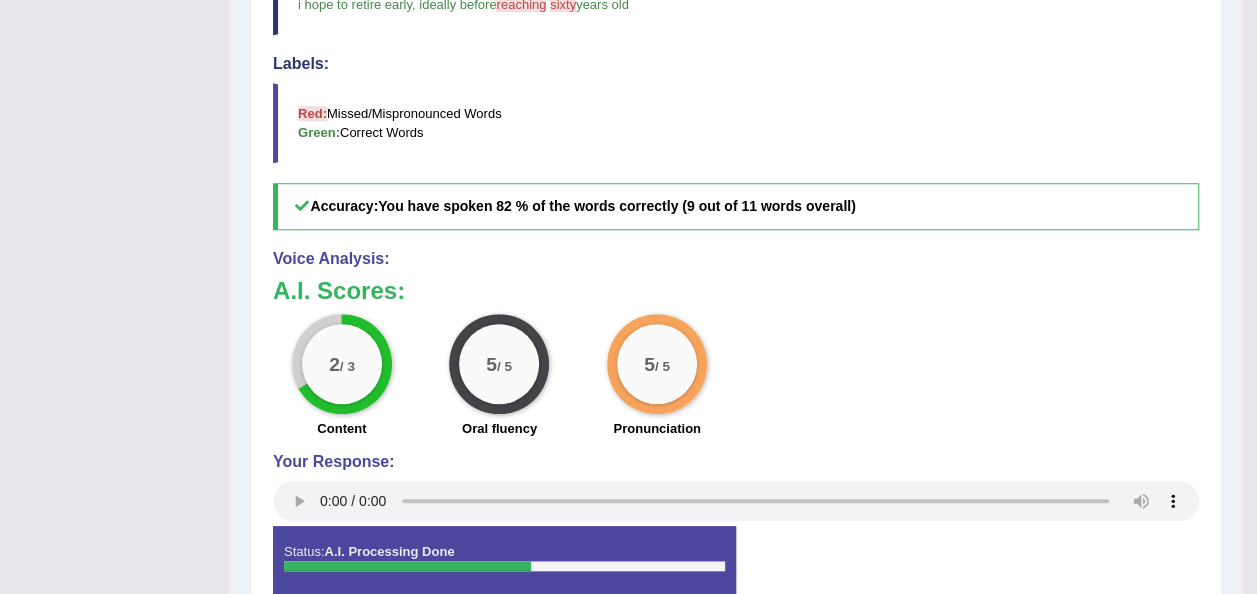scroll, scrollTop: 0, scrollLeft: 0, axis: both 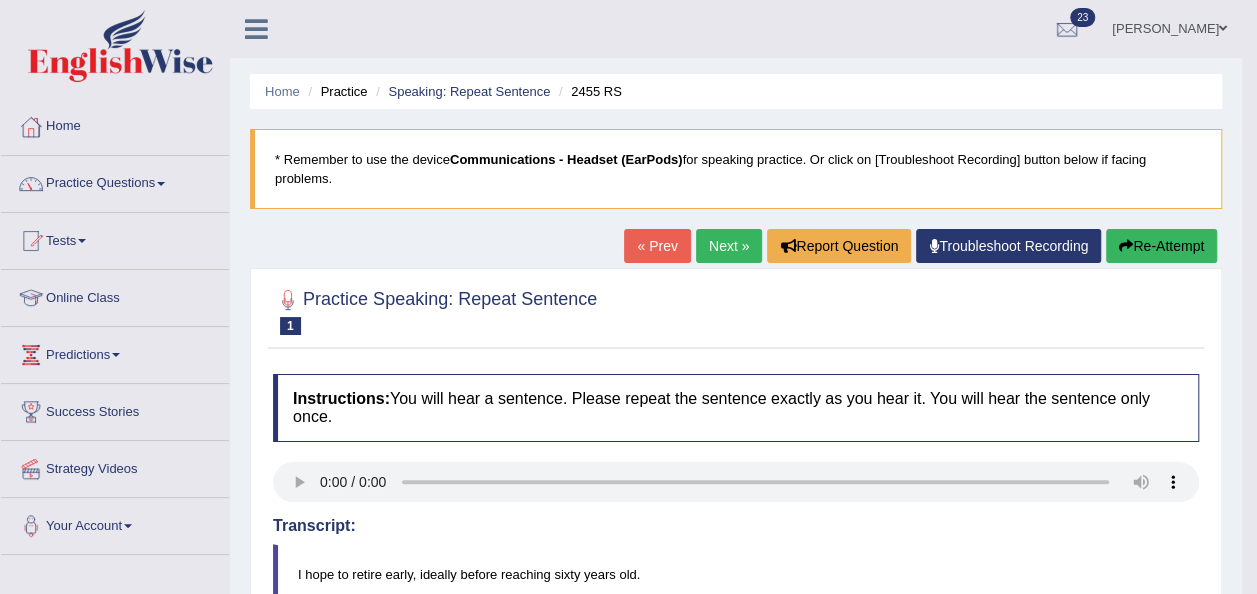 click on "Next »" at bounding box center [729, 246] 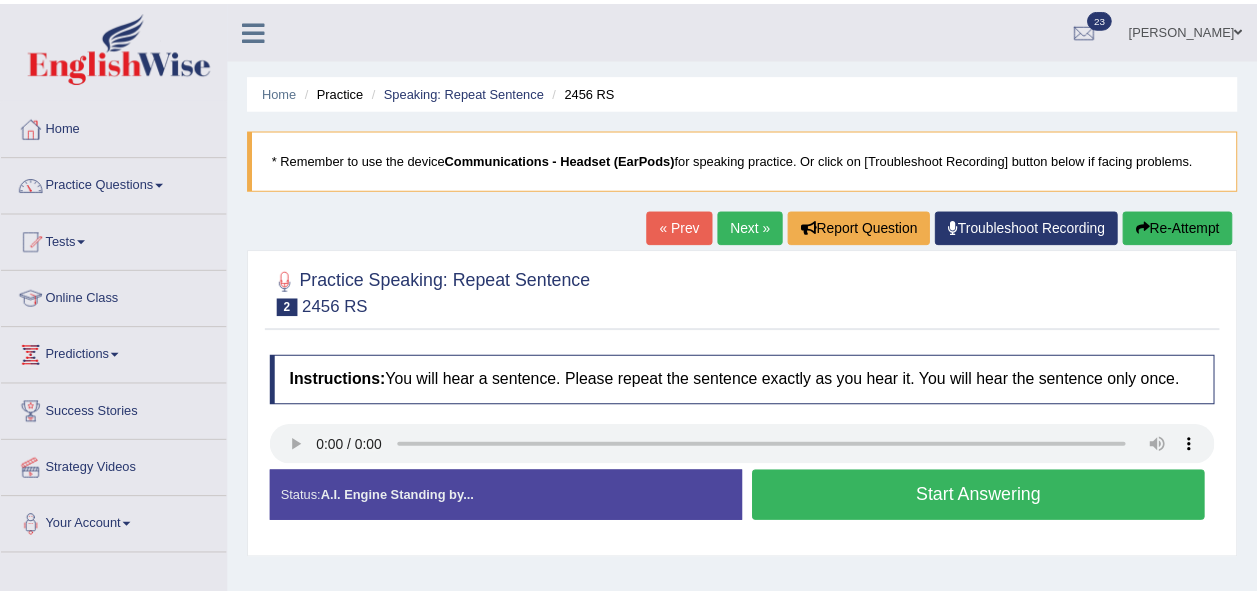 scroll, scrollTop: 0, scrollLeft: 0, axis: both 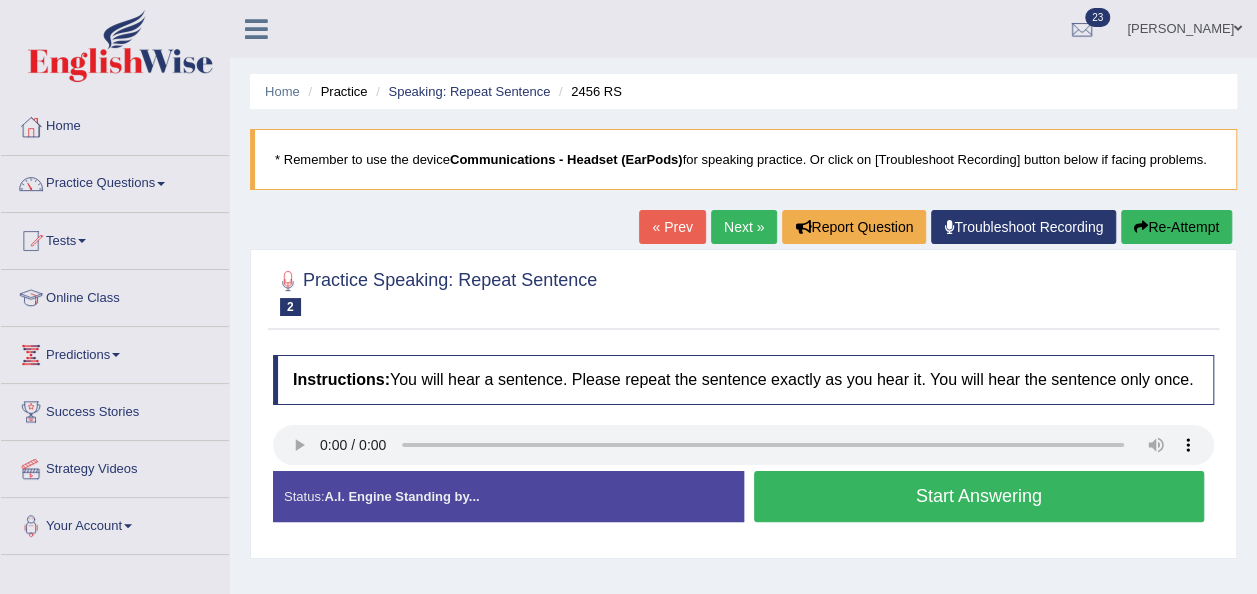 click on "Start Answering" at bounding box center (979, 496) 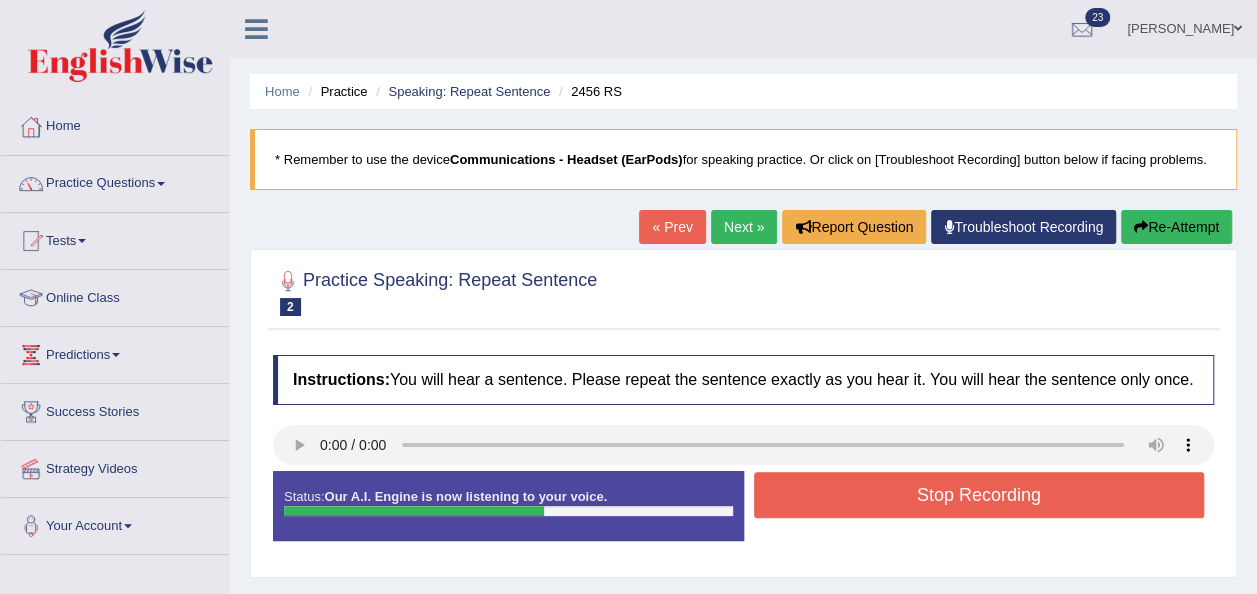 click on "Stop Recording" at bounding box center (979, 495) 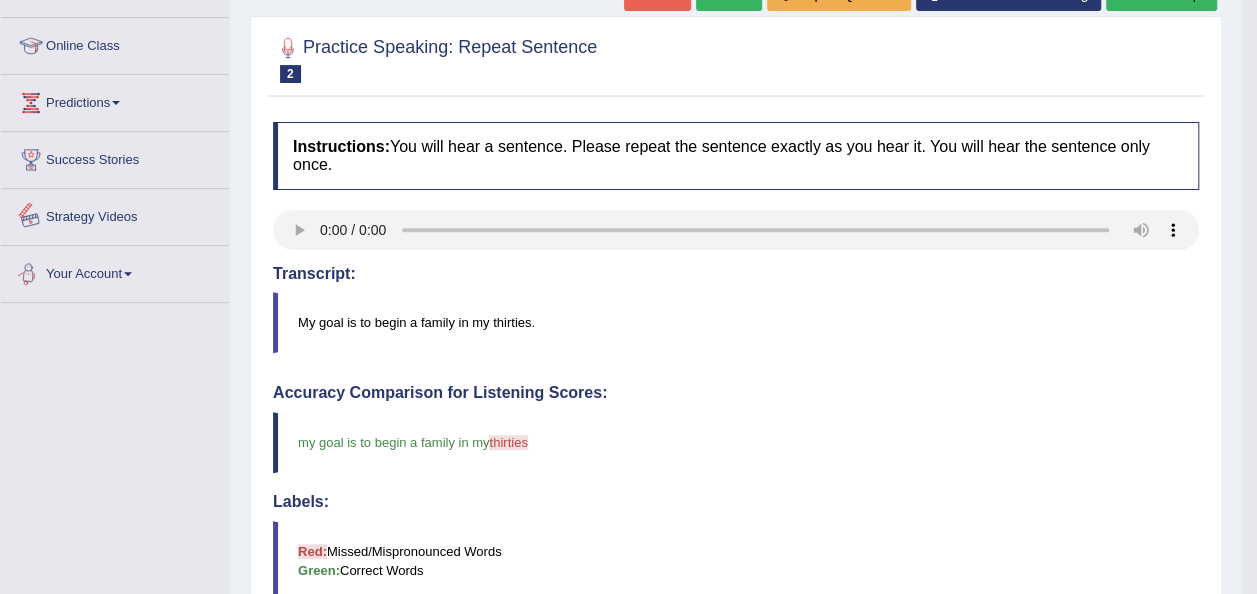 scroll, scrollTop: 0, scrollLeft: 0, axis: both 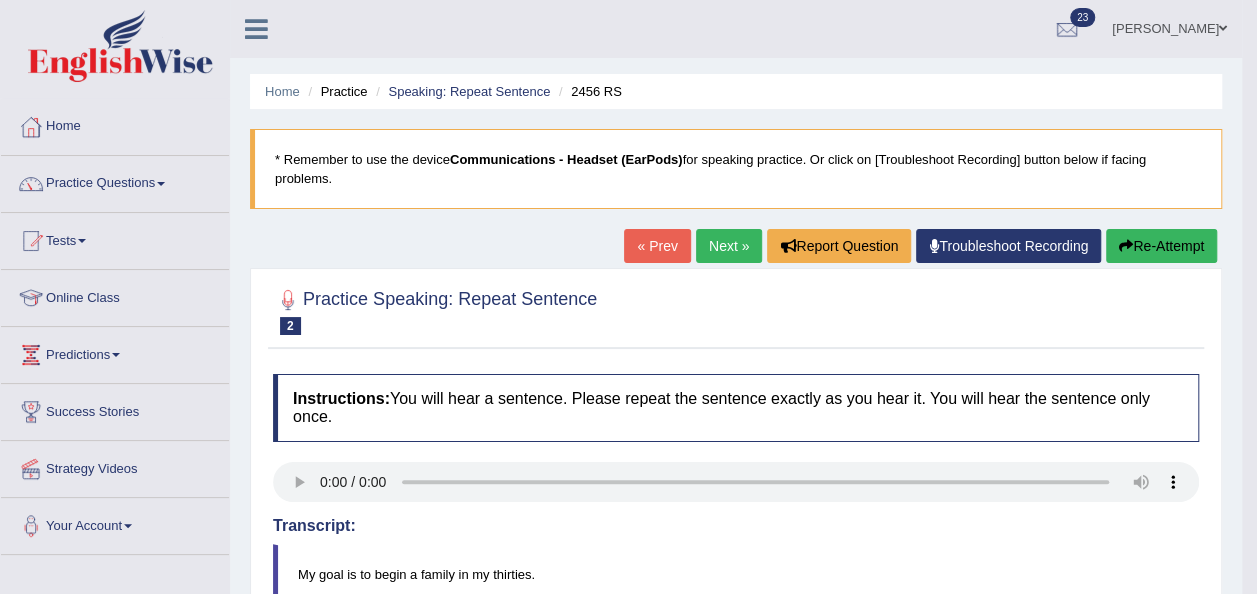 click on "Next »" at bounding box center [729, 246] 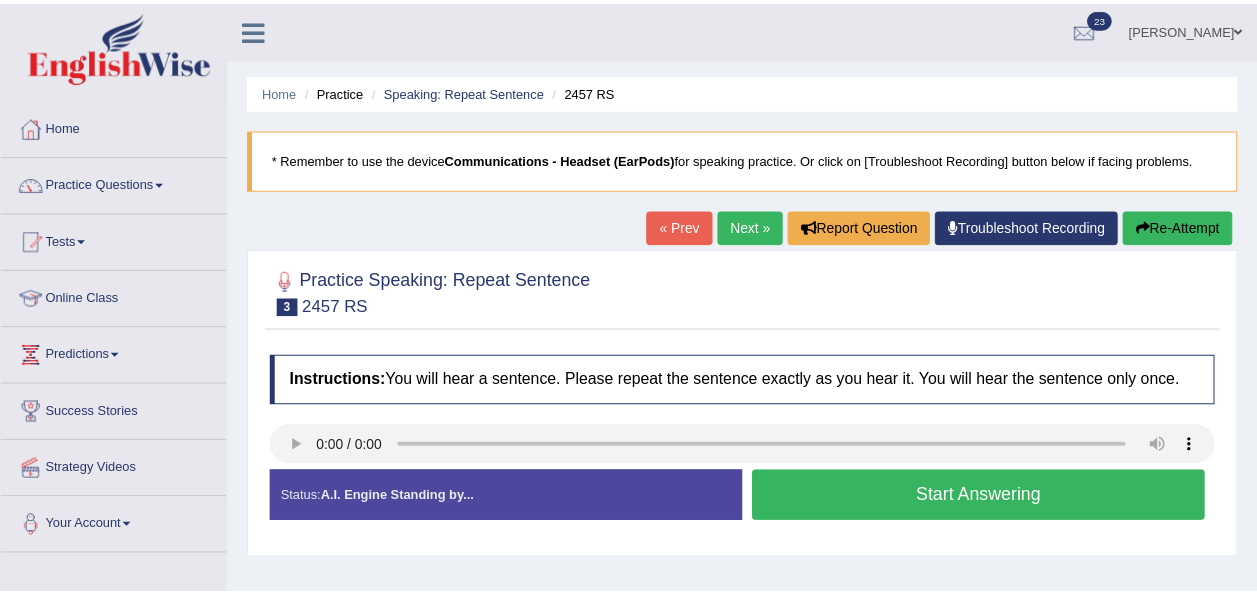 scroll, scrollTop: 0, scrollLeft: 0, axis: both 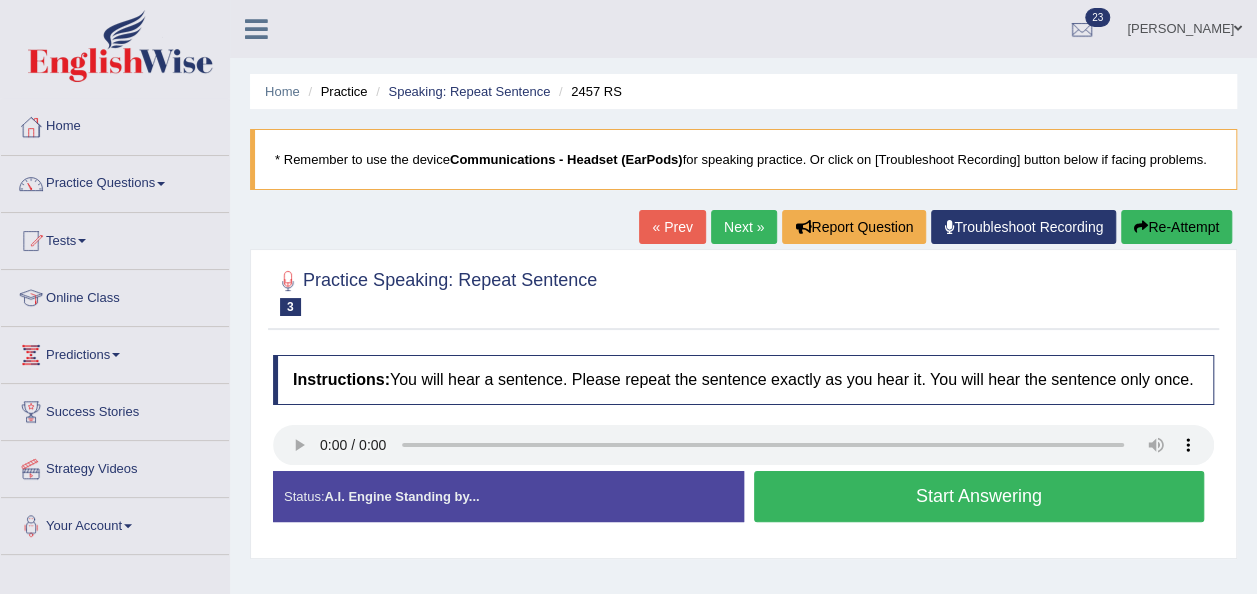 click on "Start Answering" at bounding box center [979, 496] 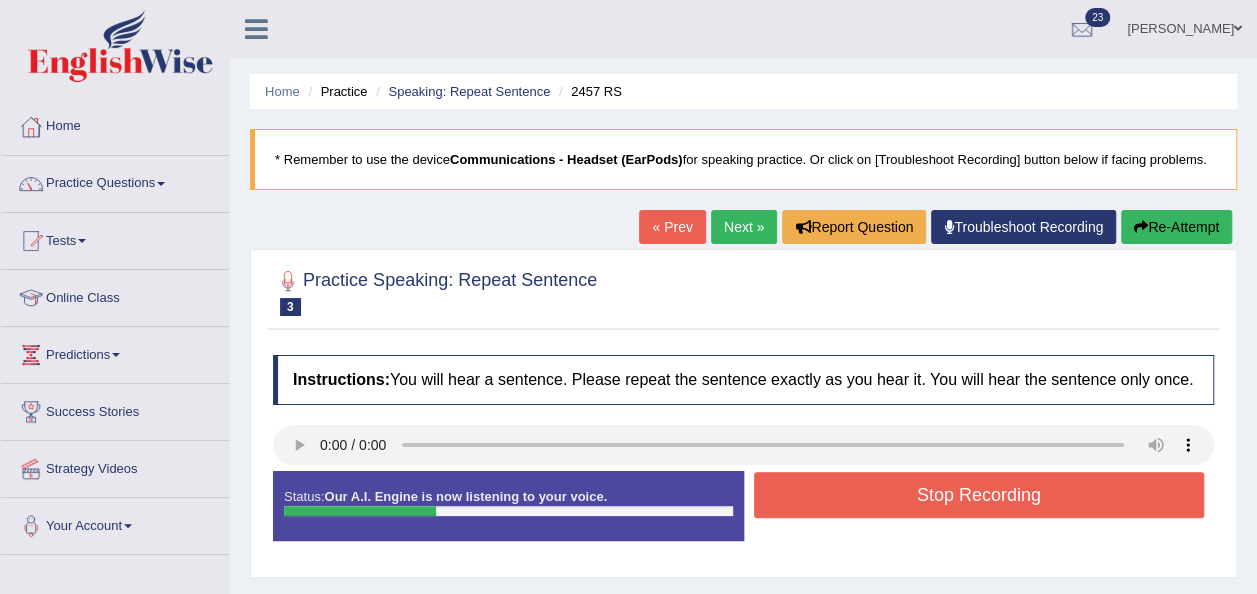 click on "Stop Recording" at bounding box center [979, 495] 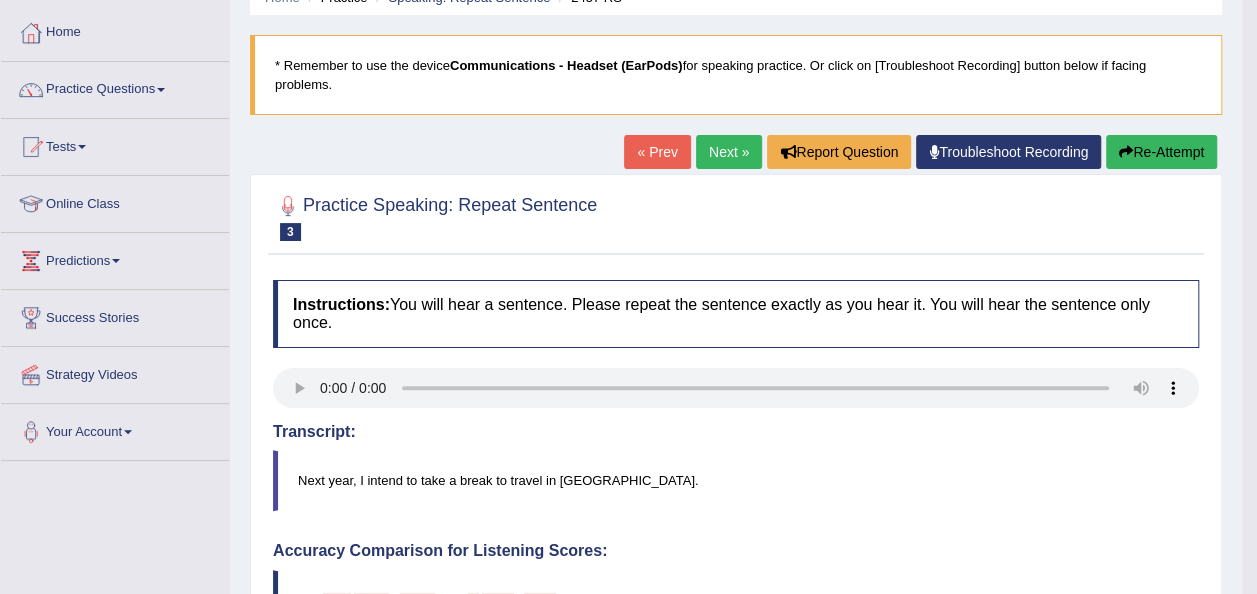scroll, scrollTop: 87, scrollLeft: 0, axis: vertical 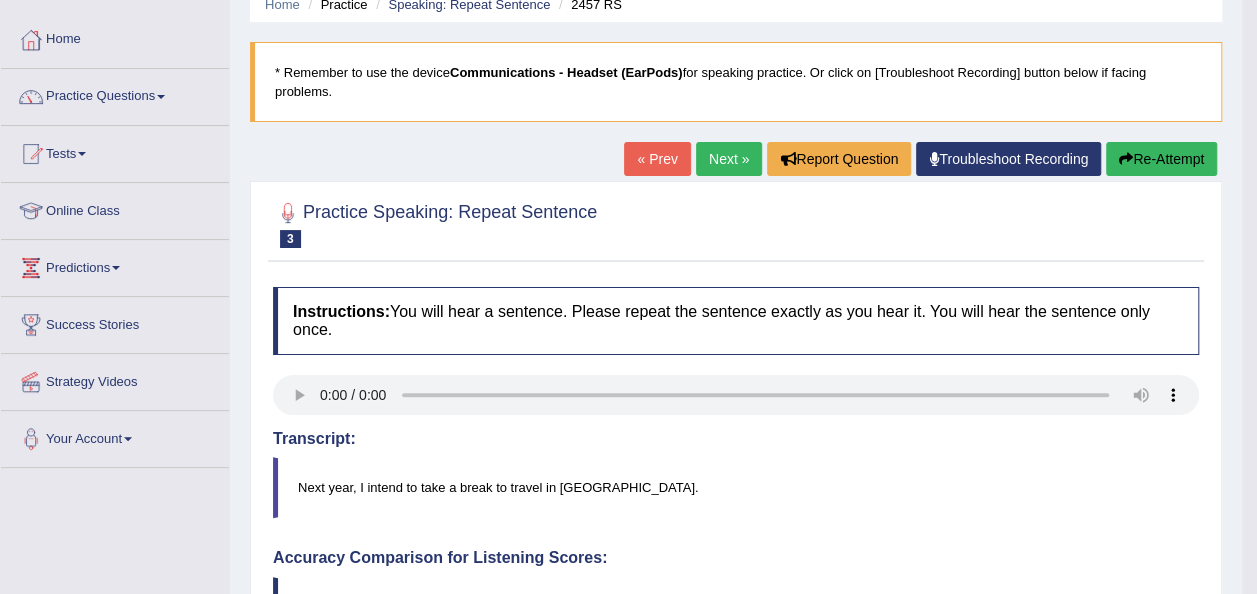 click on "Next »" at bounding box center (729, 159) 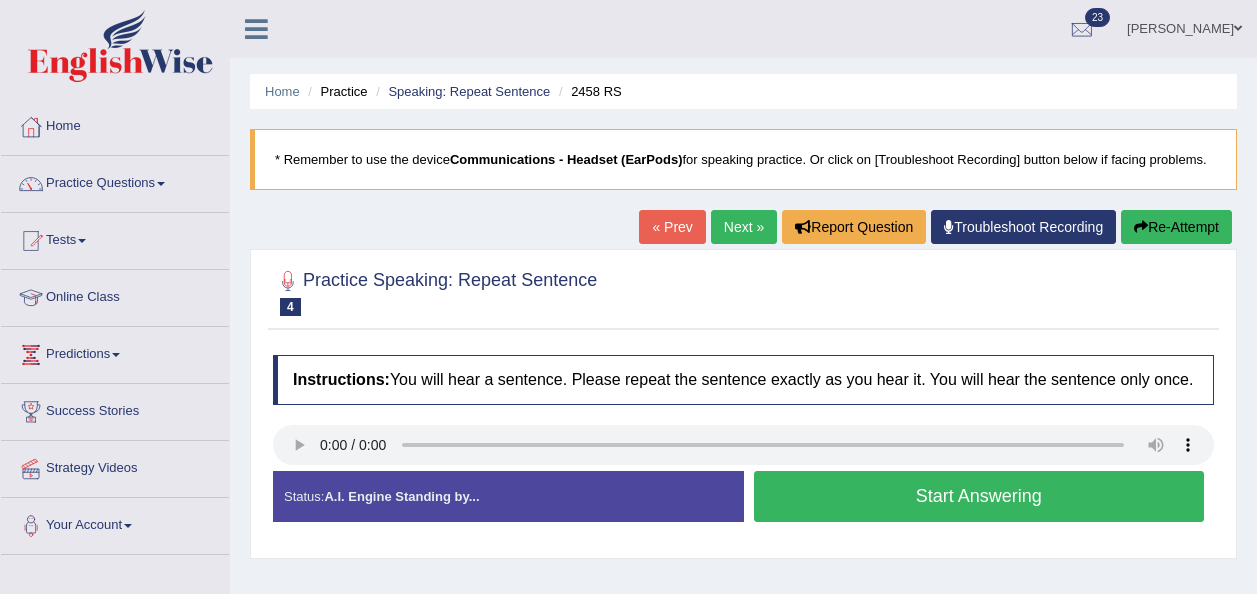 scroll, scrollTop: 0, scrollLeft: 0, axis: both 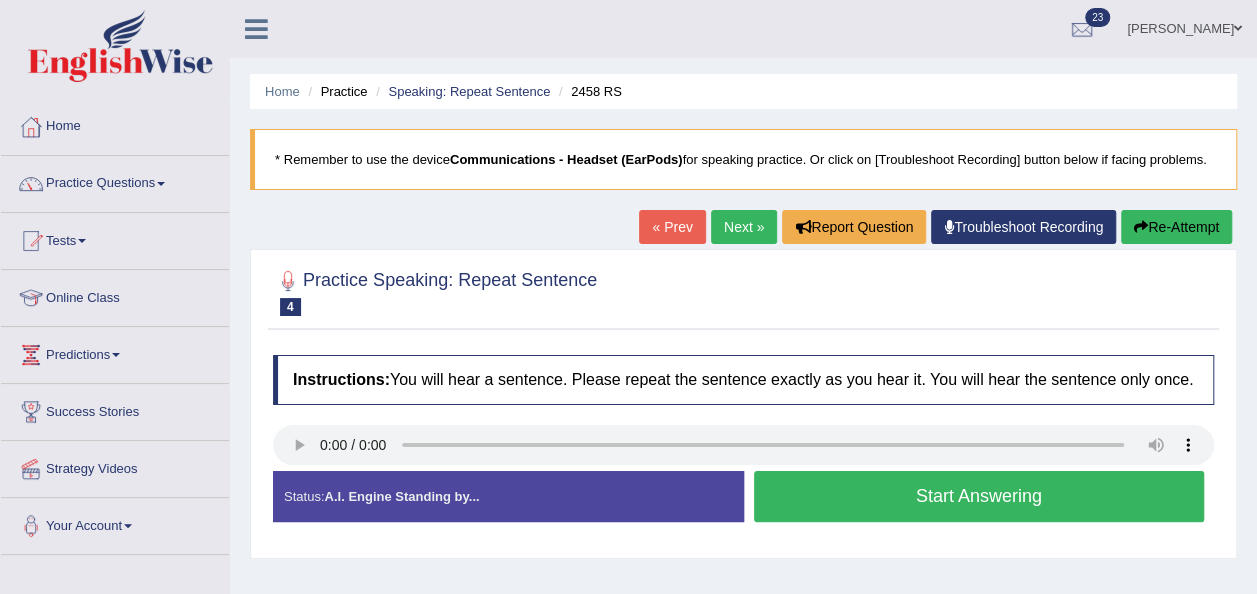 click on "Start Answering" at bounding box center [979, 496] 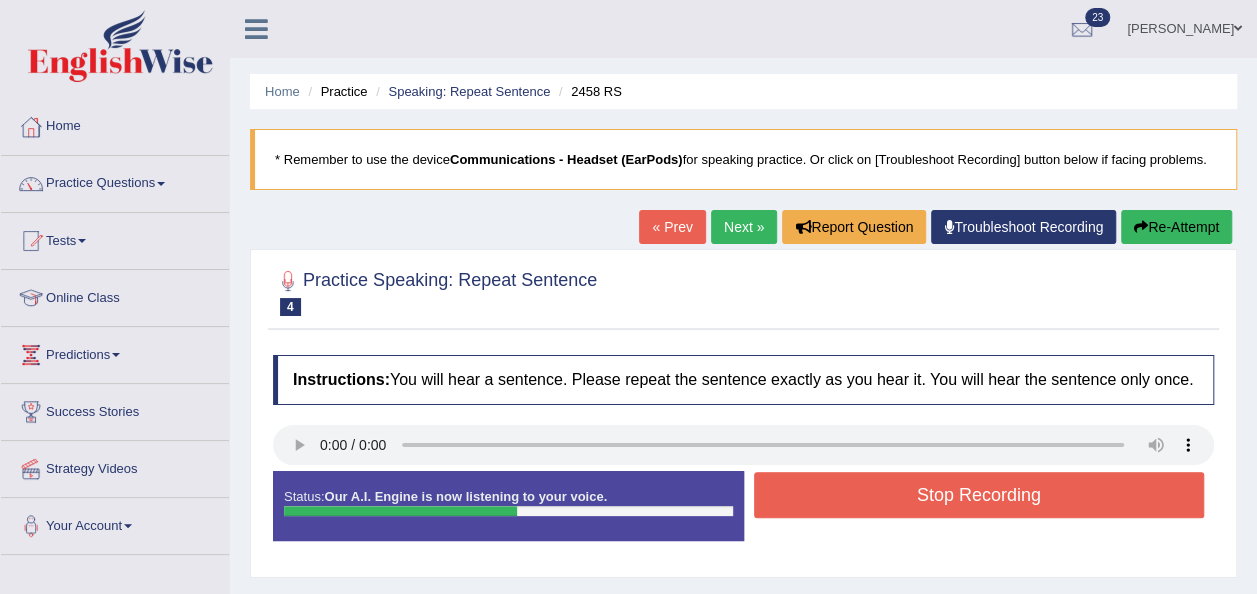 click on "Stop Recording" at bounding box center (979, 495) 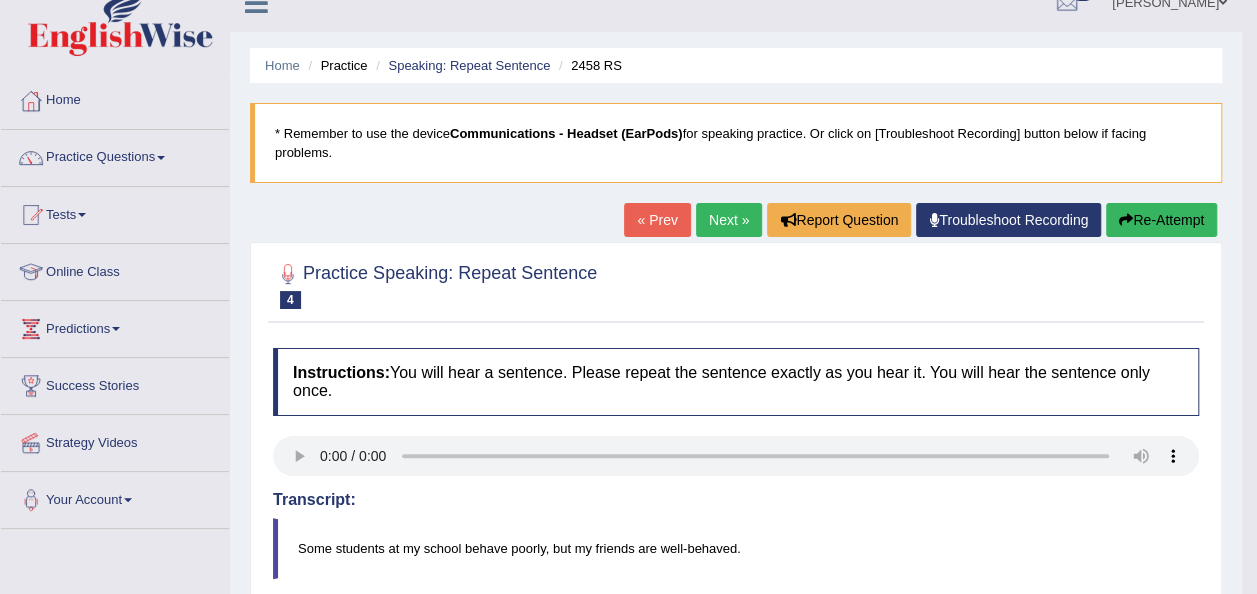 scroll, scrollTop: 0, scrollLeft: 0, axis: both 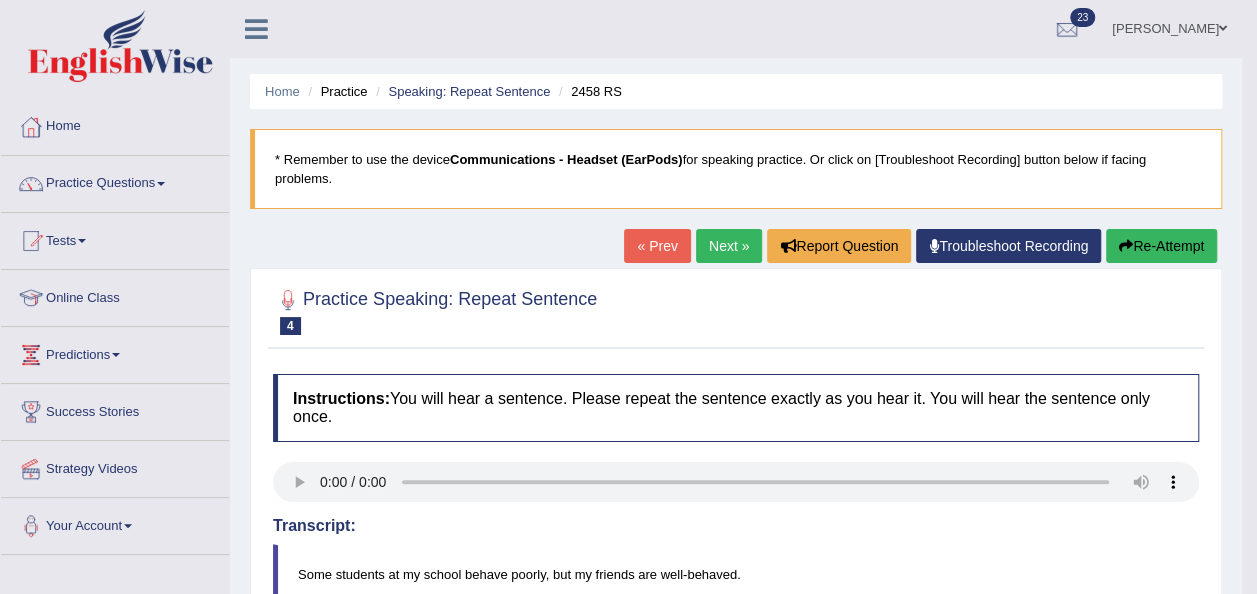 click on "Next »" at bounding box center (729, 246) 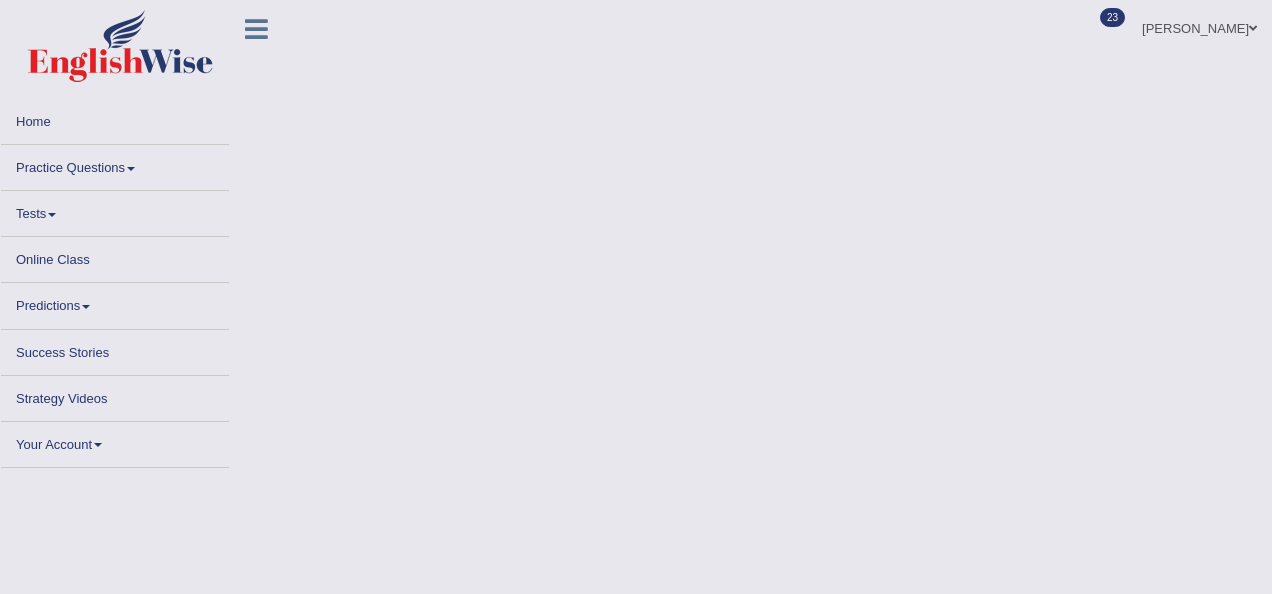 scroll, scrollTop: 0, scrollLeft: 0, axis: both 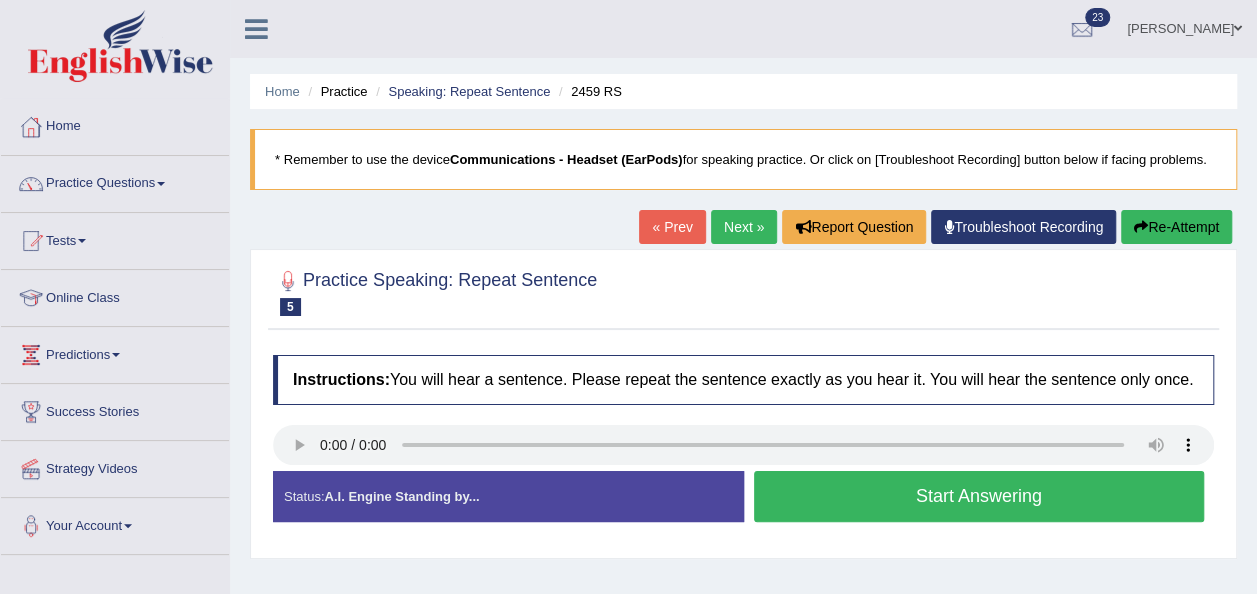 click on "Start Answering" at bounding box center (979, 496) 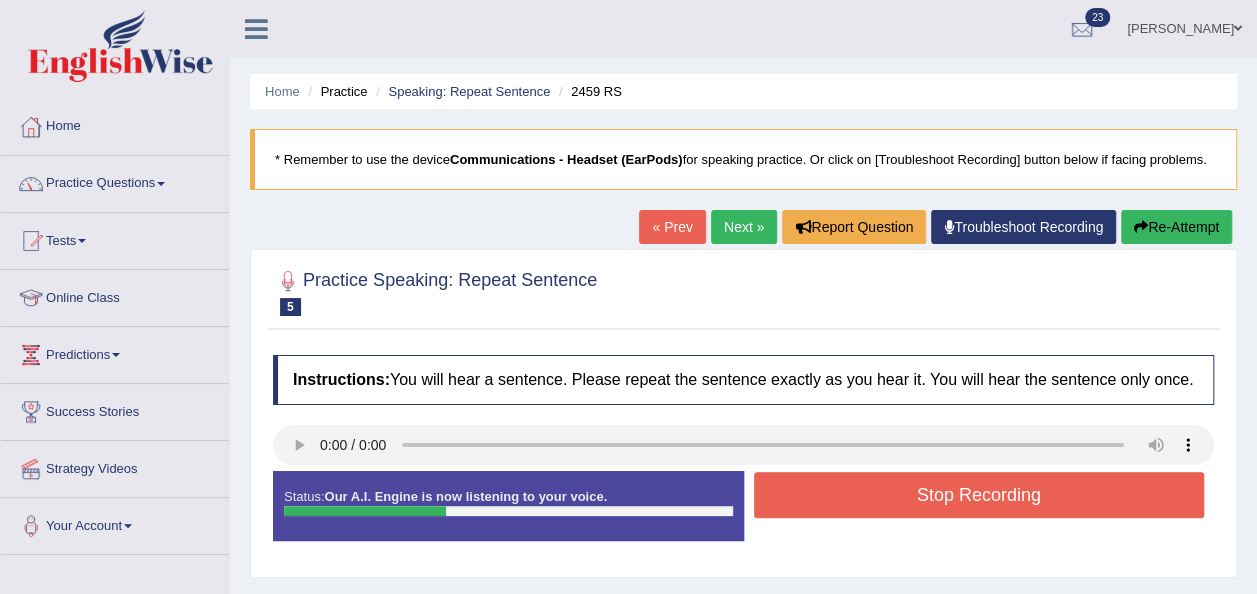 click on "Stop Recording" at bounding box center (979, 495) 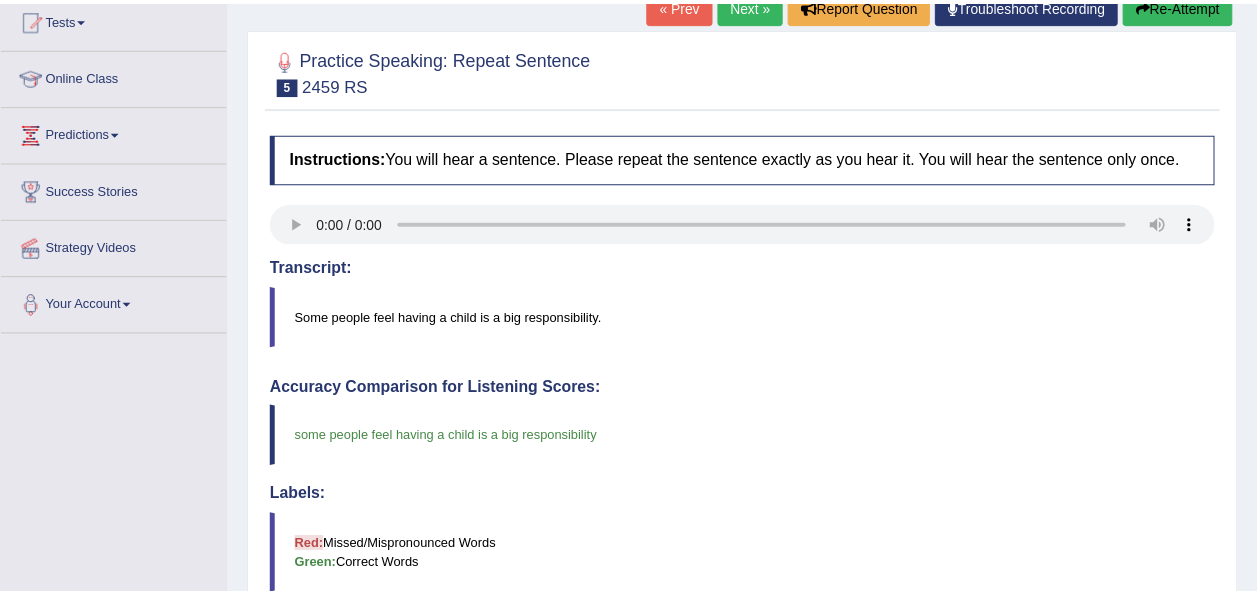 scroll, scrollTop: 0, scrollLeft: 0, axis: both 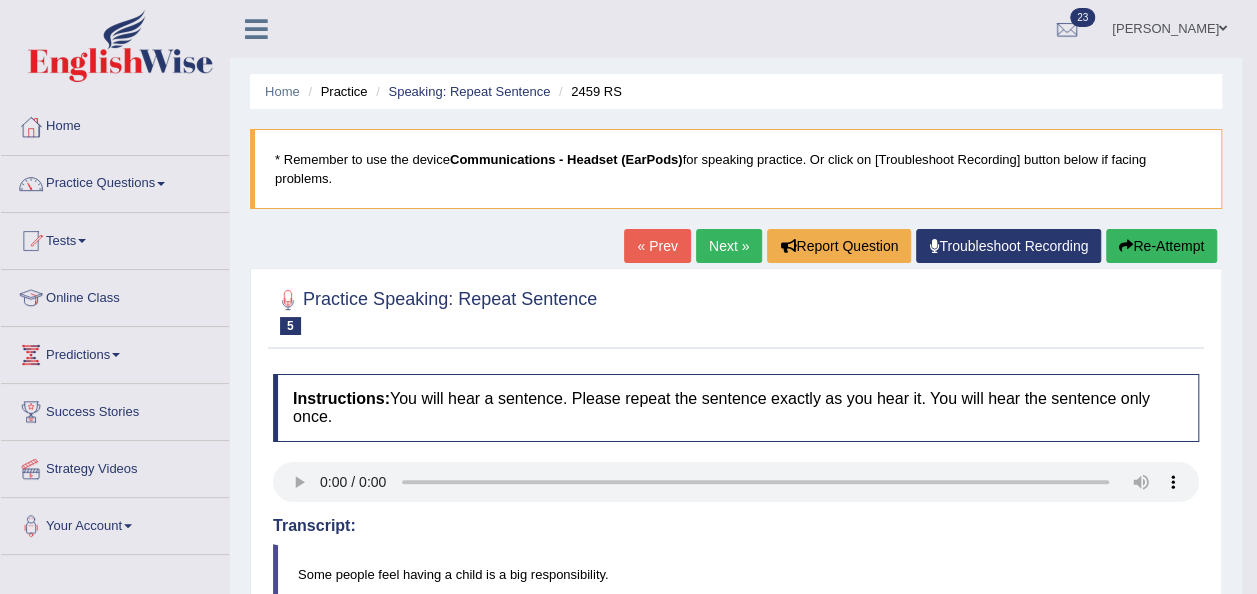 click on "Next »" at bounding box center (729, 246) 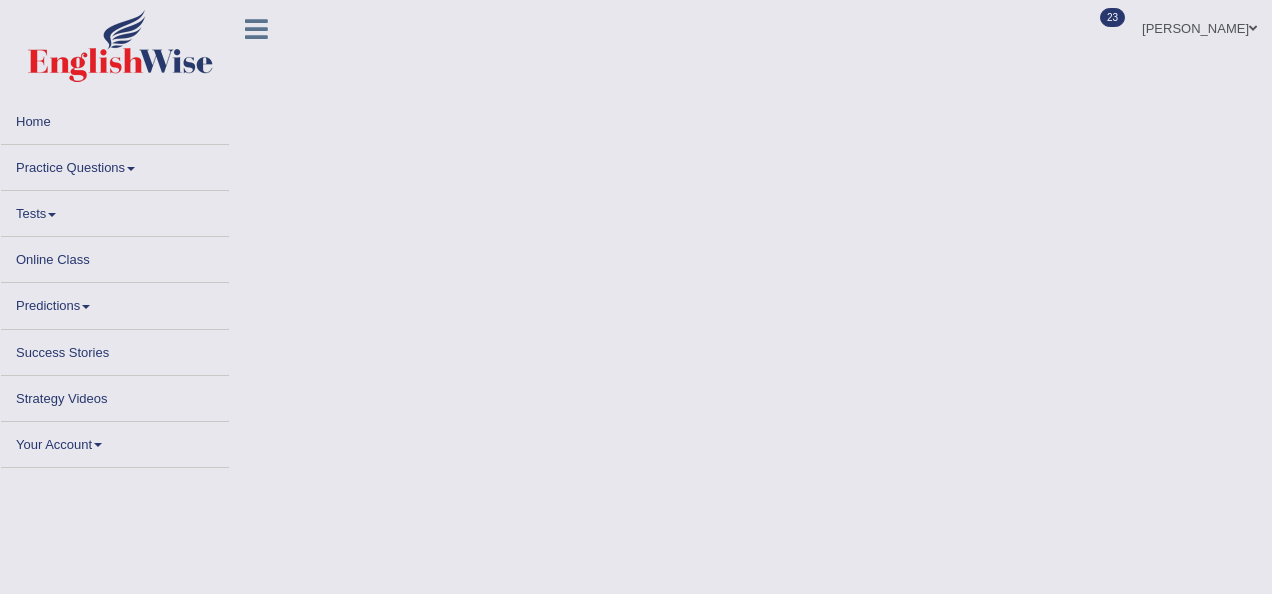 scroll, scrollTop: 0, scrollLeft: 0, axis: both 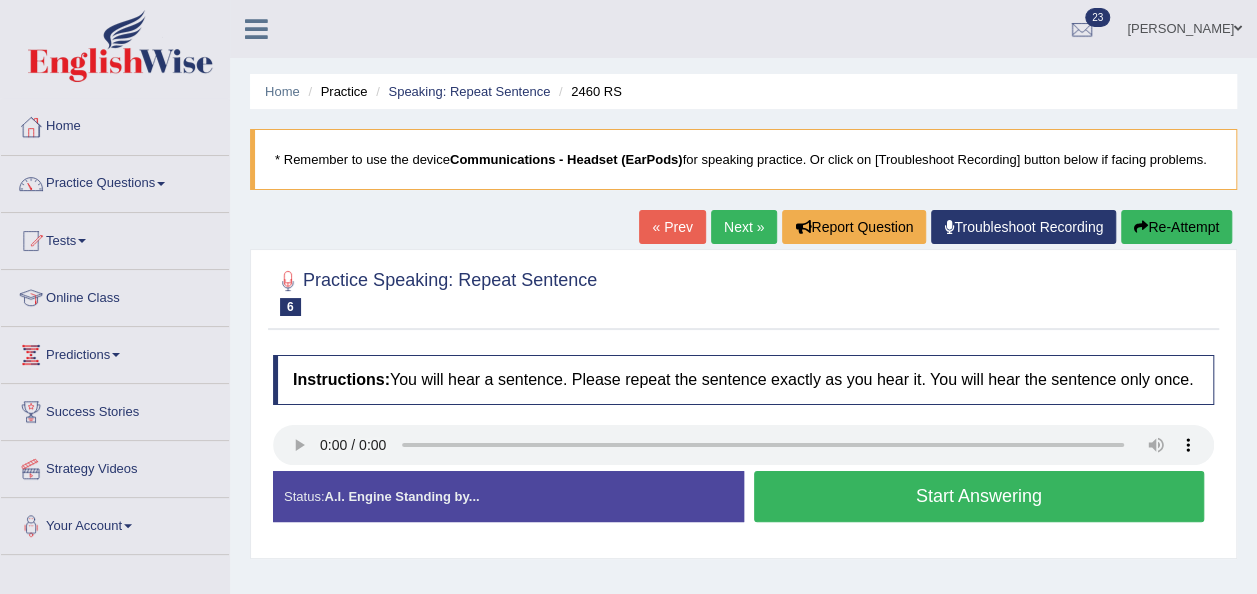 click on "Start Answering" at bounding box center [979, 496] 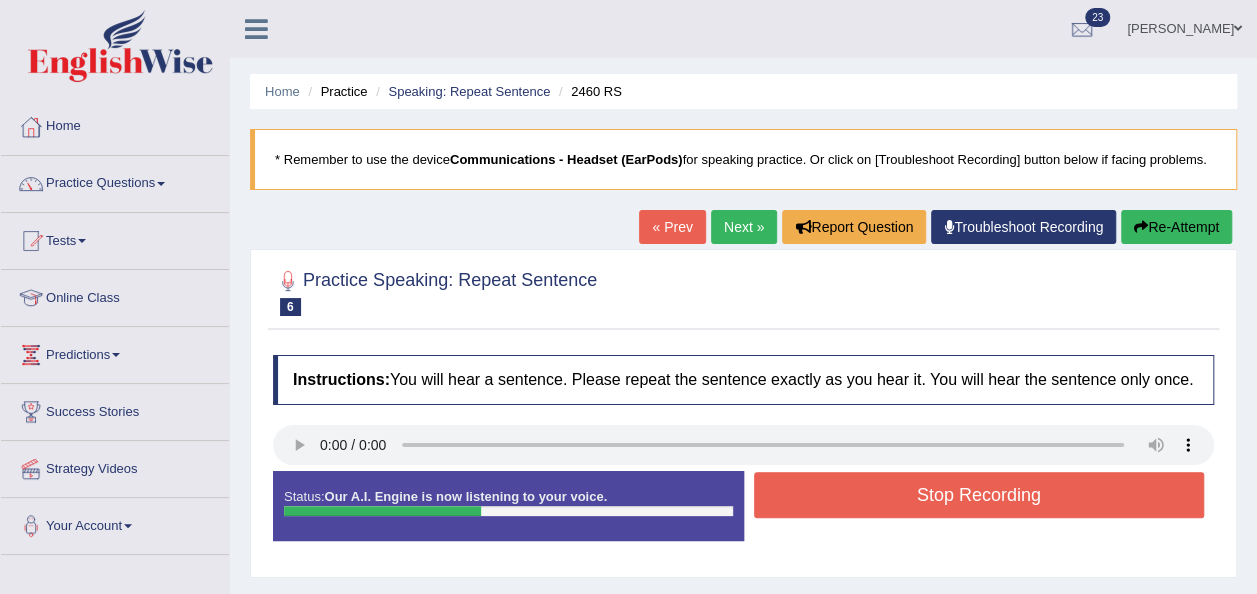 click on "Stop Recording" at bounding box center [979, 495] 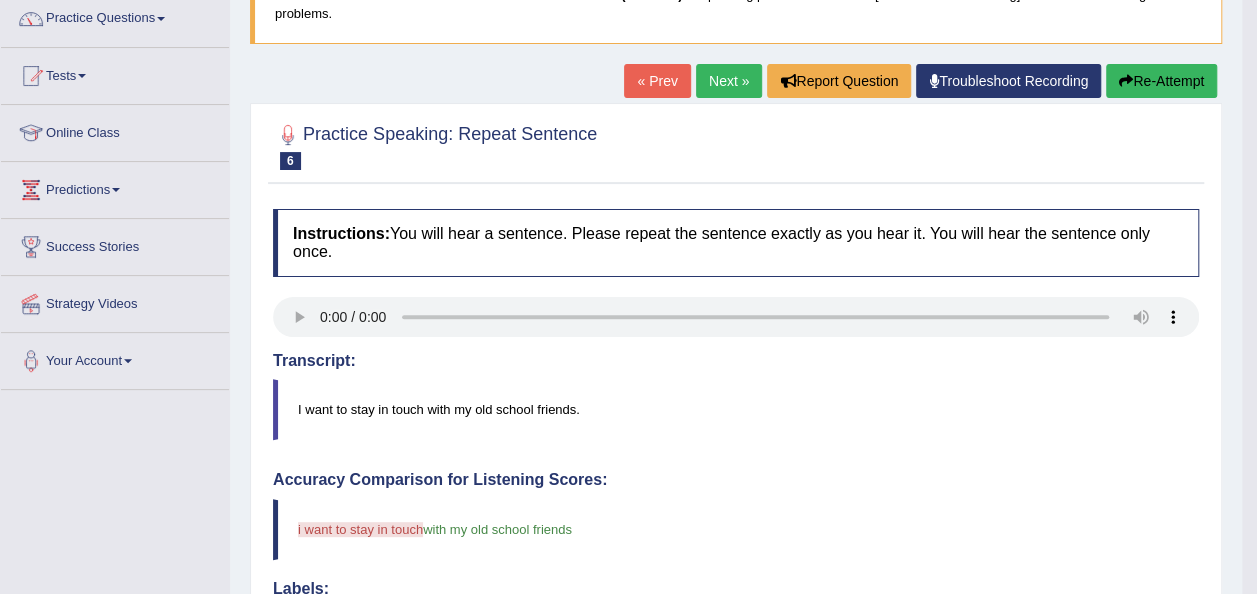 scroll, scrollTop: 146, scrollLeft: 0, axis: vertical 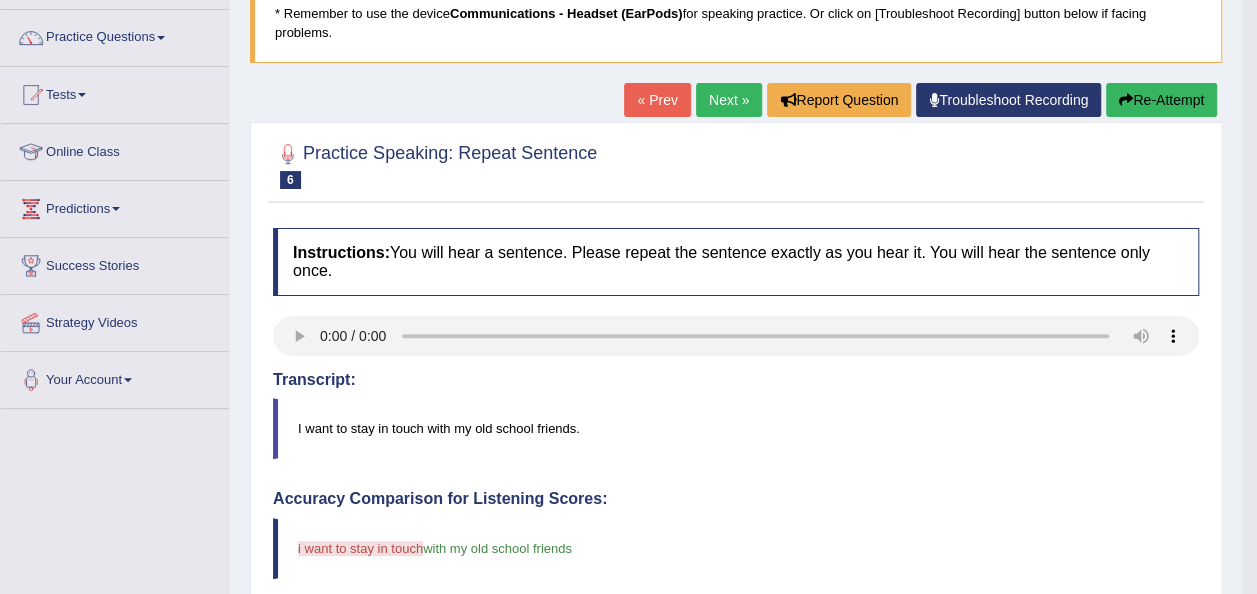 click on "Next »" at bounding box center (729, 100) 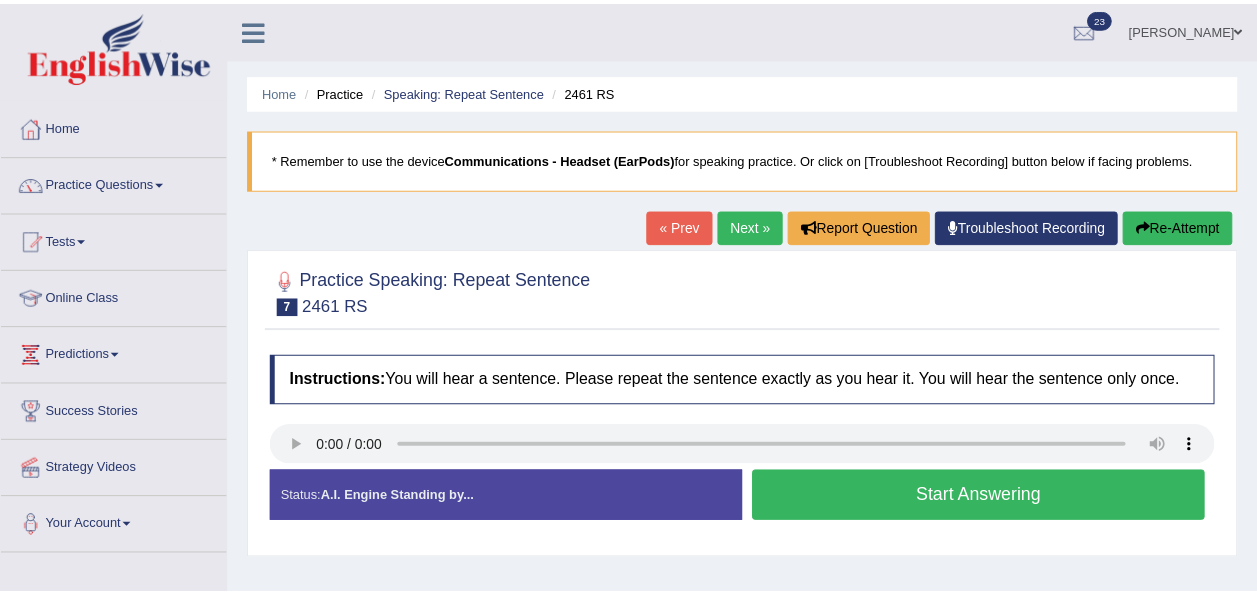 scroll, scrollTop: 0, scrollLeft: 0, axis: both 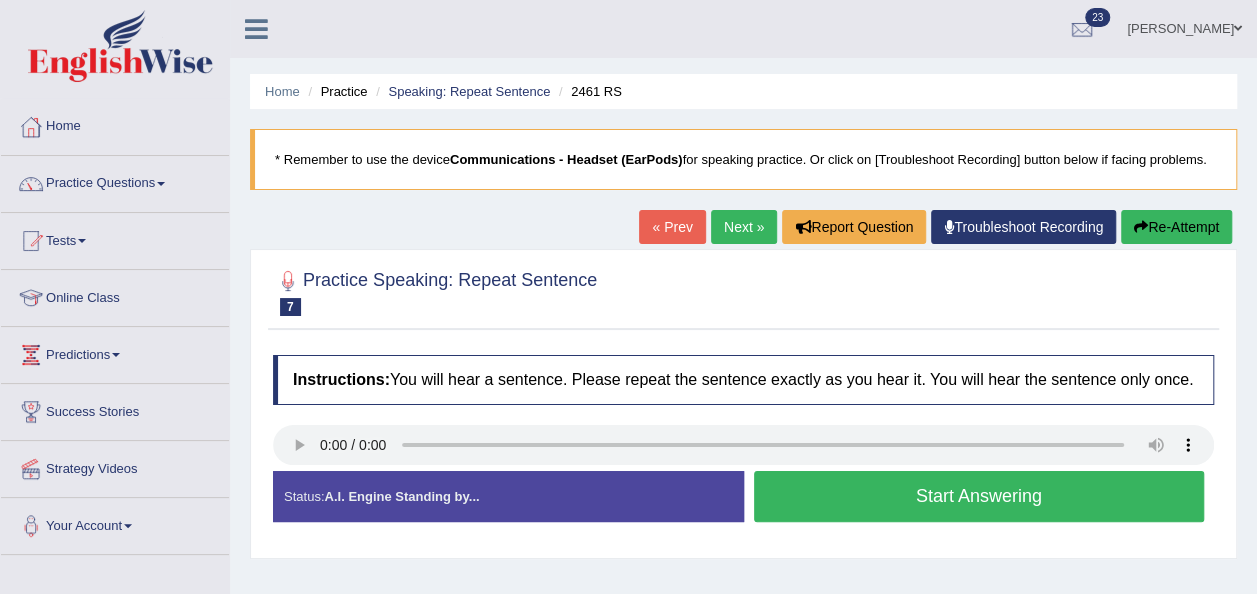 click on "Next »" at bounding box center (744, 227) 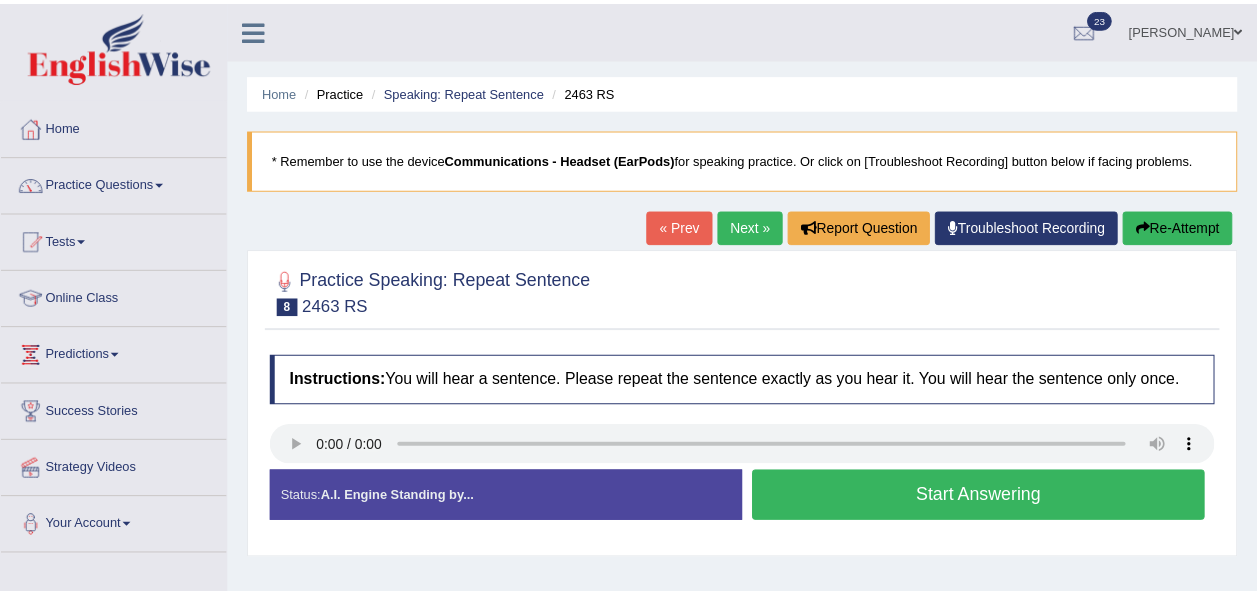 scroll, scrollTop: 0, scrollLeft: 0, axis: both 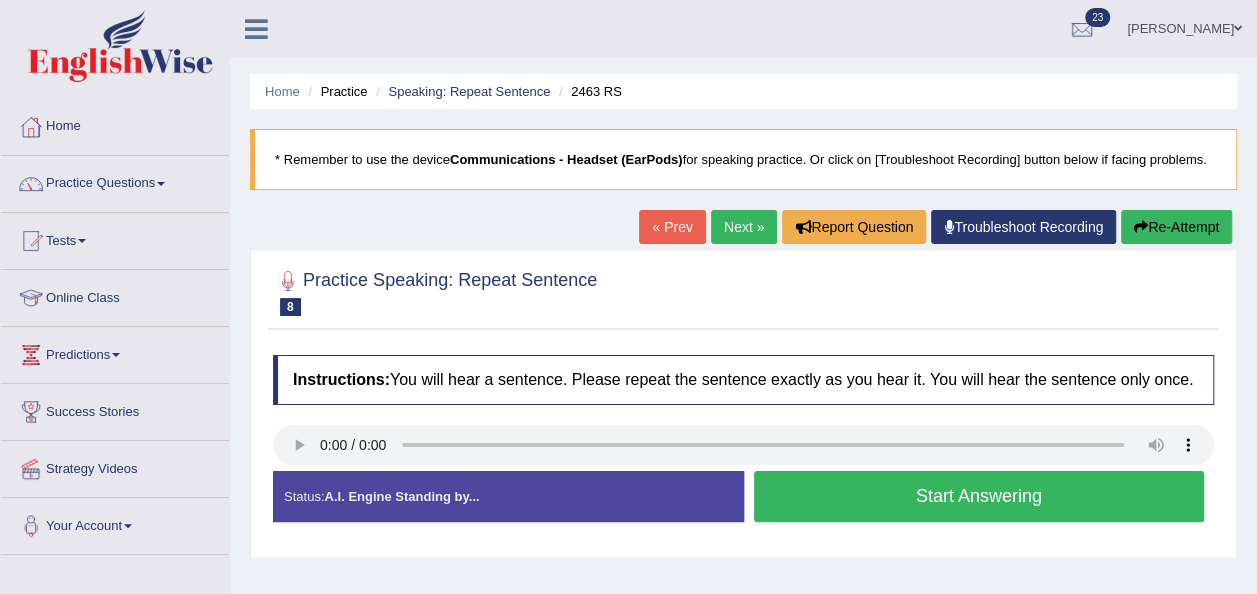click on "Next »" at bounding box center (744, 227) 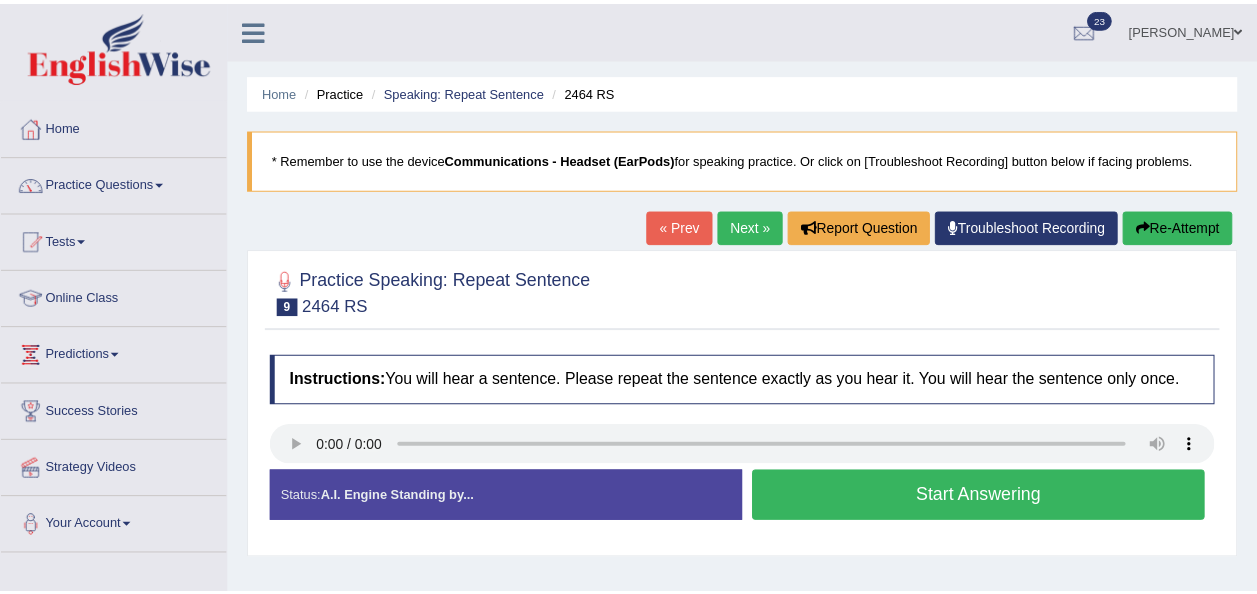 scroll, scrollTop: 0, scrollLeft: 0, axis: both 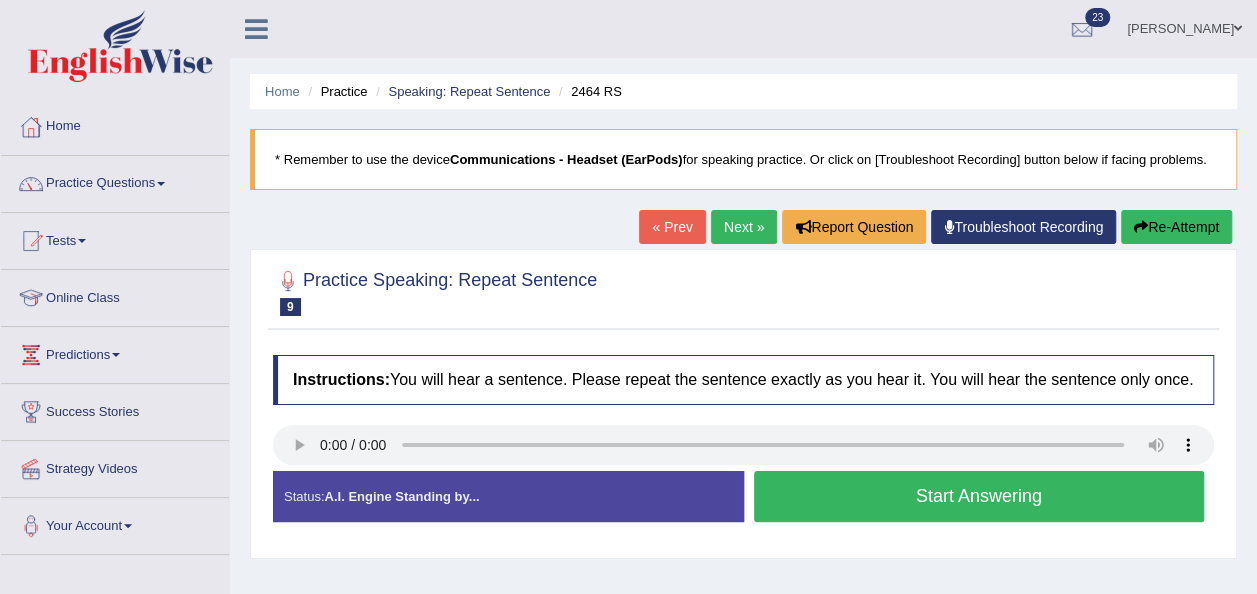 drag, startPoint x: 0, startPoint y: 0, endPoint x: 729, endPoint y: 223, distance: 762.3451 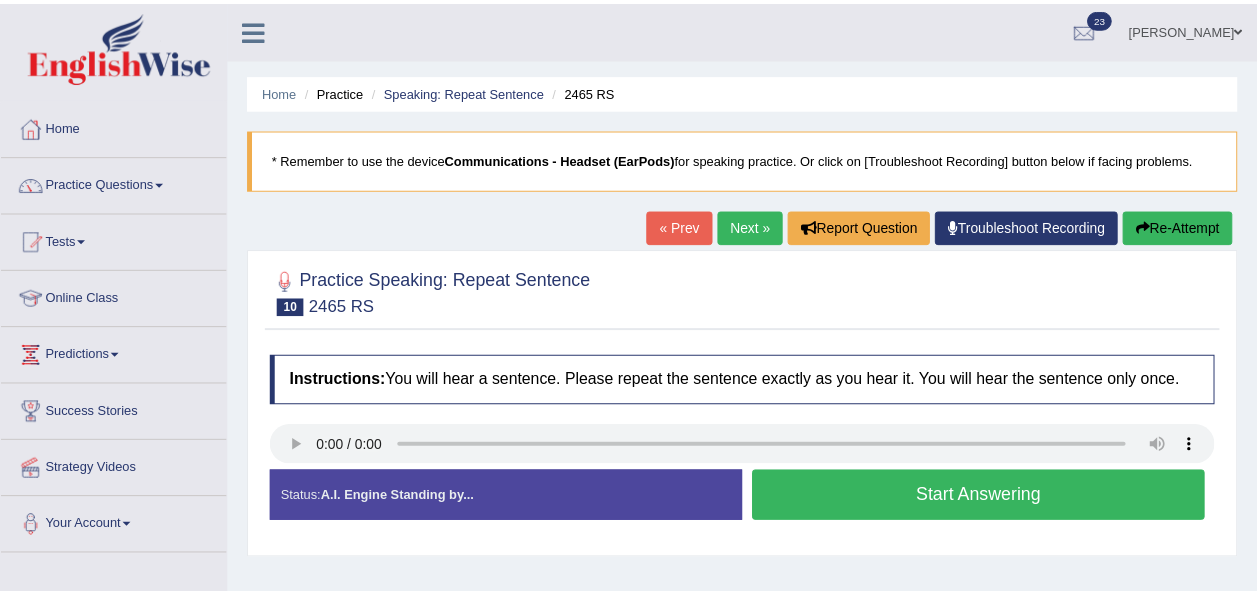 scroll, scrollTop: 0, scrollLeft: 0, axis: both 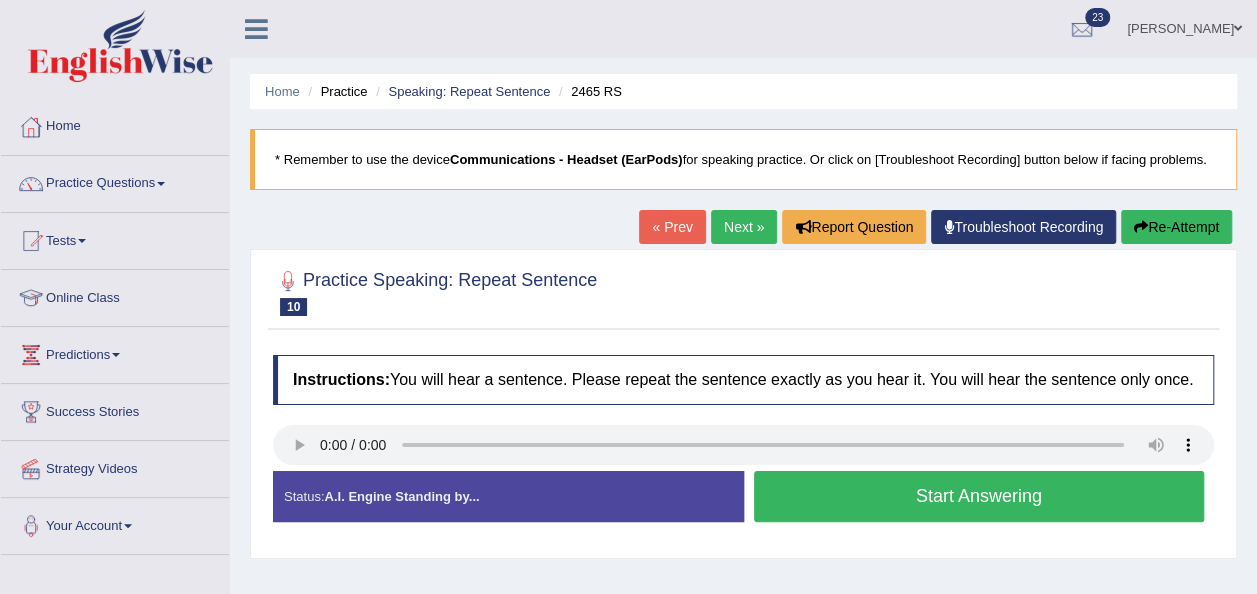 click on "Next »" at bounding box center [744, 227] 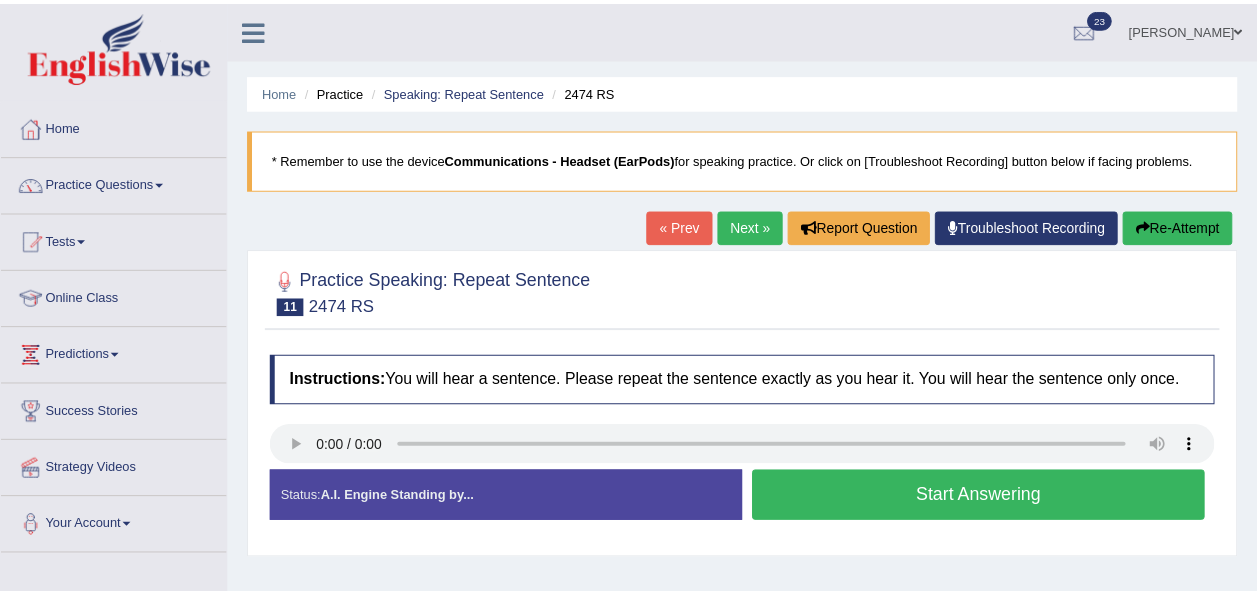 scroll, scrollTop: 0, scrollLeft: 0, axis: both 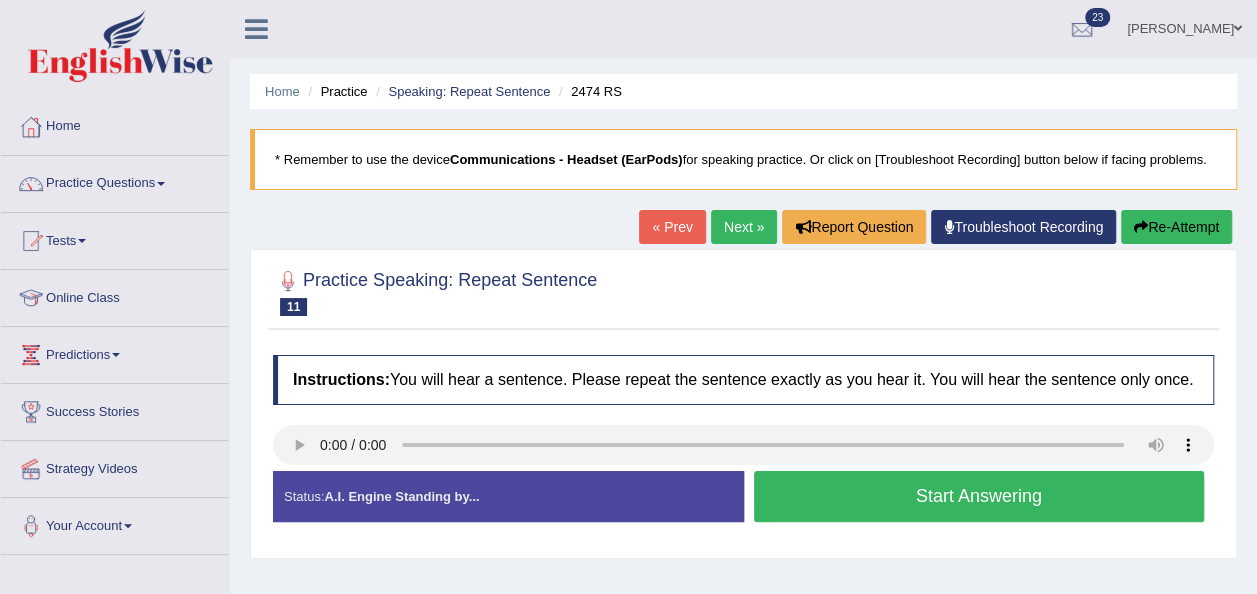 drag, startPoint x: 0, startPoint y: 0, endPoint x: 729, endPoint y: 223, distance: 762.3451 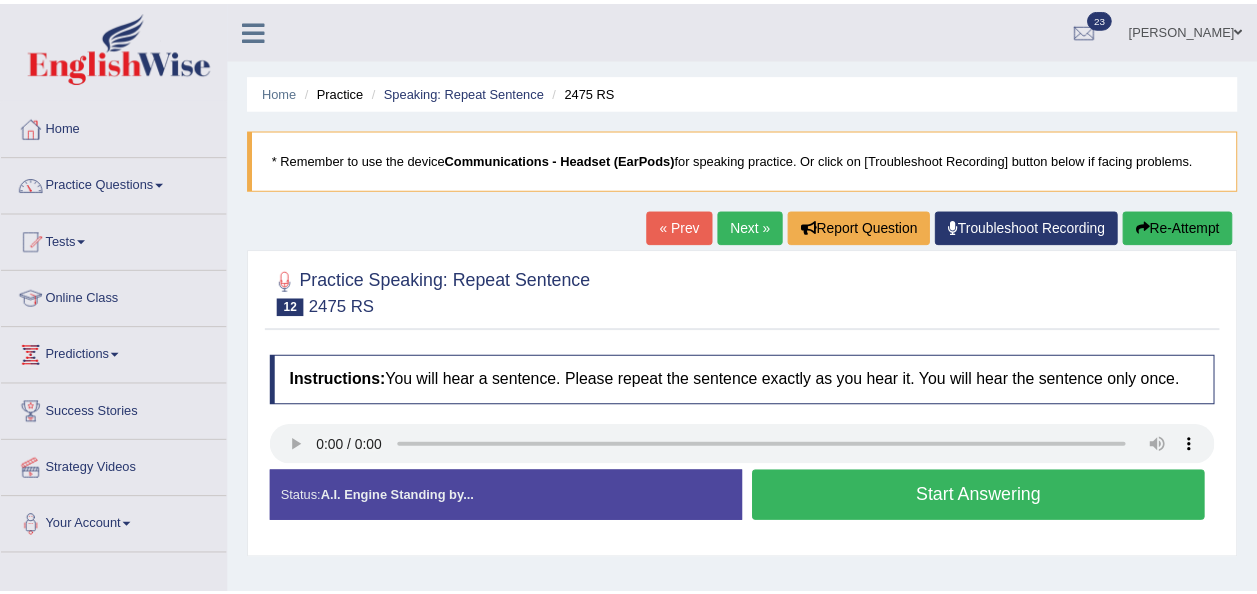 scroll, scrollTop: 0, scrollLeft: 0, axis: both 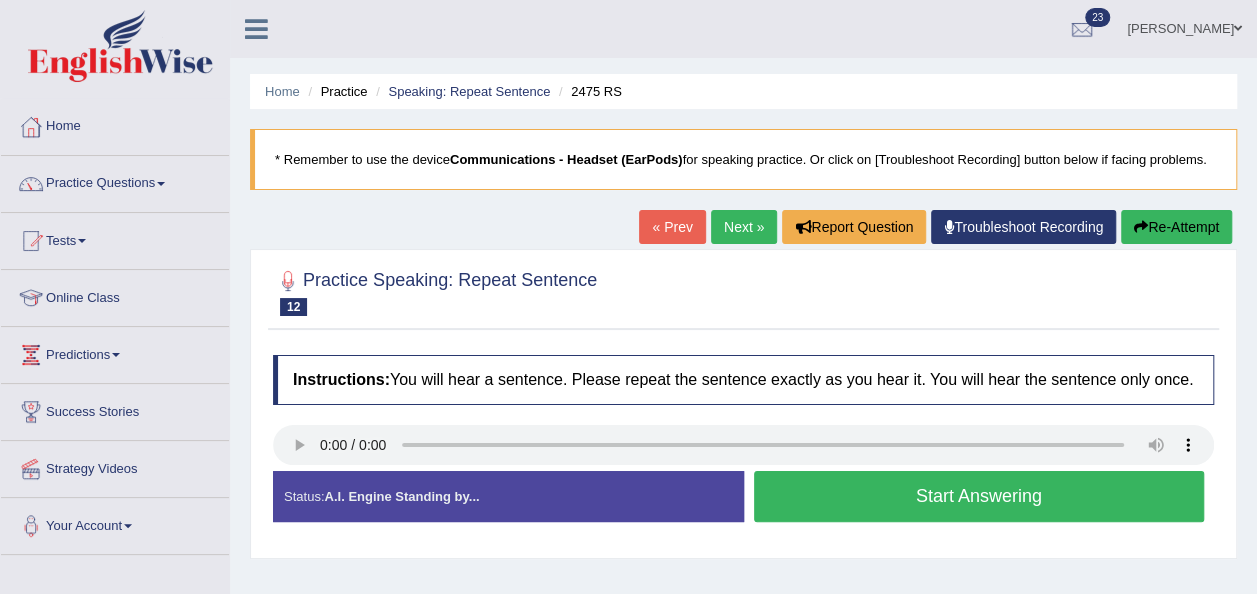 drag, startPoint x: 0, startPoint y: 0, endPoint x: 729, endPoint y: 223, distance: 762.3451 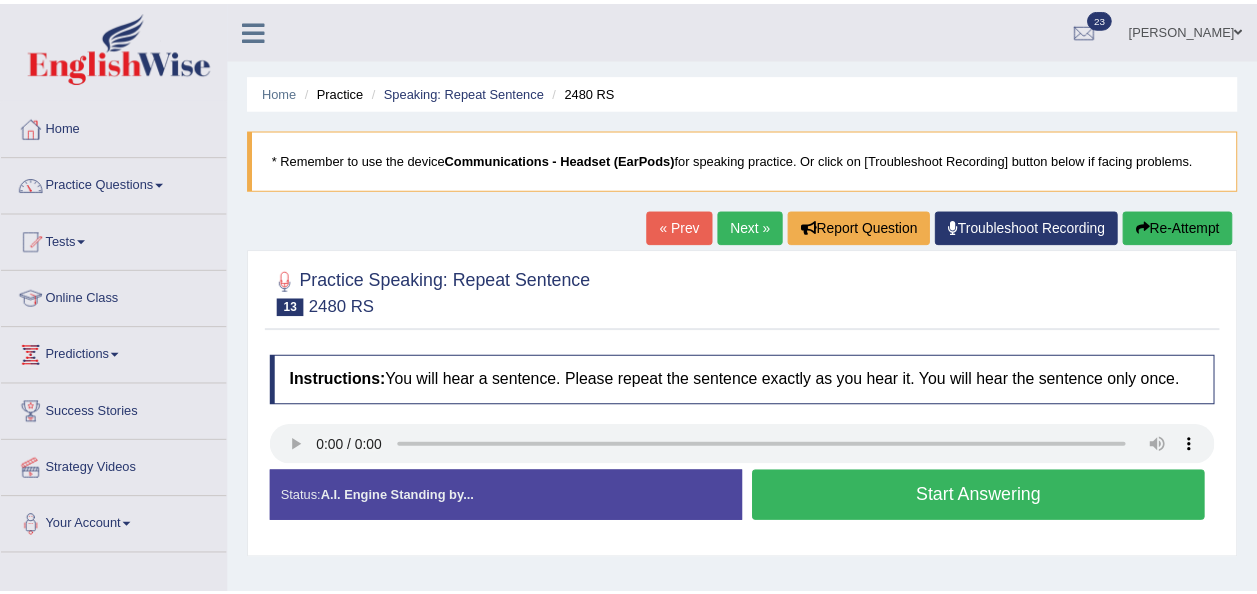 scroll, scrollTop: 0, scrollLeft: 0, axis: both 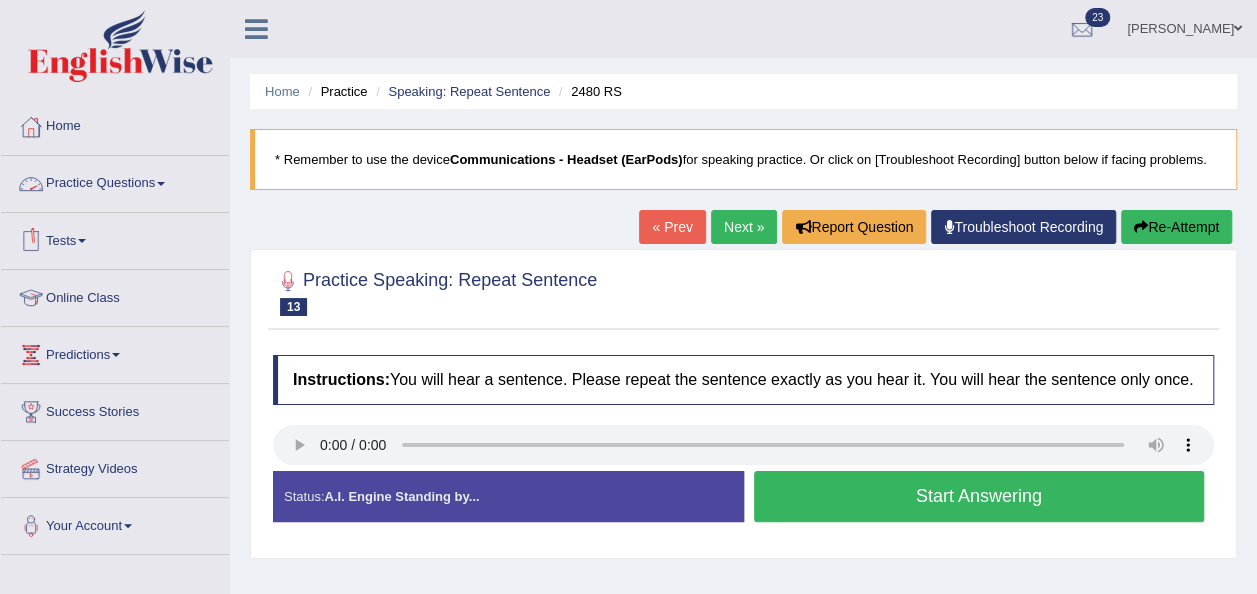 click on "Practice Questions" at bounding box center [115, 181] 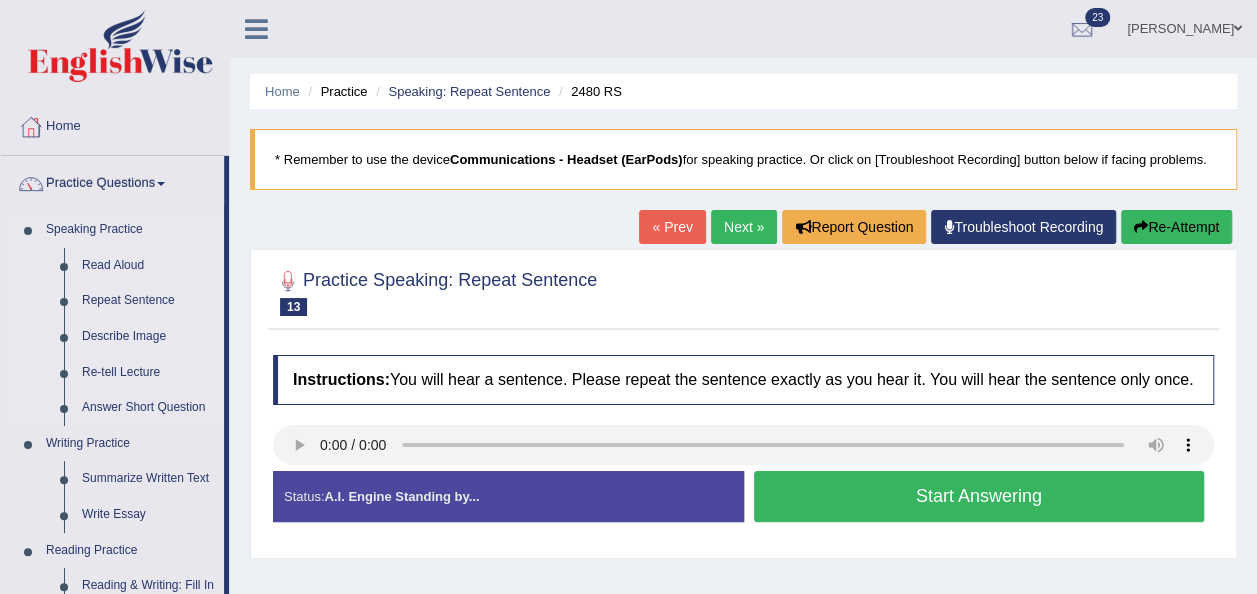 click on "Repeat Sentence" at bounding box center [148, 301] 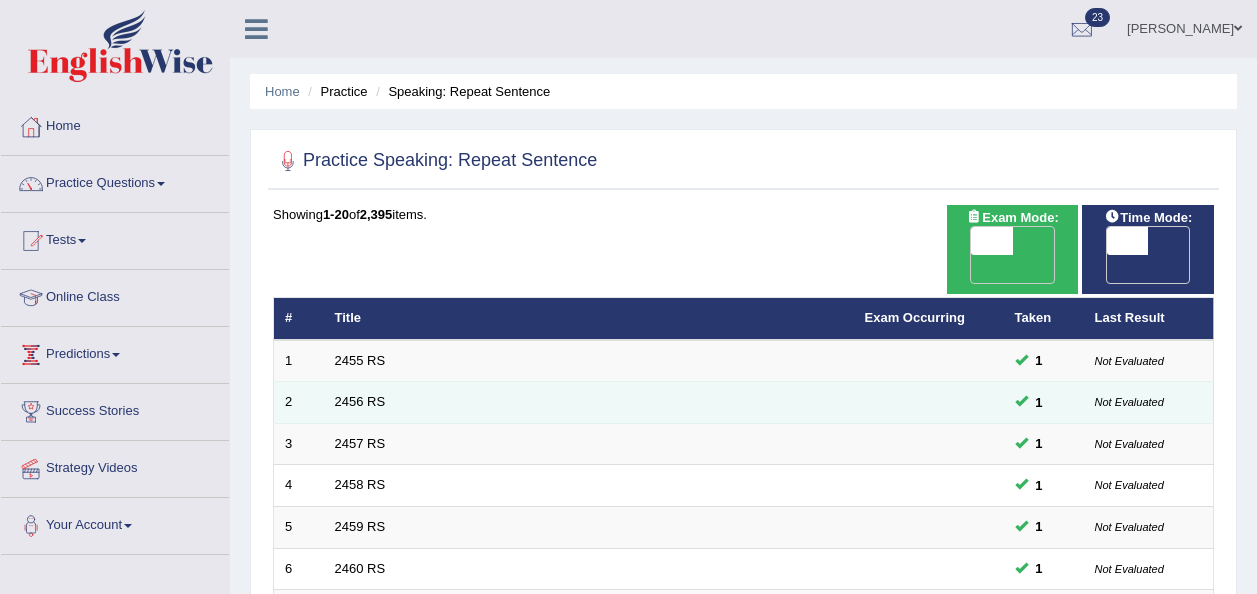 scroll, scrollTop: 0, scrollLeft: 0, axis: both 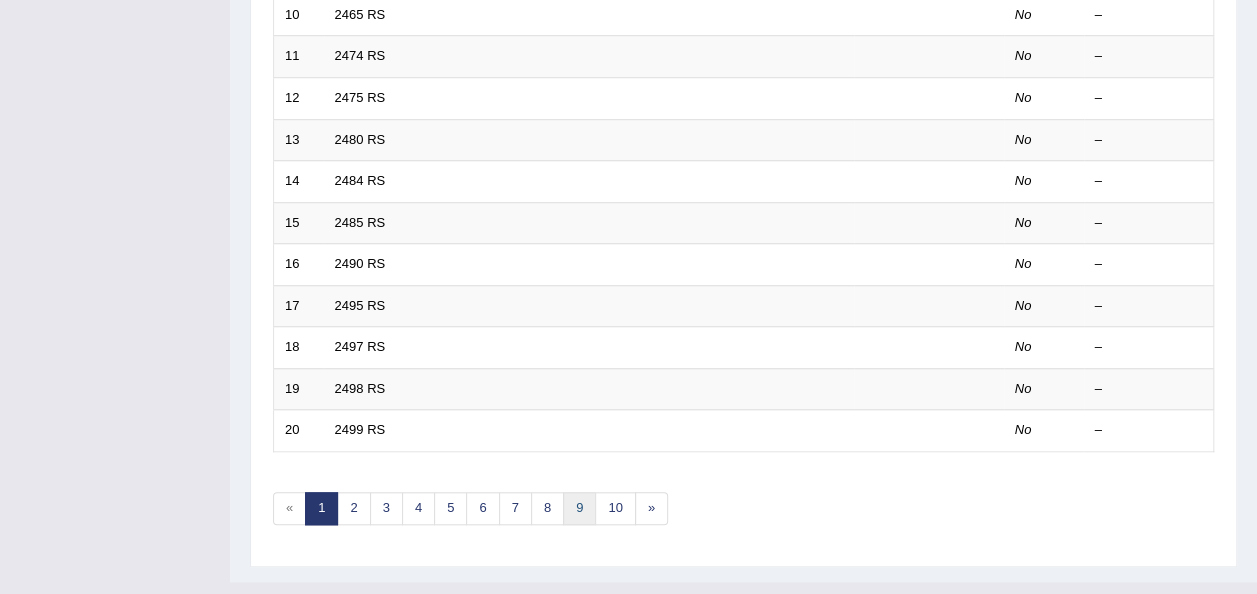 click on "9" at bounding box center (579, 508) 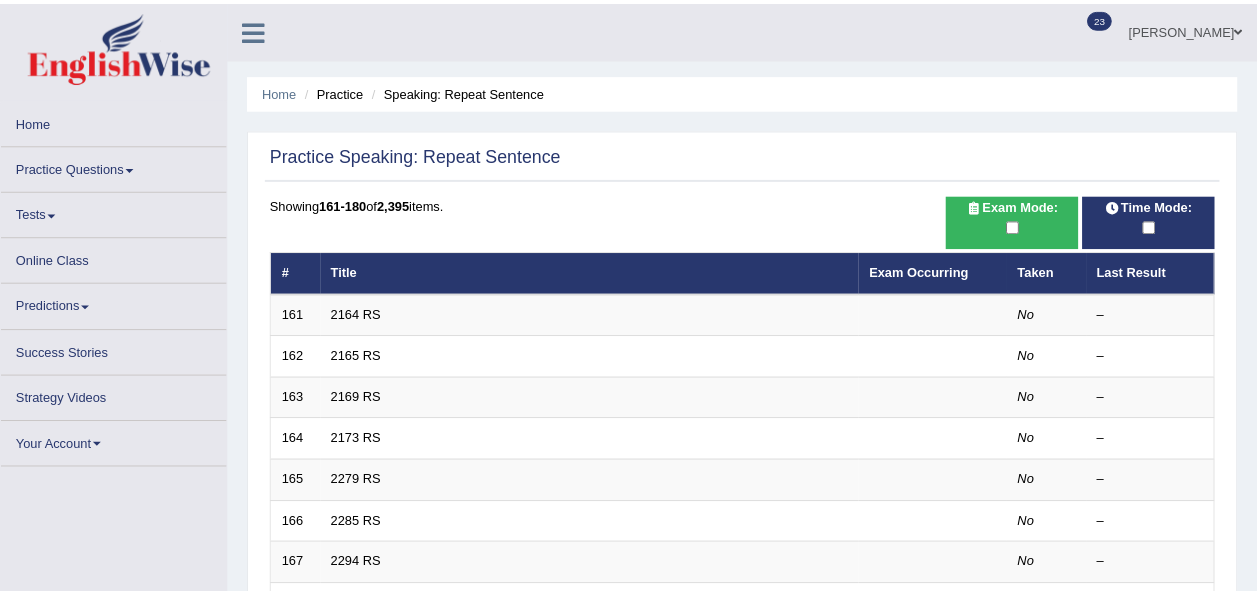 scroll, scrollTop: 0, scrollLeft: 0, axis: both 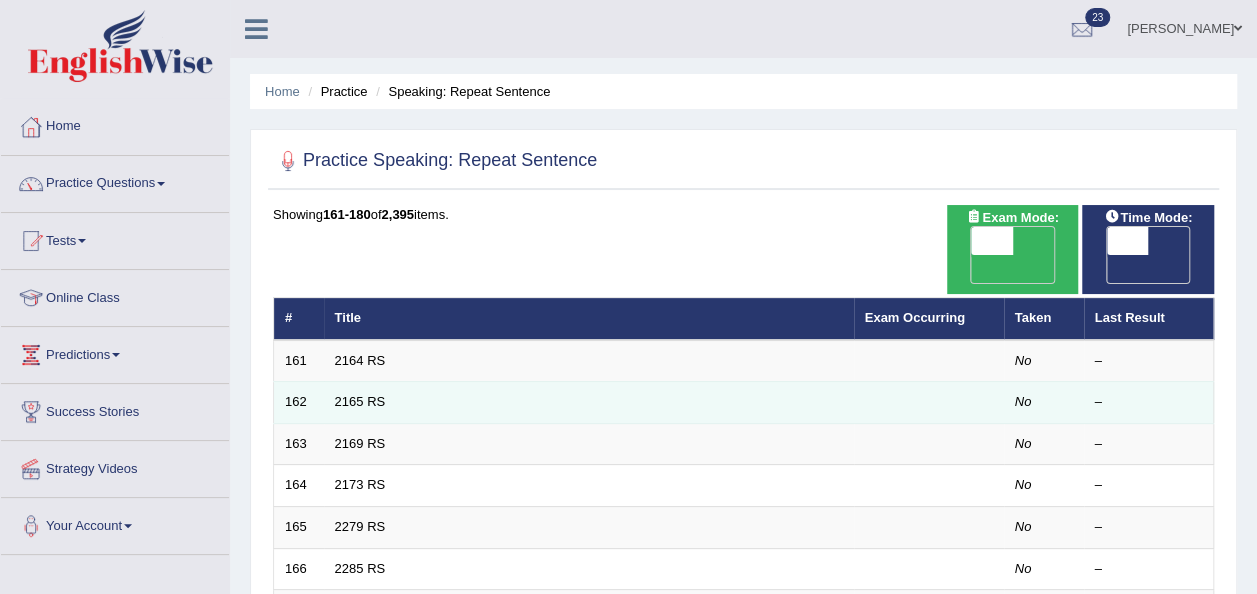 click on "2165 RS" at bounding box center (589, 403) 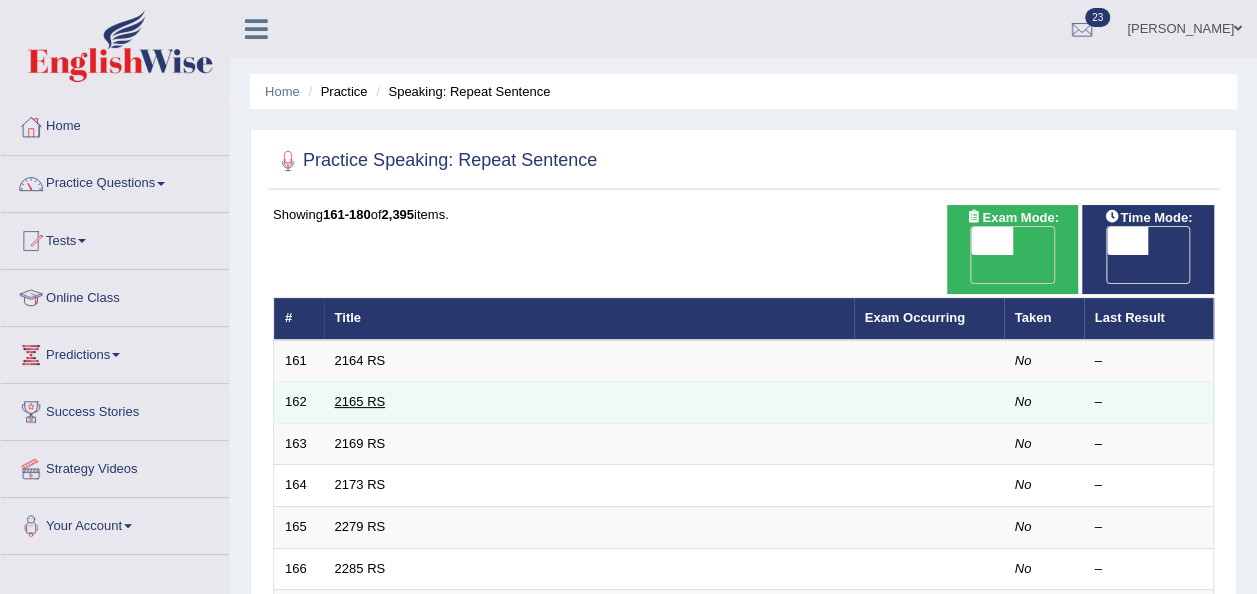 click on "2165 RS" at bounding box center (360, 401) 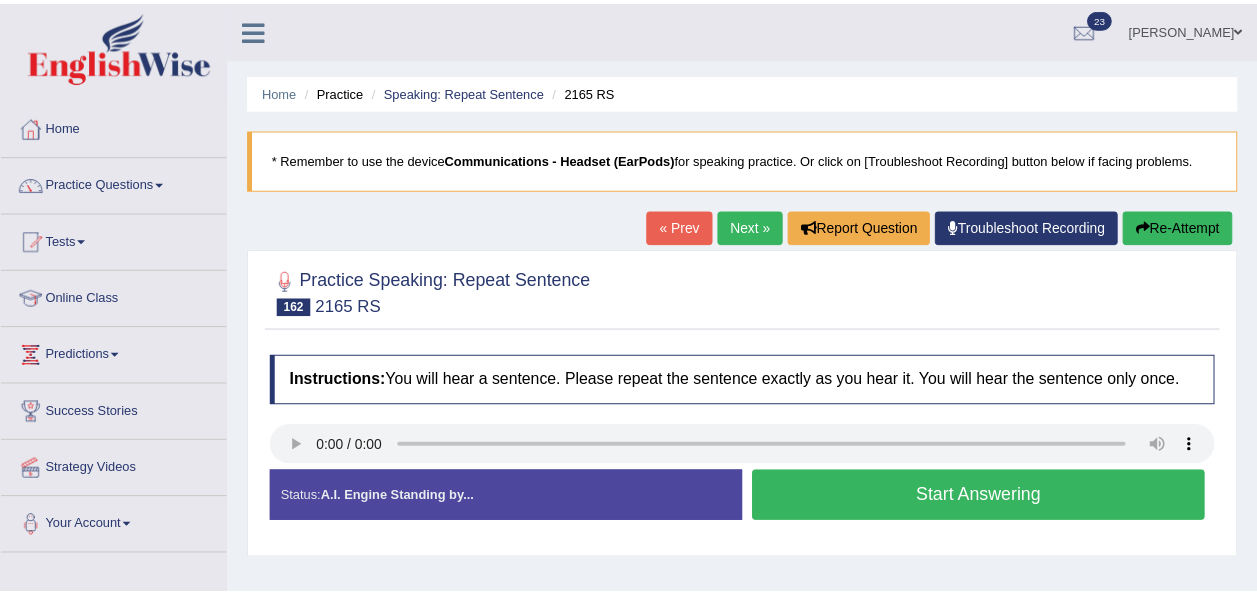 scroll, scrollTop: 0, scrollLeft: 0, axis: both 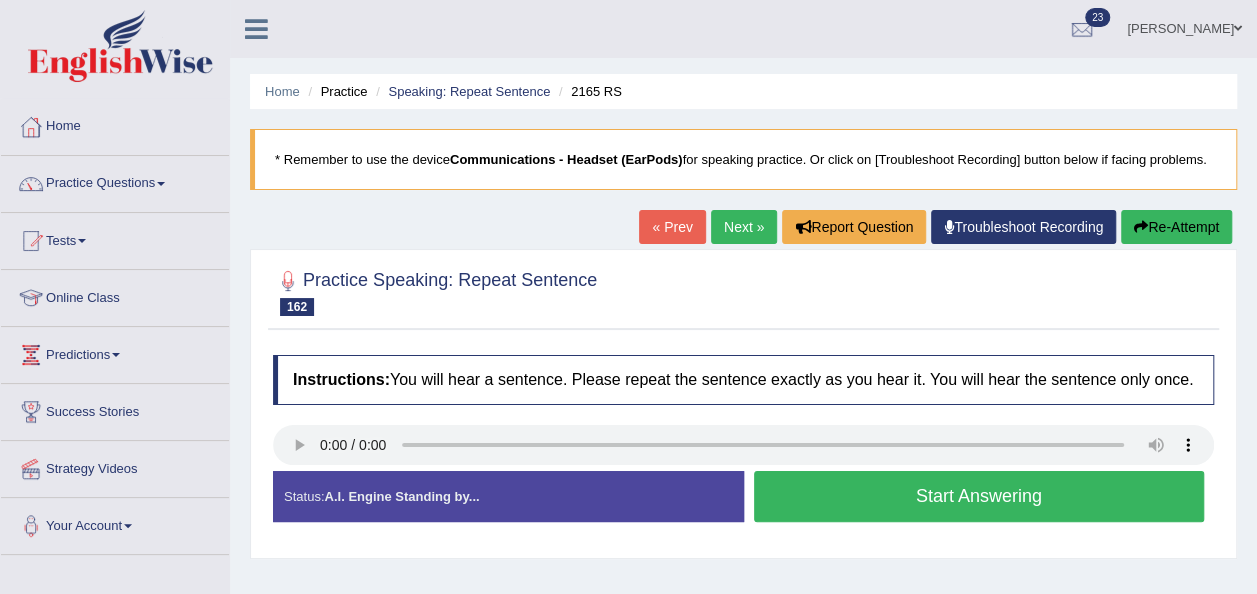 click on "Start Answering" at bounding box center [979, 496] 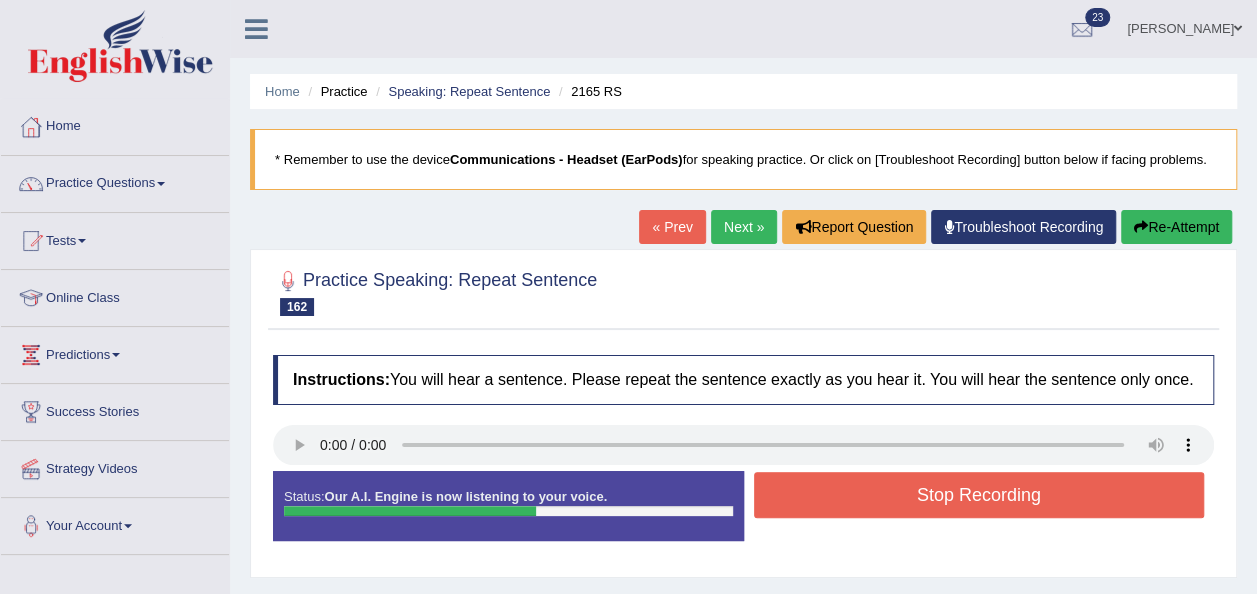 click on "Stop Recording" at bounding box center (979, 495) 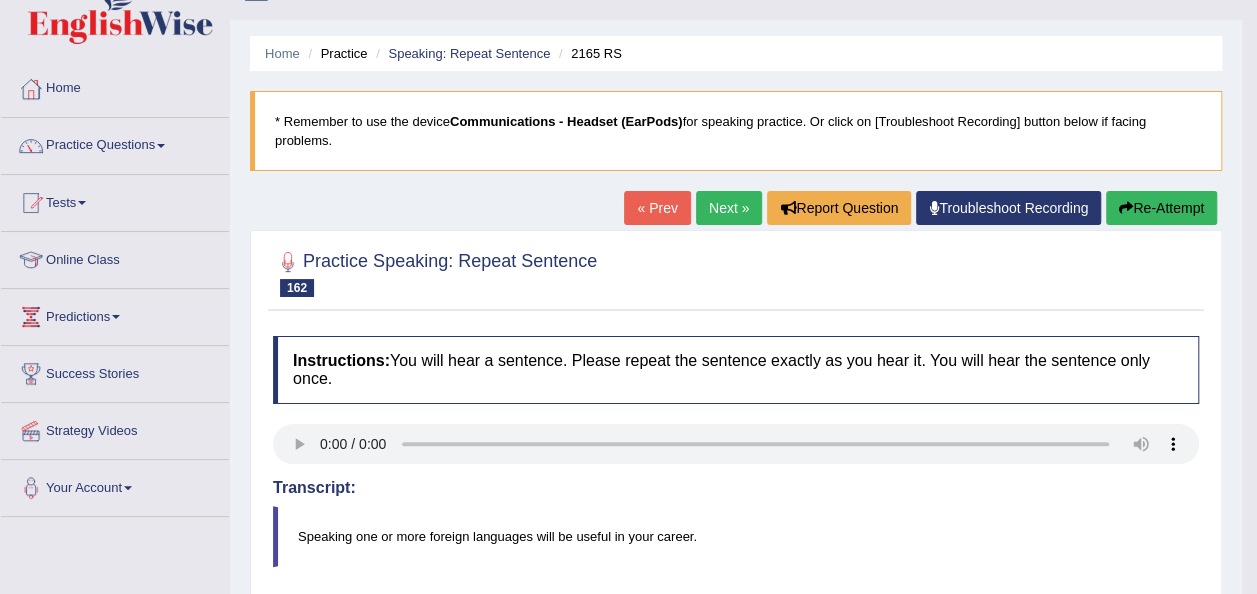 scroll, scrollTop: 6, scrollLeft: 0, axis: vertical 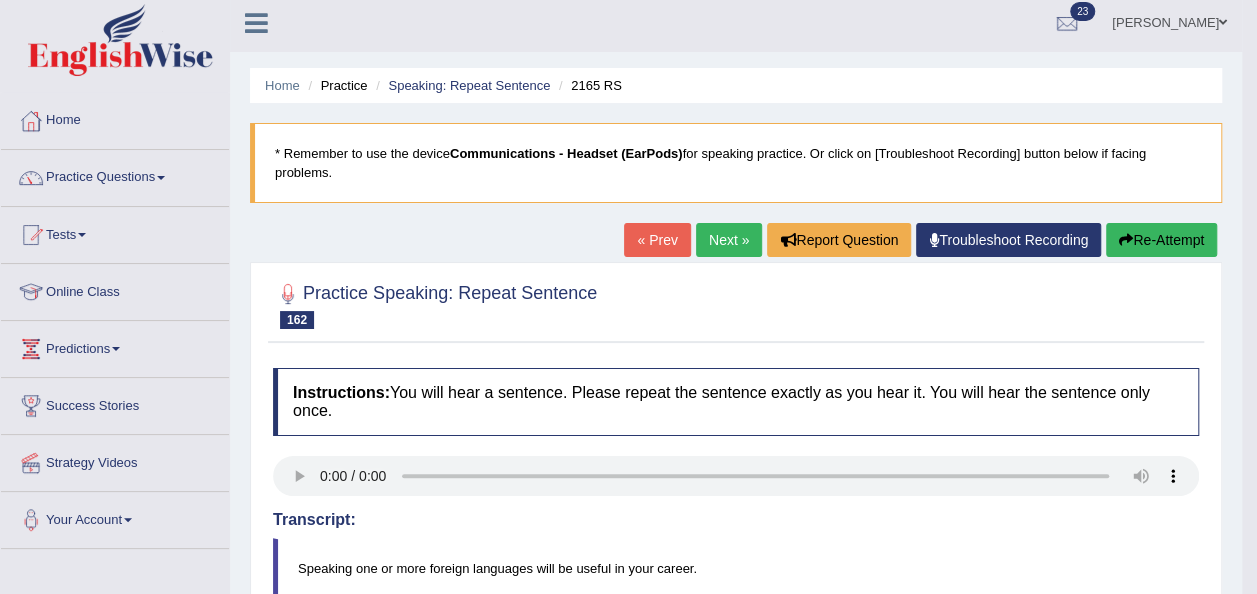 click on "Next »" at bounding box center (729, 240) 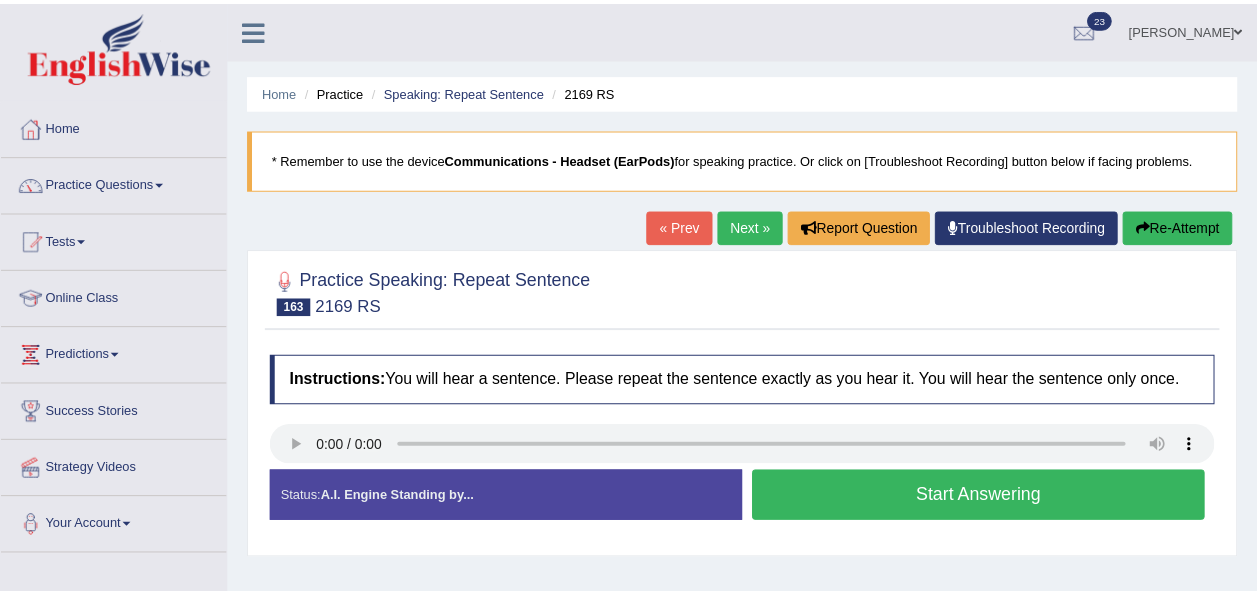 scroll, scrollTop: 0, scrollLeft: 0, axis: both 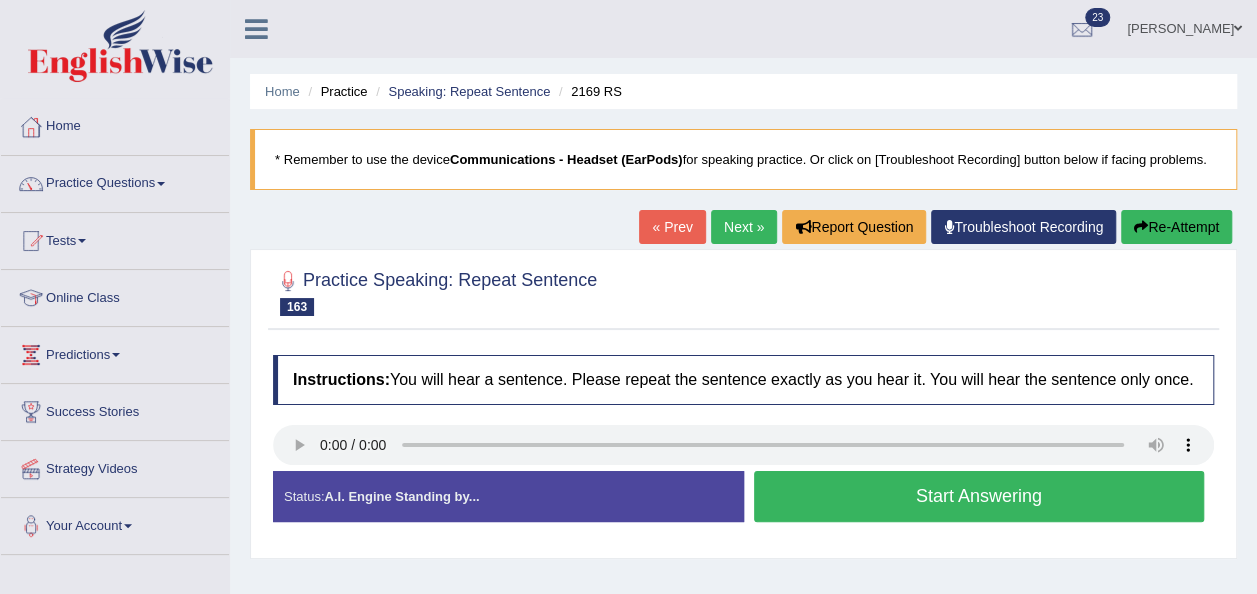 click on "Start Answering" at bounding box center [979, 496] 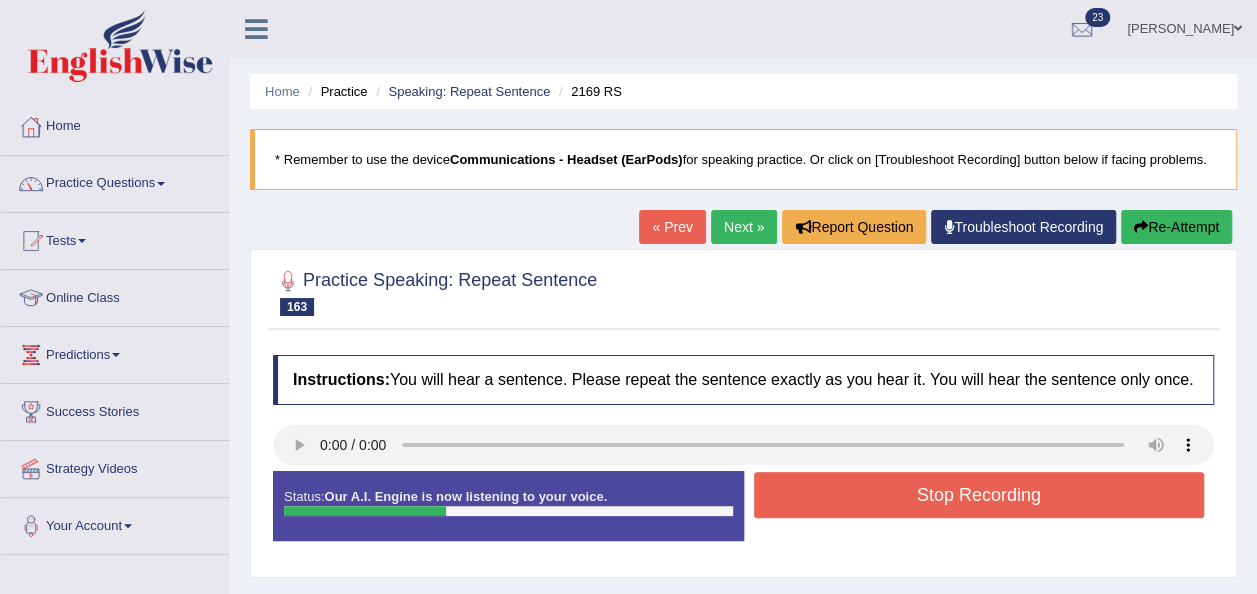 click on "Stop Recording" at bounding box center (979, 495) 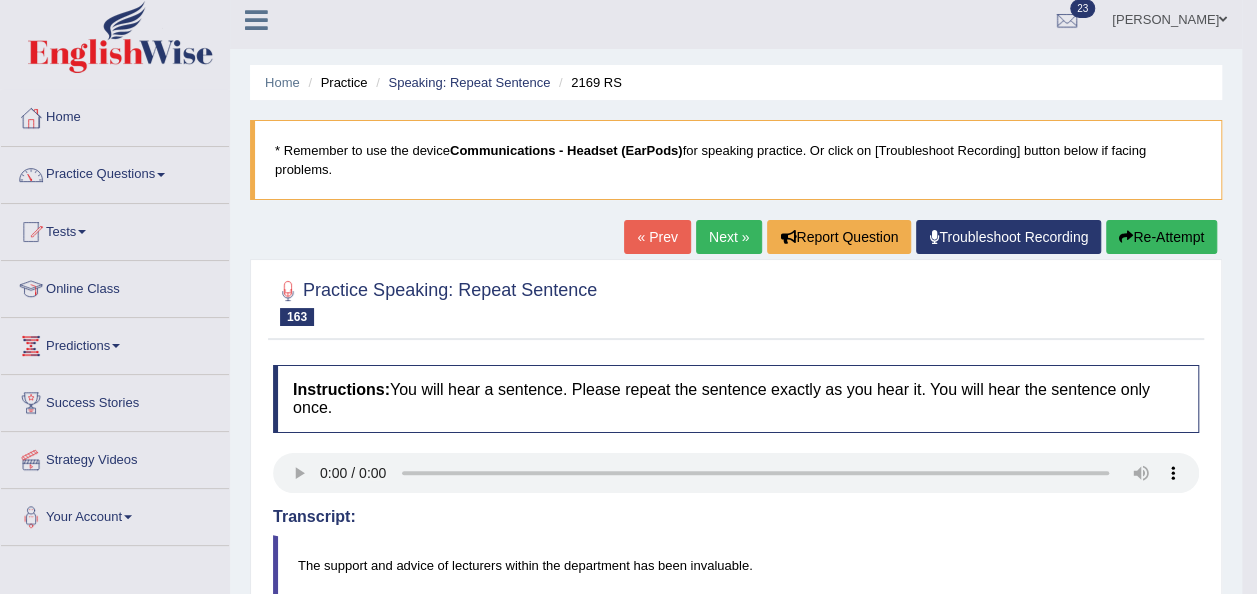 scroll, scrollTop: 8, scrollLeft: 0, axis: vertical 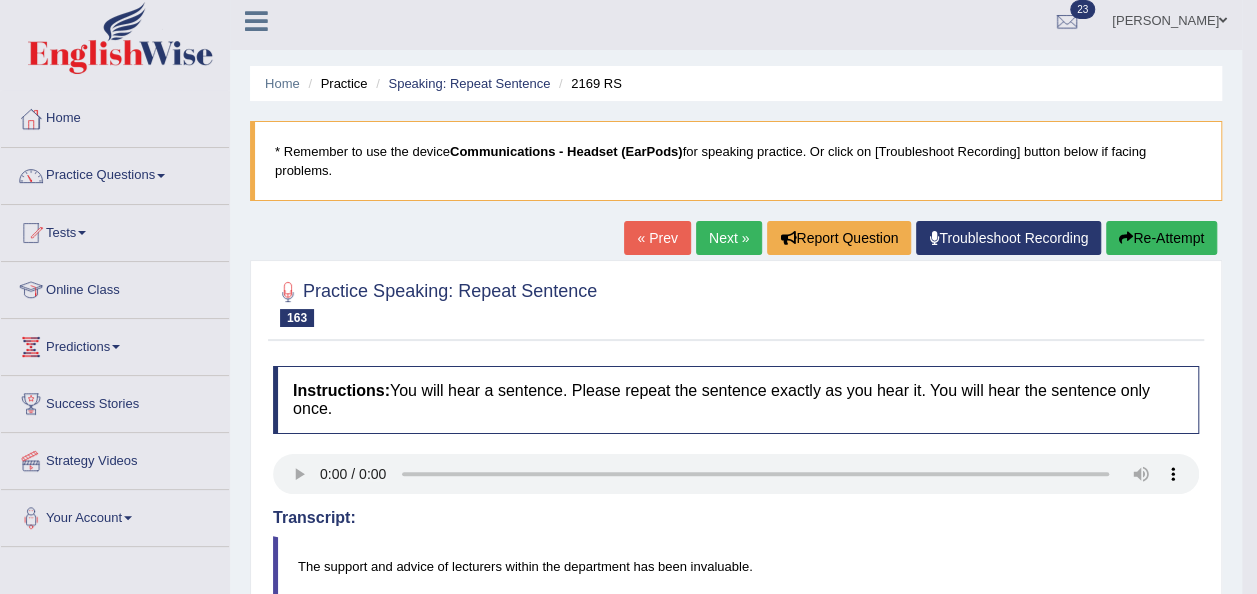 click on "Next »" at bounding box center (729, 238) 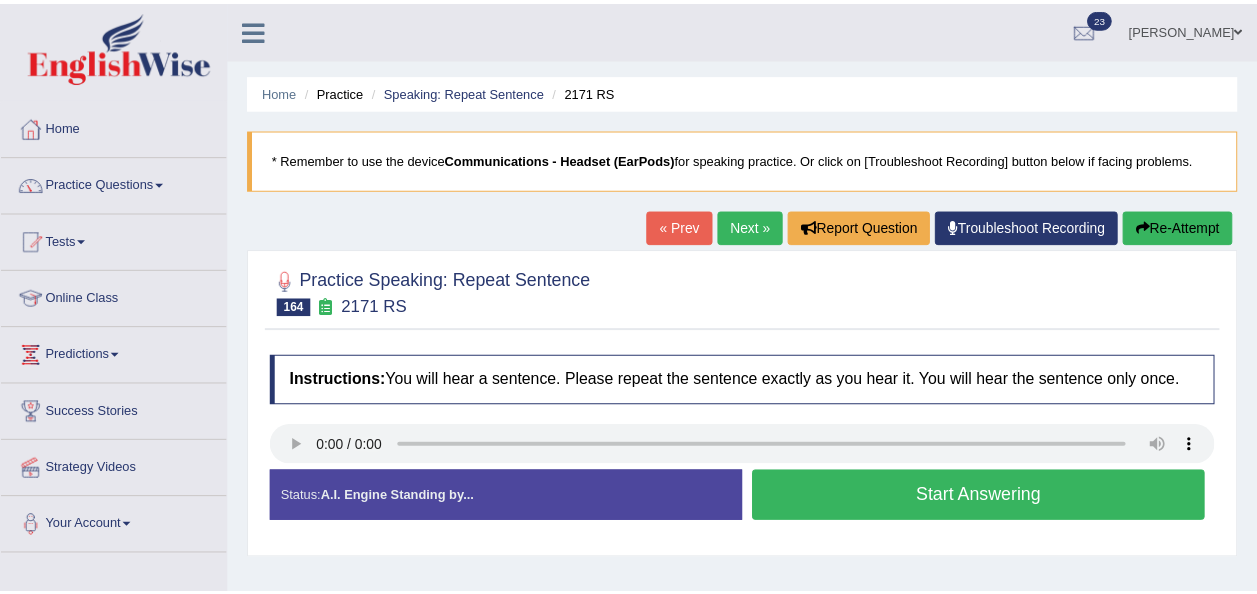 scroll, scrollTop: 0, scrollLeft: 0, axis: both 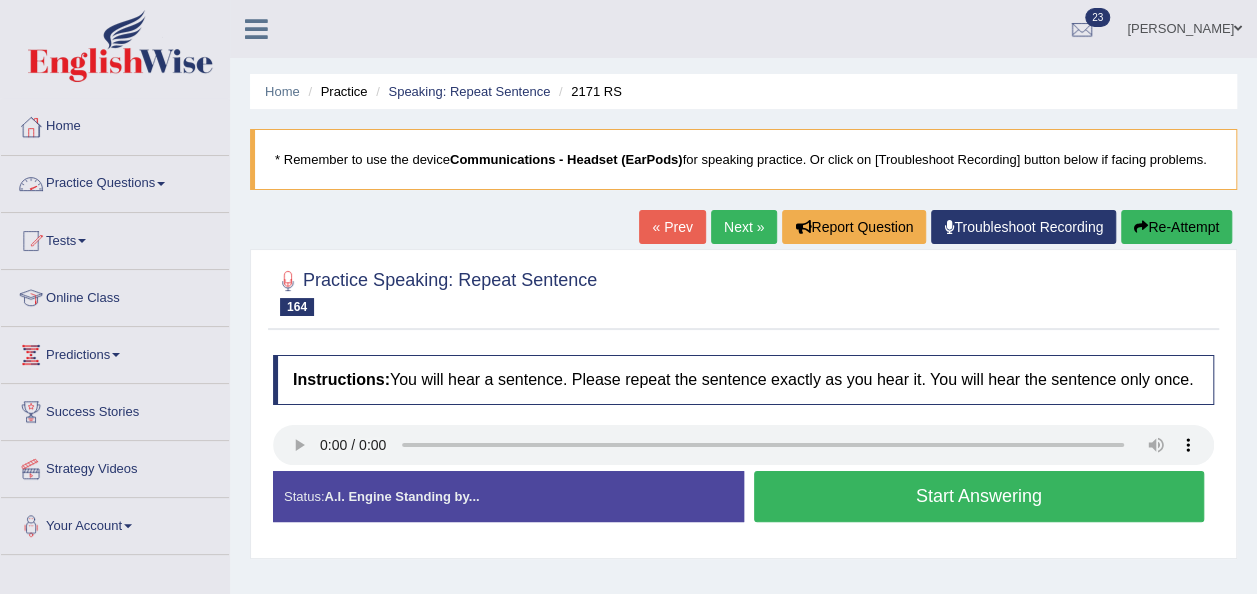 click on "Practice Questions" at bounding box center [115, 181] 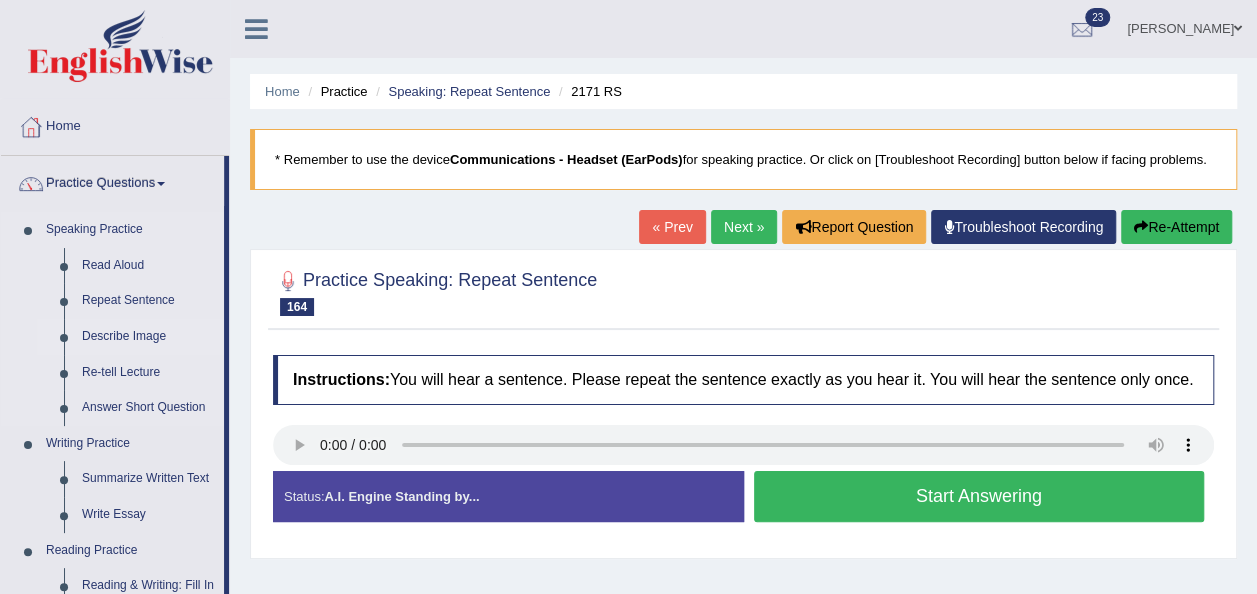 click on "Describe Image" at bounding box center (148, 337) 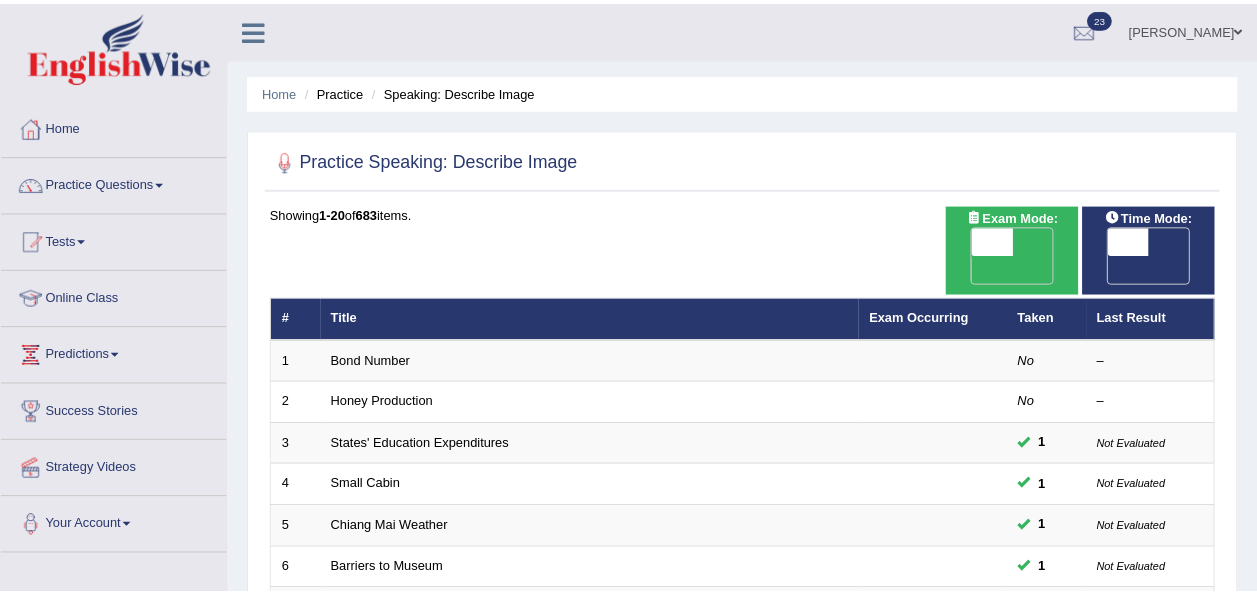 scroll, scrollTop: 0, scrollLeft: 0, axis: both 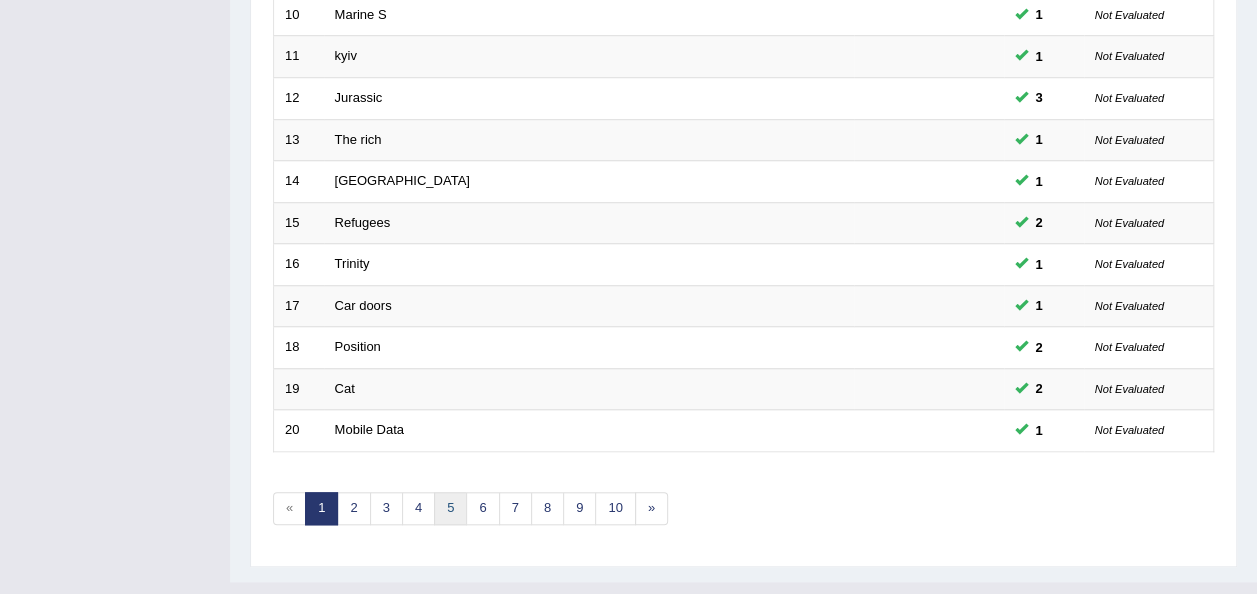 click on "5" at bounding box center (450, 508) 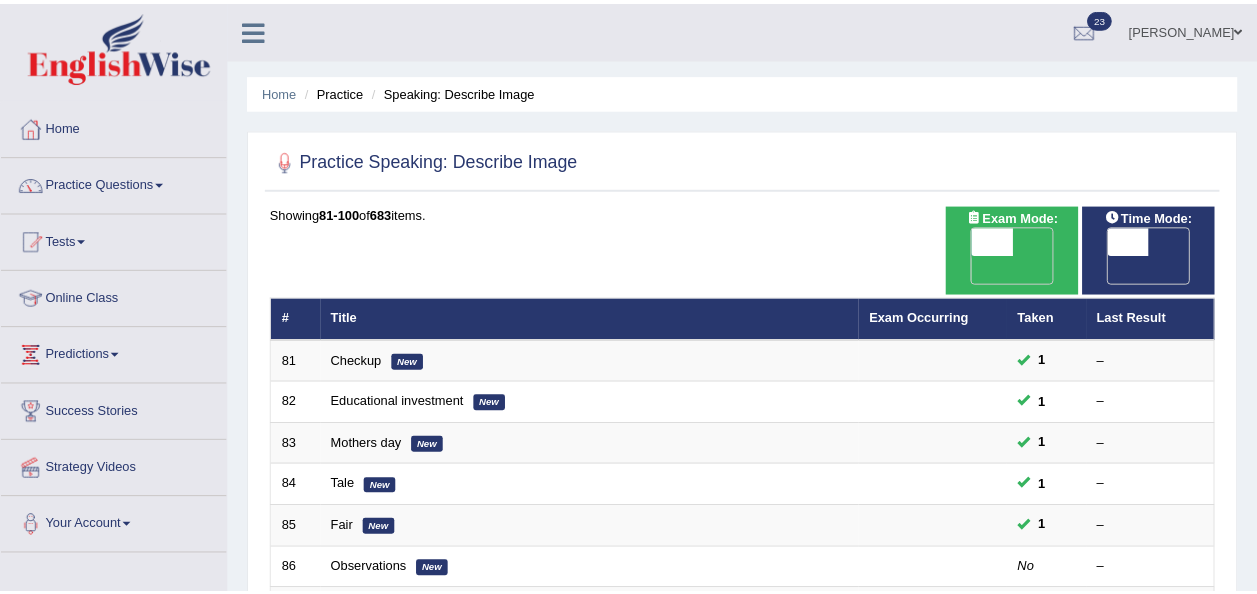 scroll, scrollTop: 0, scrollLeft: 0, axis: both 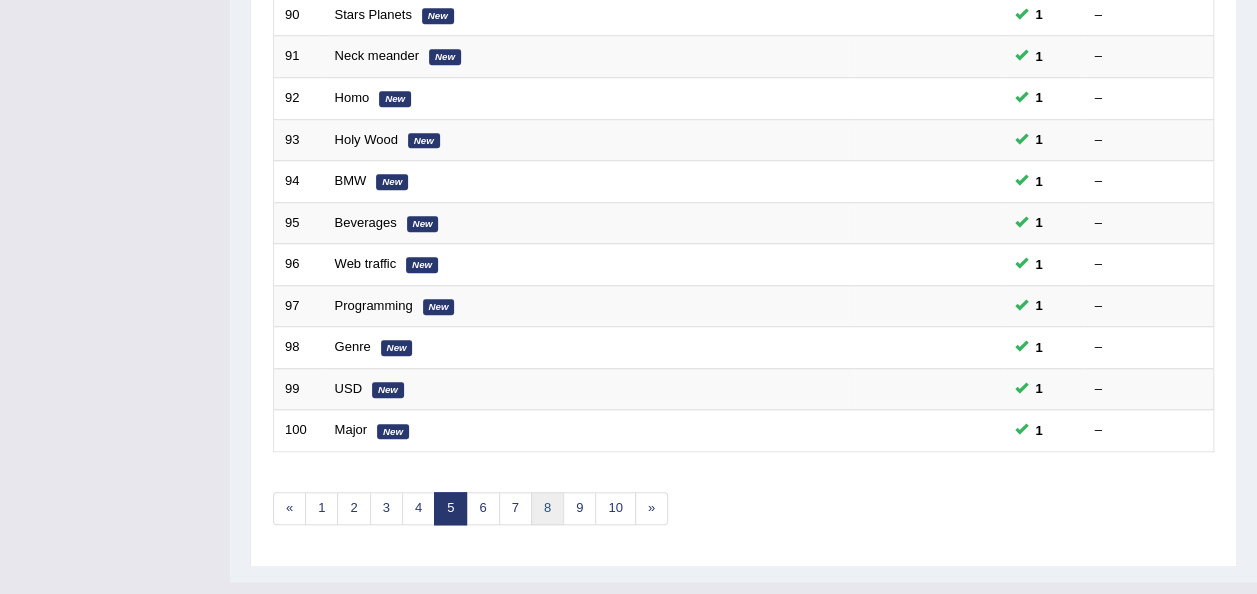 click on "8" at bounding box center [547, 508] 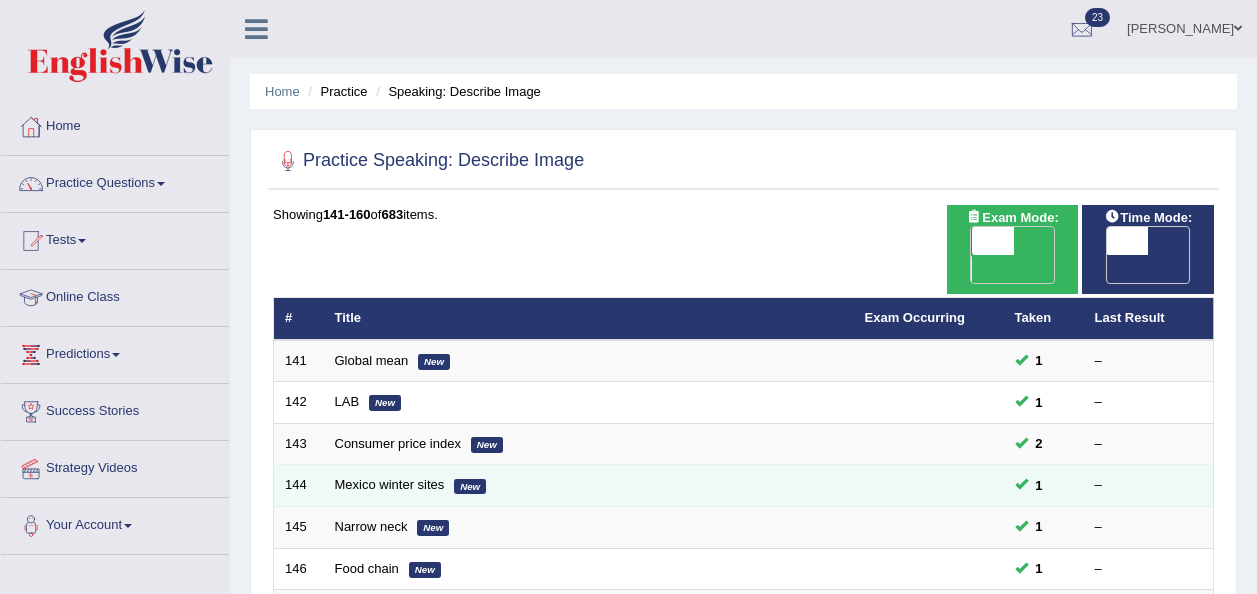 scroll, scrollTop: 0, scrollLeft: 0, axis: both 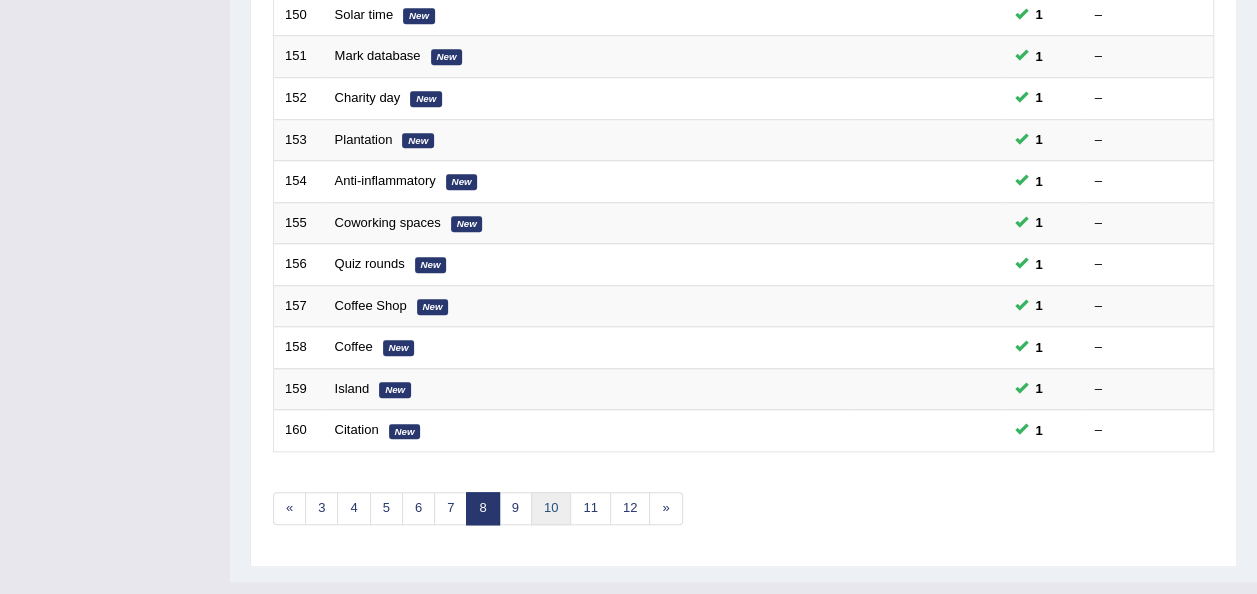click on "10" at bounding box center [551, 508] 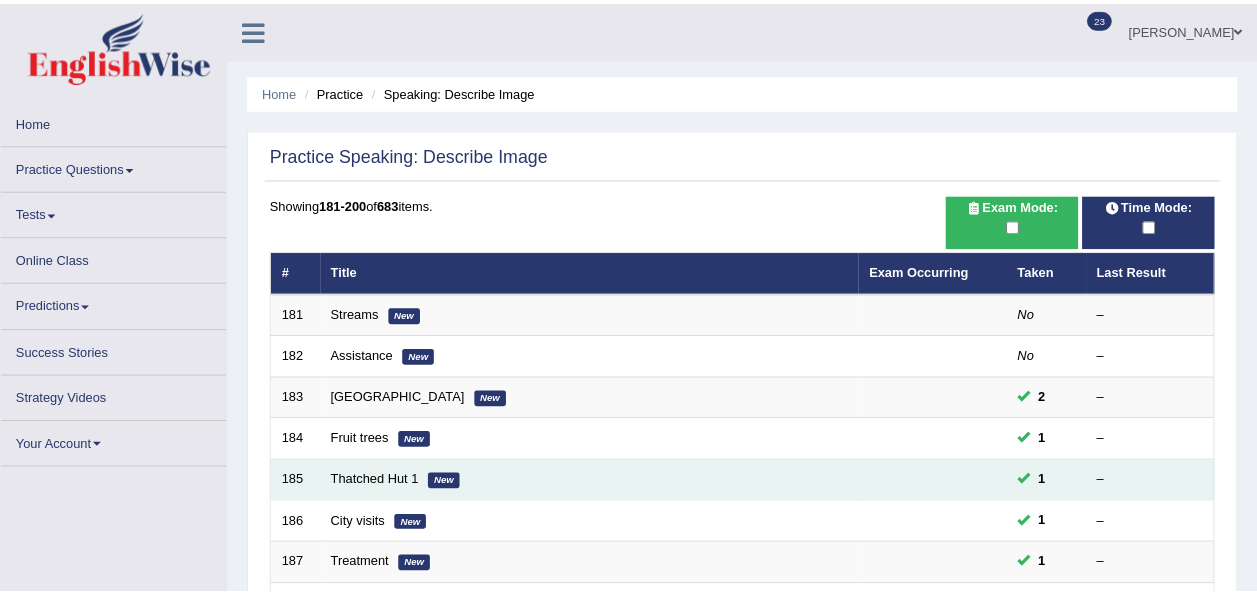 scroll, scrollTop: 0, scrollLeft: 0, axis: both 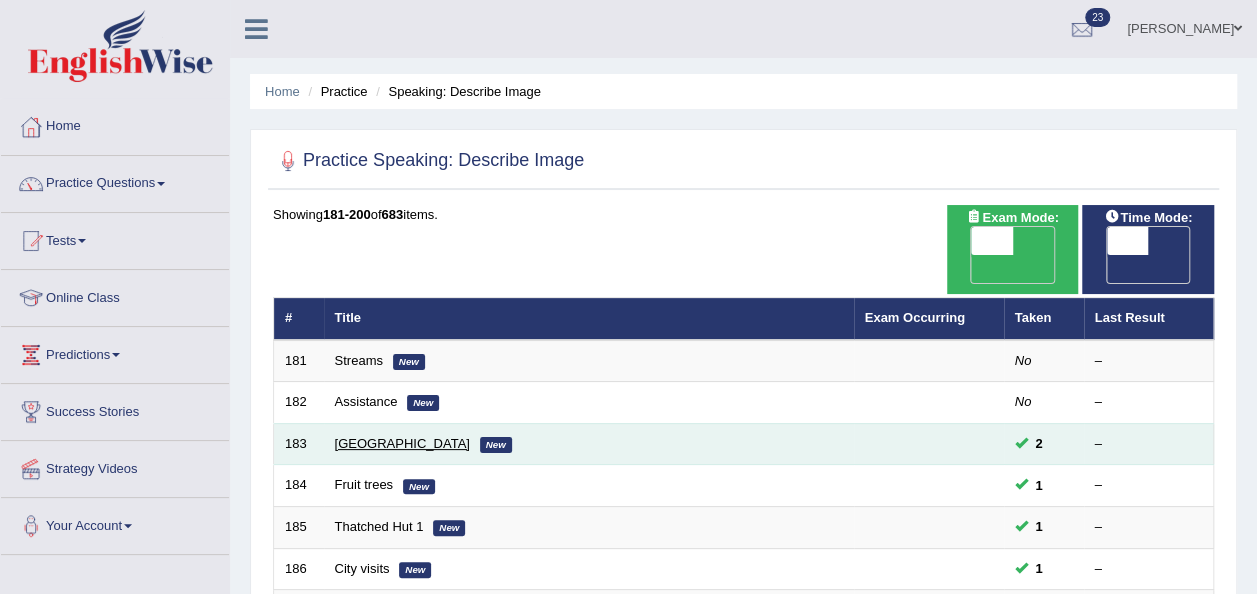 click on "[GEOGRAPHIC_DATA]" at bounding box center [402, 443] 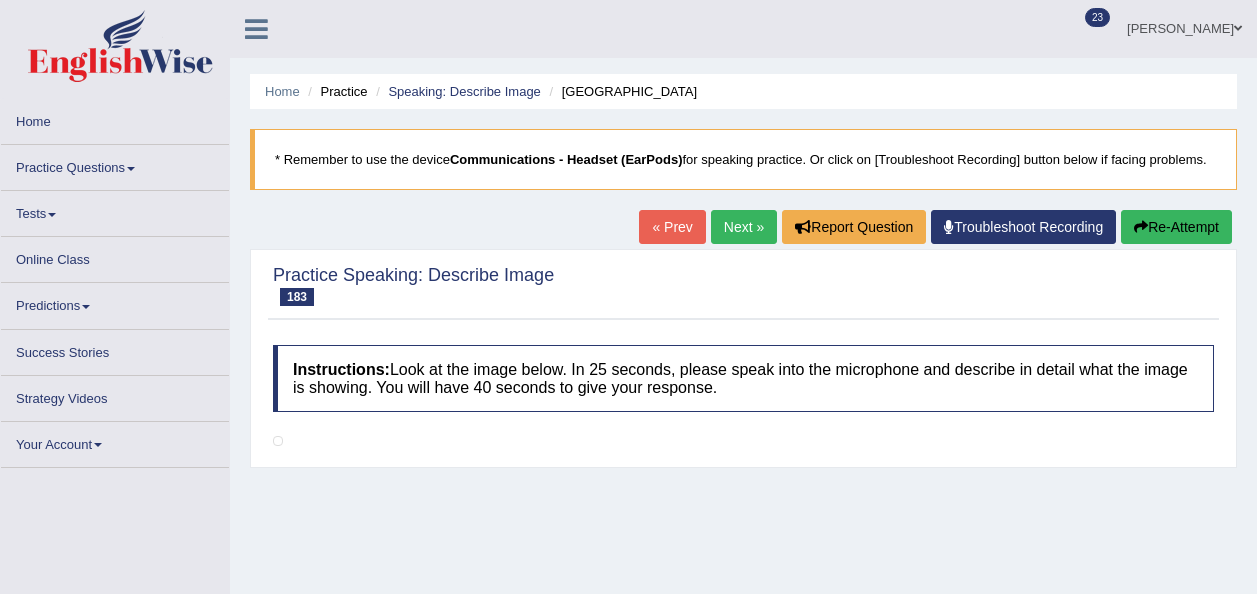 scroll, scrollTop: 0, scrollLeft: 0, axis: both 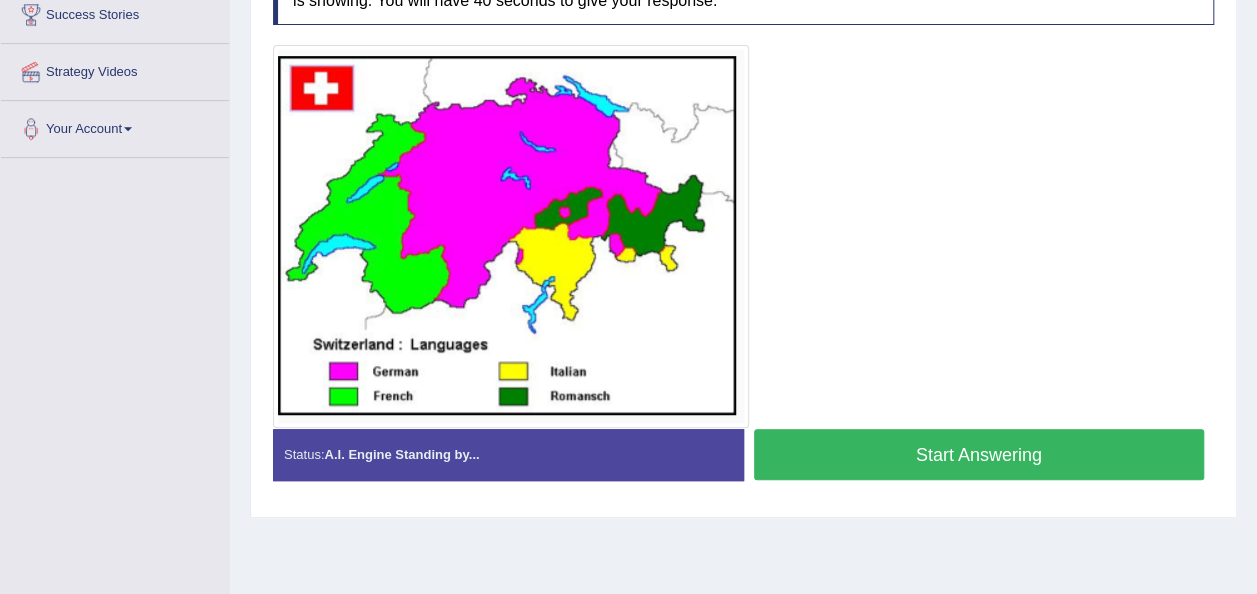 click on "Start Answering" at bounding box center (979, 454) 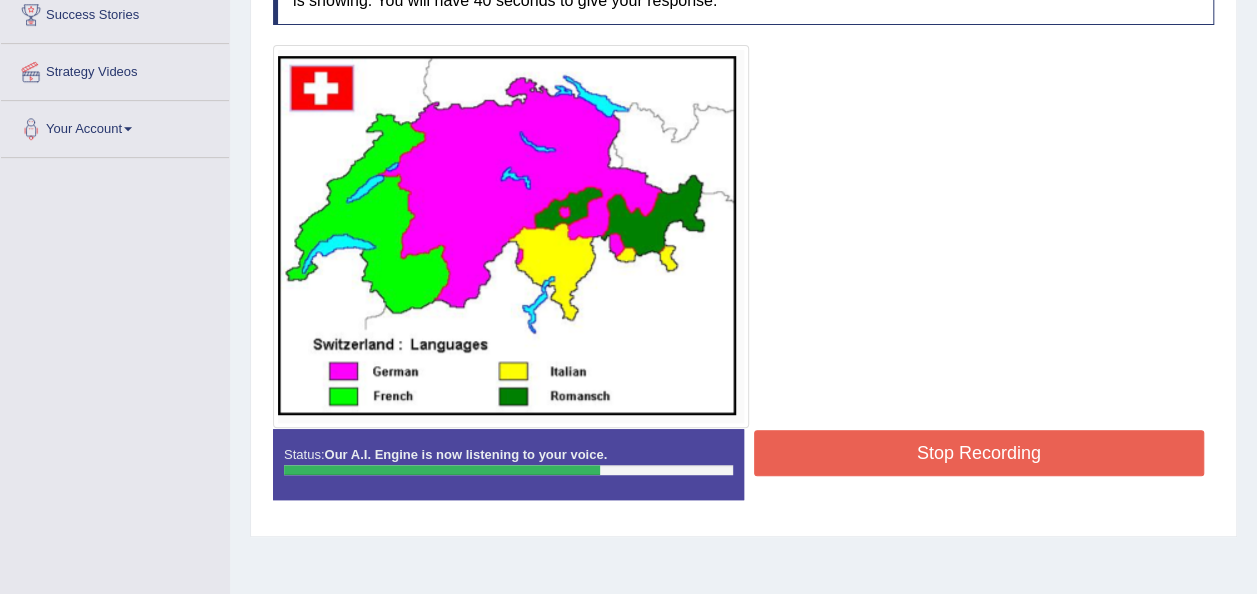 click on "Stop Recording" at bounding box center (979, 453) 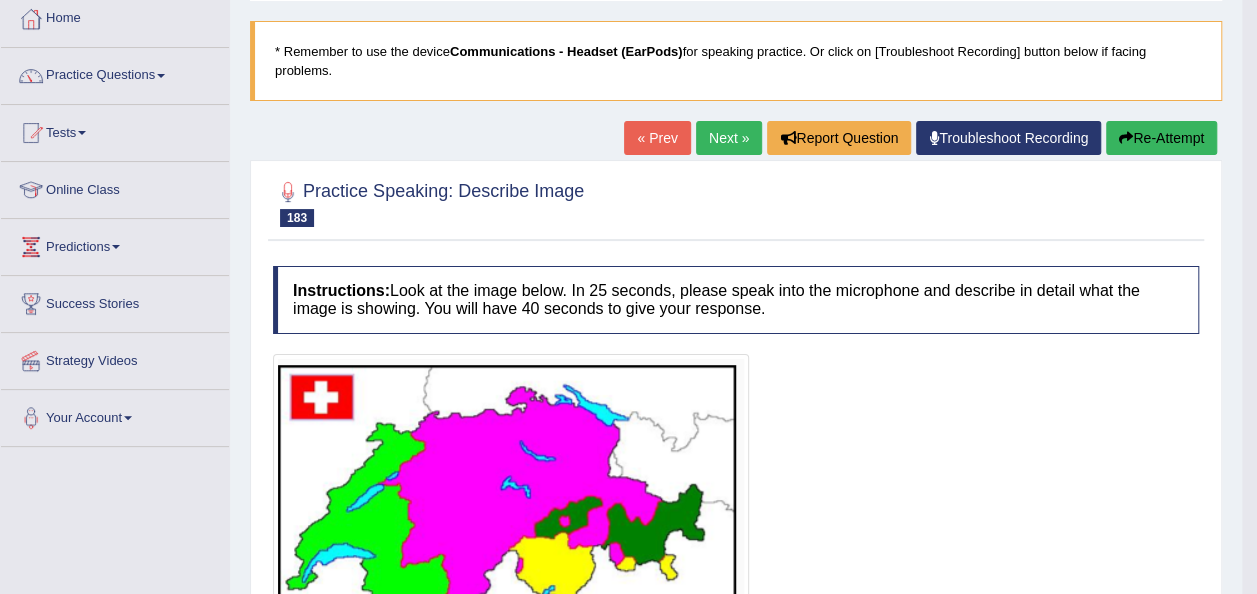 scroll, scrollTop: 84, scrollLeft: 0, axis: vertical 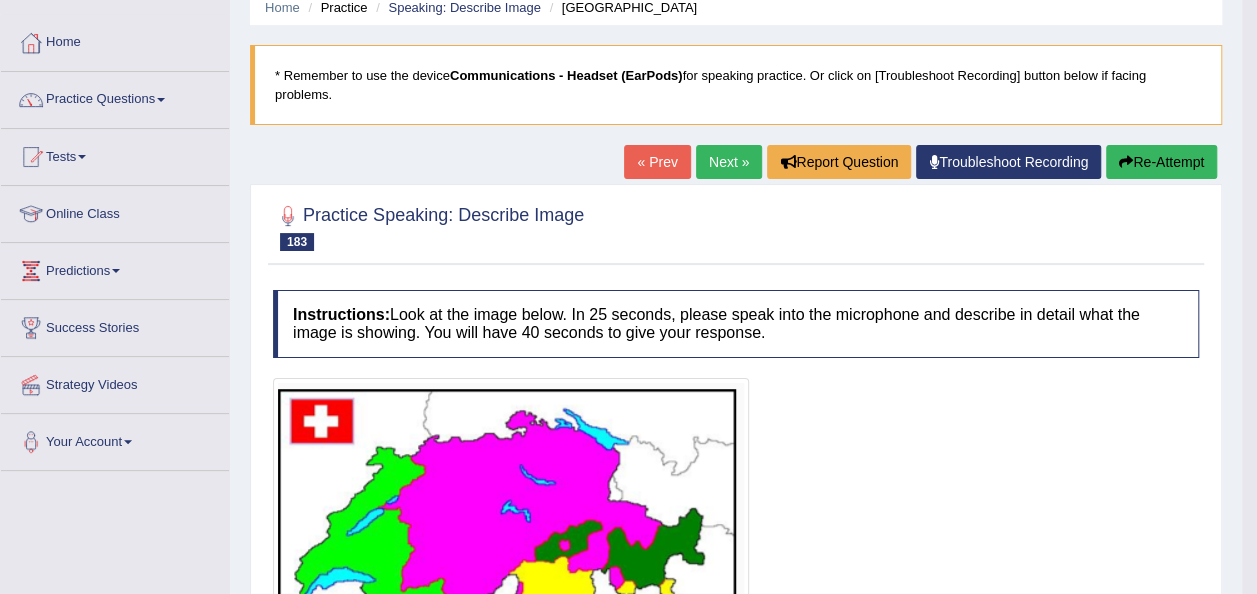 click on "Next »" at bounding box center [729, 162] 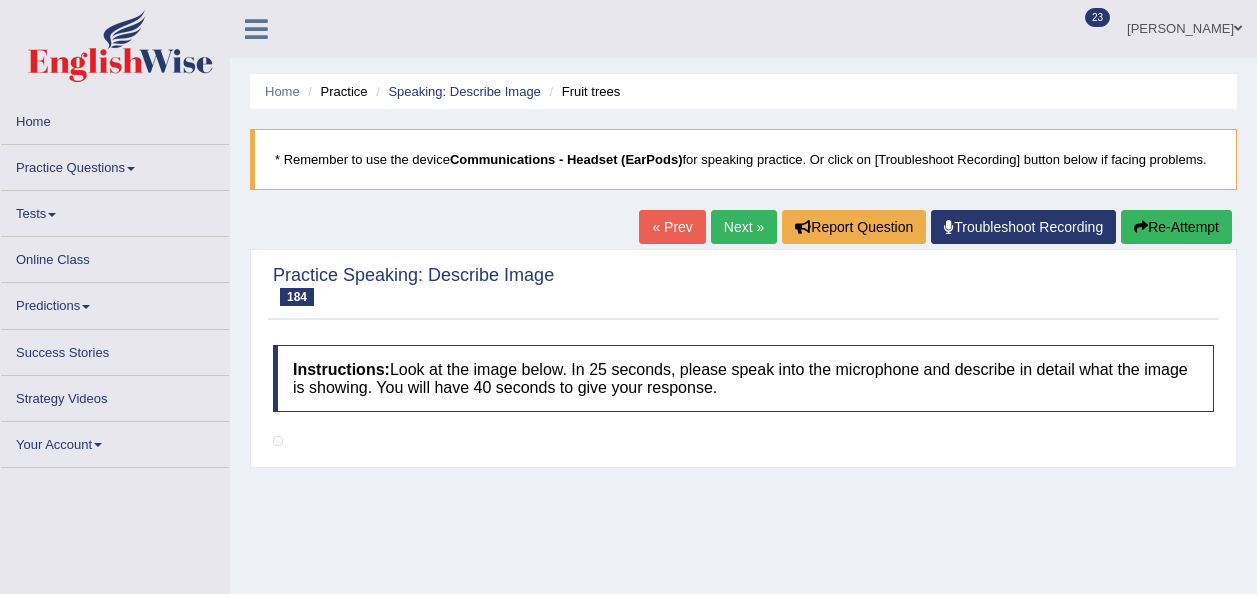 scroll, scrollTop: 0, scrollLeft: 0, axis: both 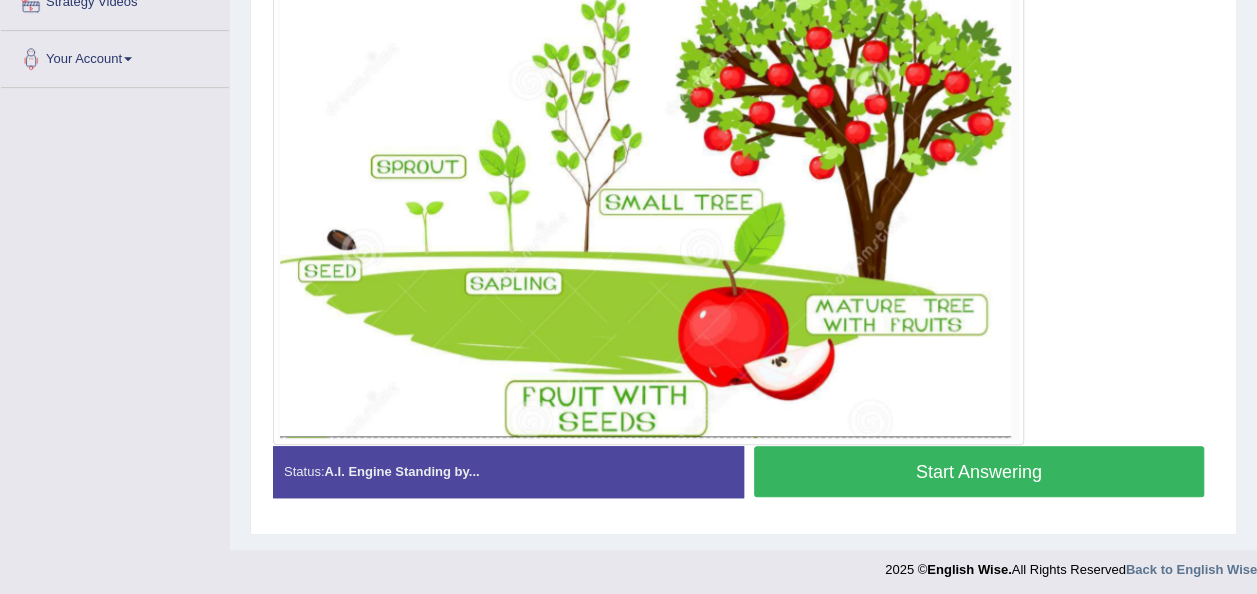 click on "Start Answering" at bounding box center [979, 471] 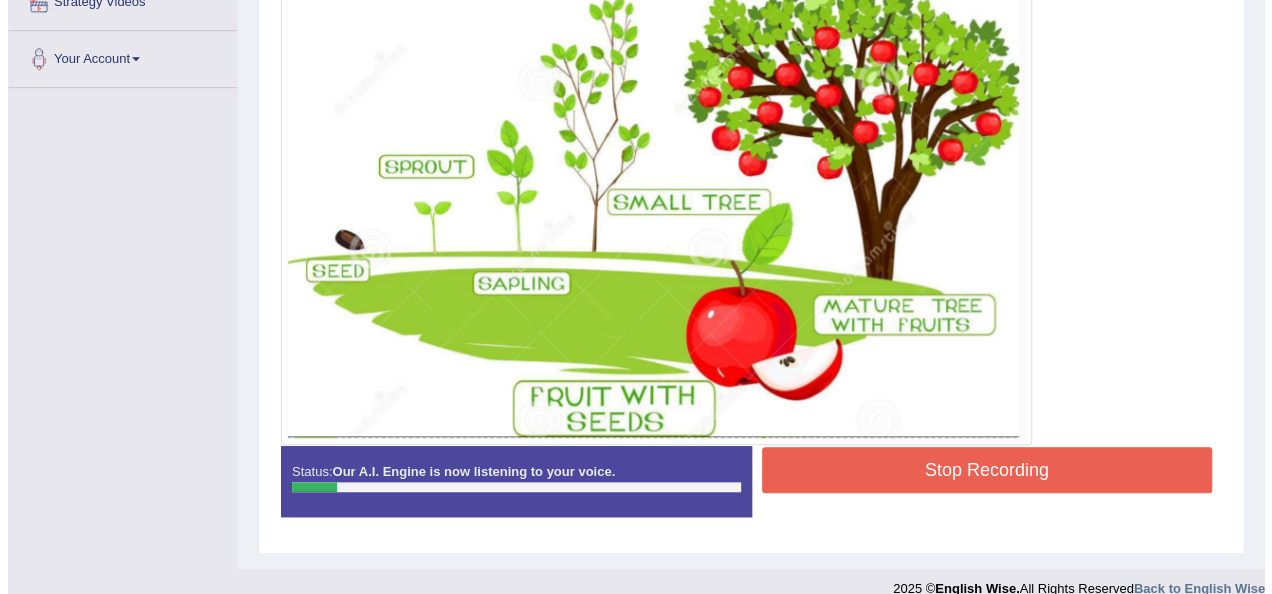 scroll, scrollTop: 473, scrollLeft: 0, axis: vertical 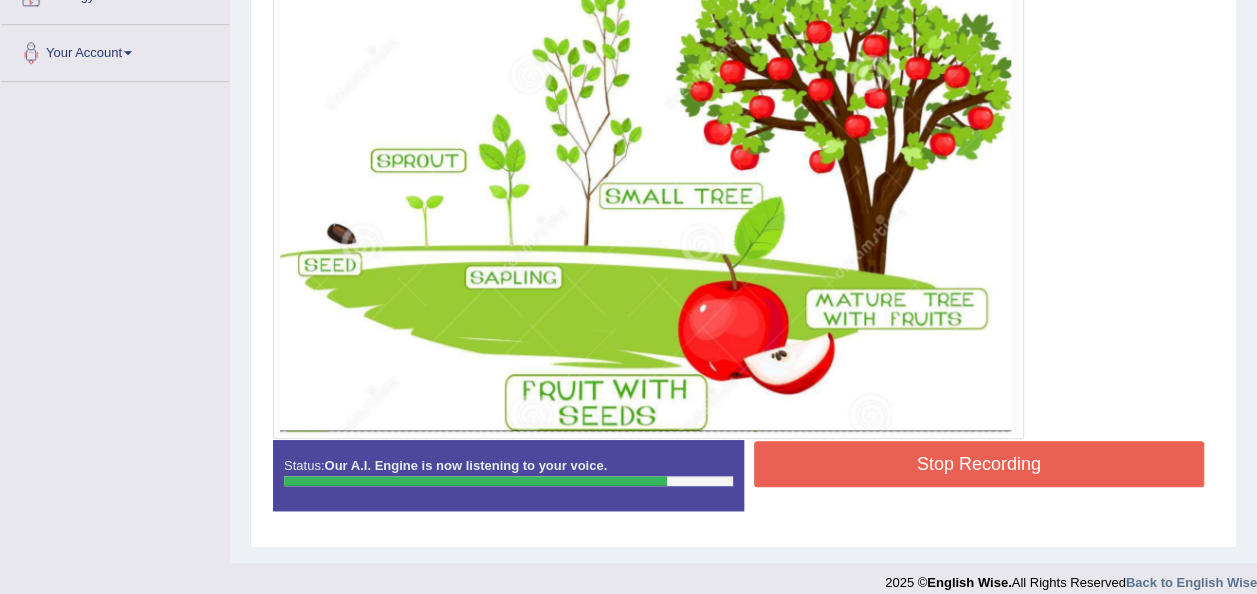 click on "Stop Recording" at bounding box center [979, 464] 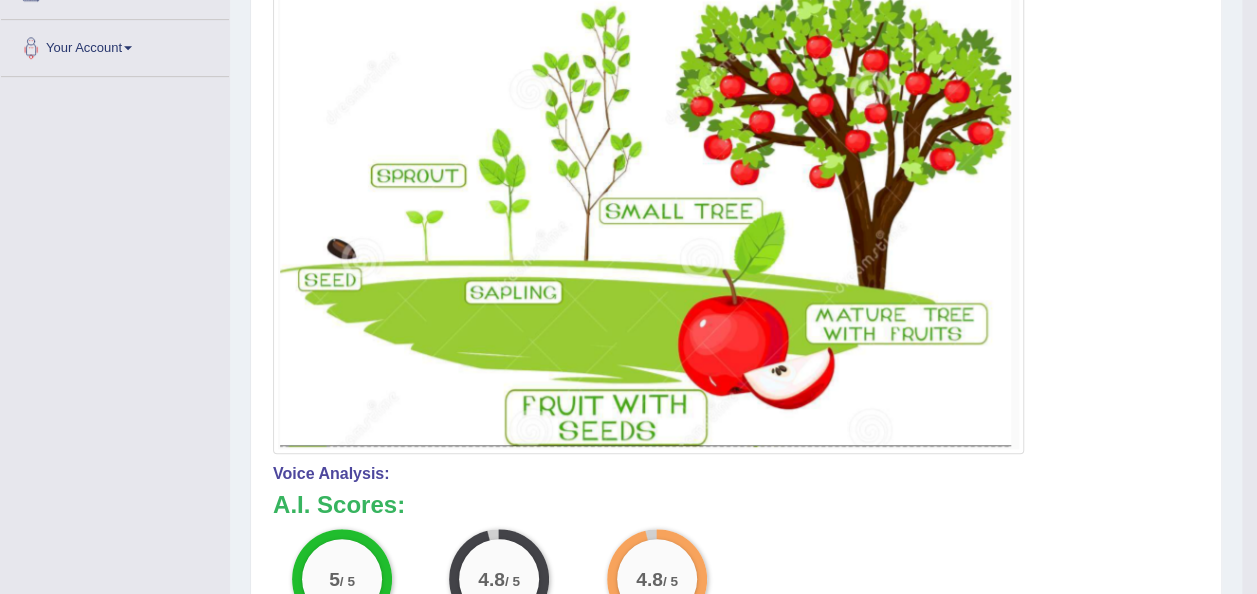 scroll, scrollTop: 0, scrollLeft: 0, axis: both 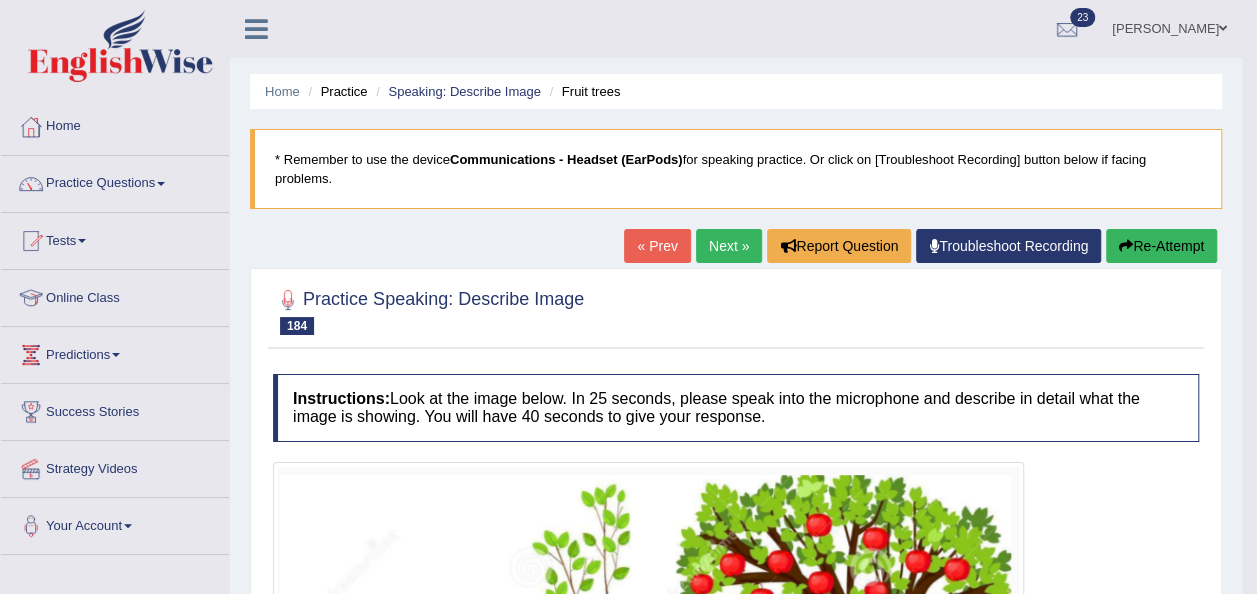 click on "Next »" at bounding box center (729, 246) 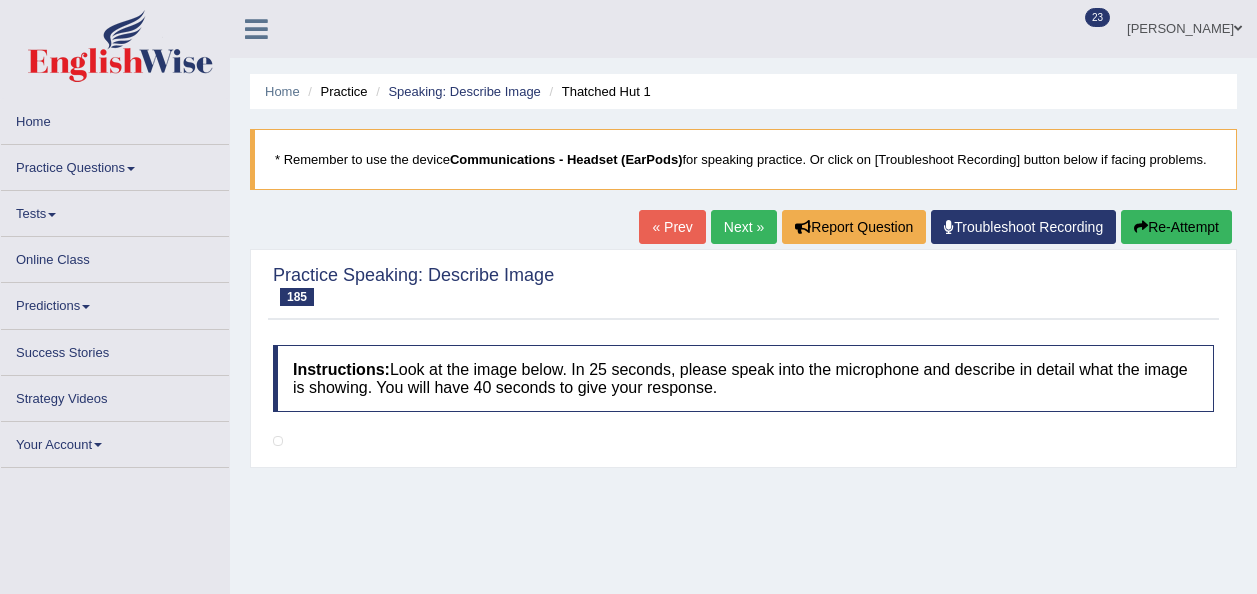 scroll, scrollTop: 0, scrollLeft: 0, axis: both 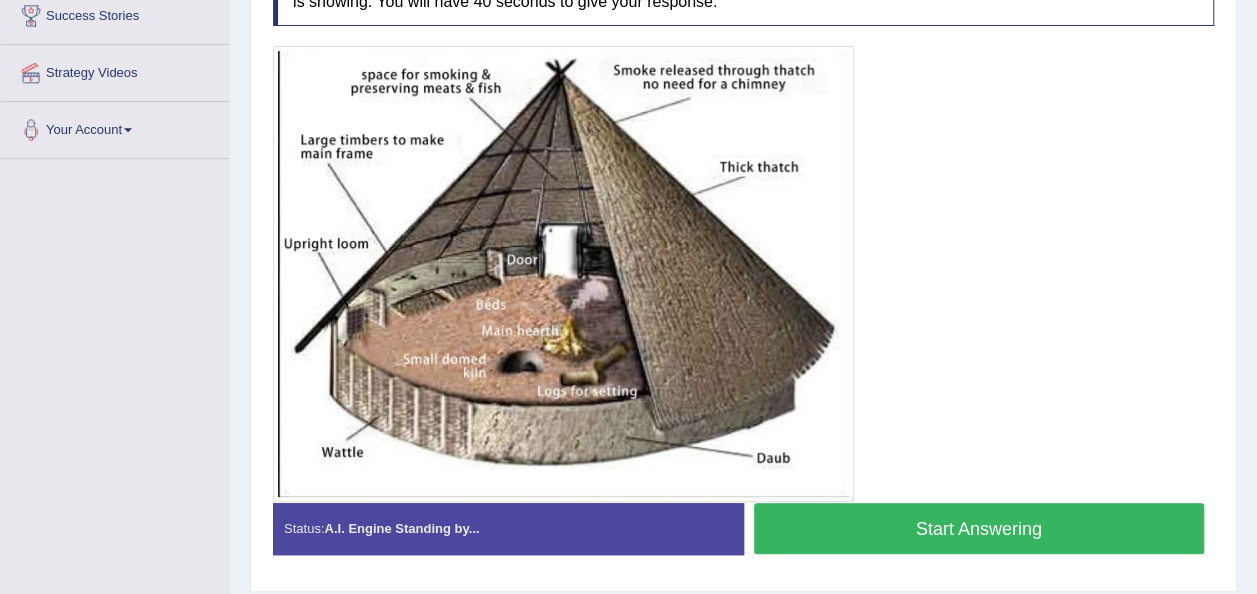 click on "Start Answering" at bounding box center [979, 528] 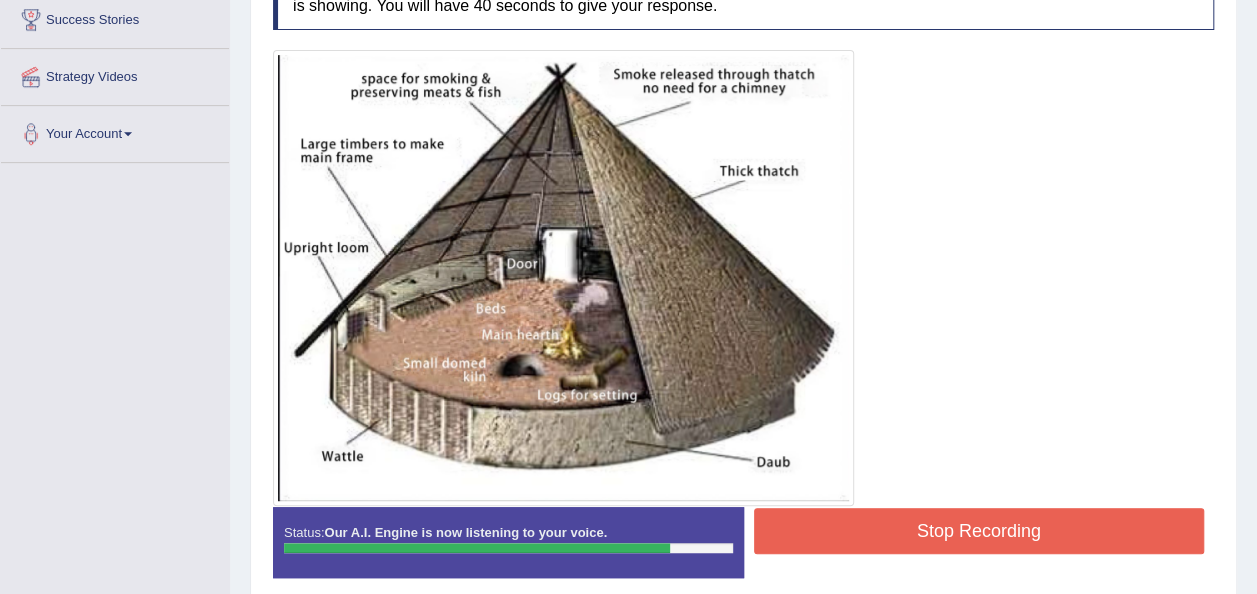 scroll, scrollTop: 394, scrollLeft: 0, axis: vertical 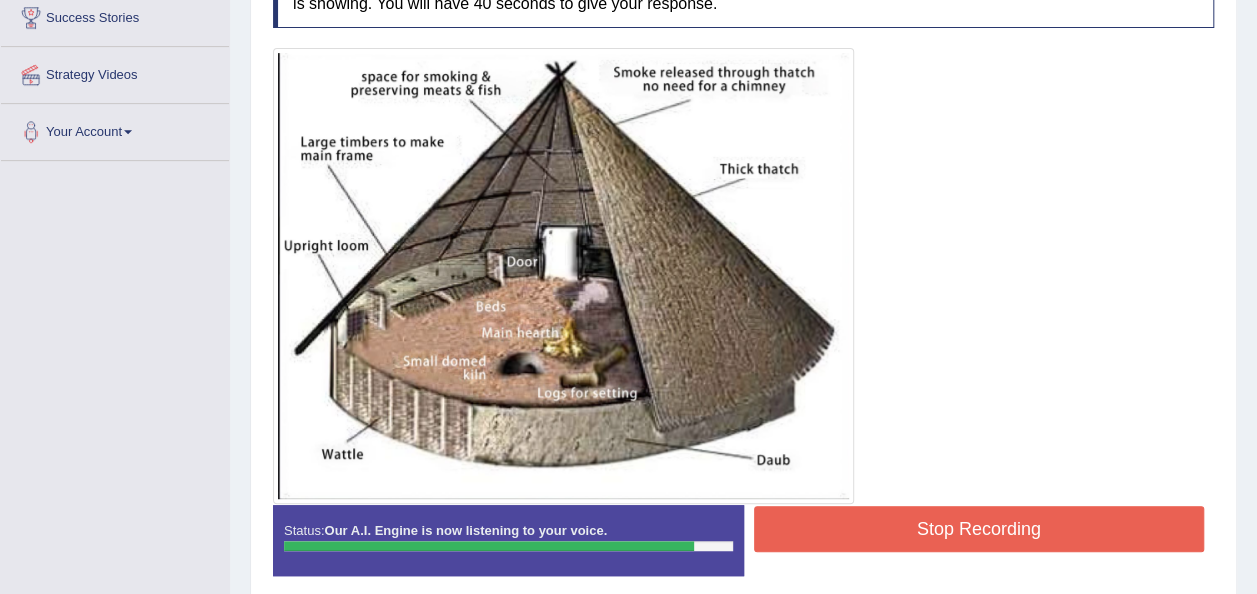 click on "Stop Recording" at bounding box center [979, 529] 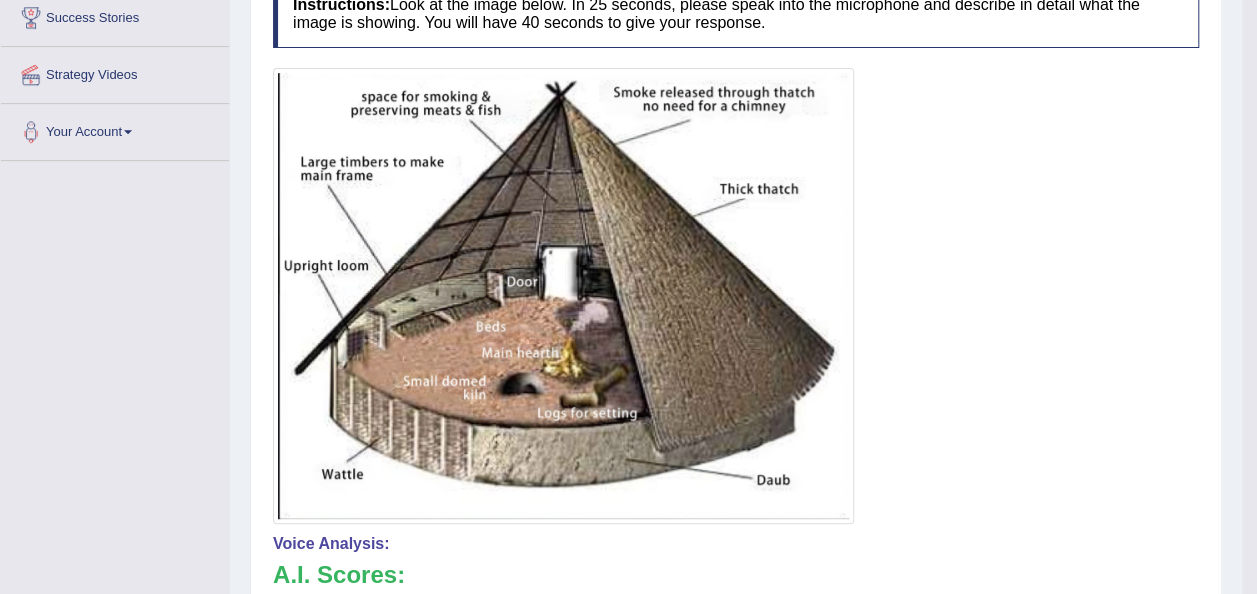 click at bounding box center (563, 296) 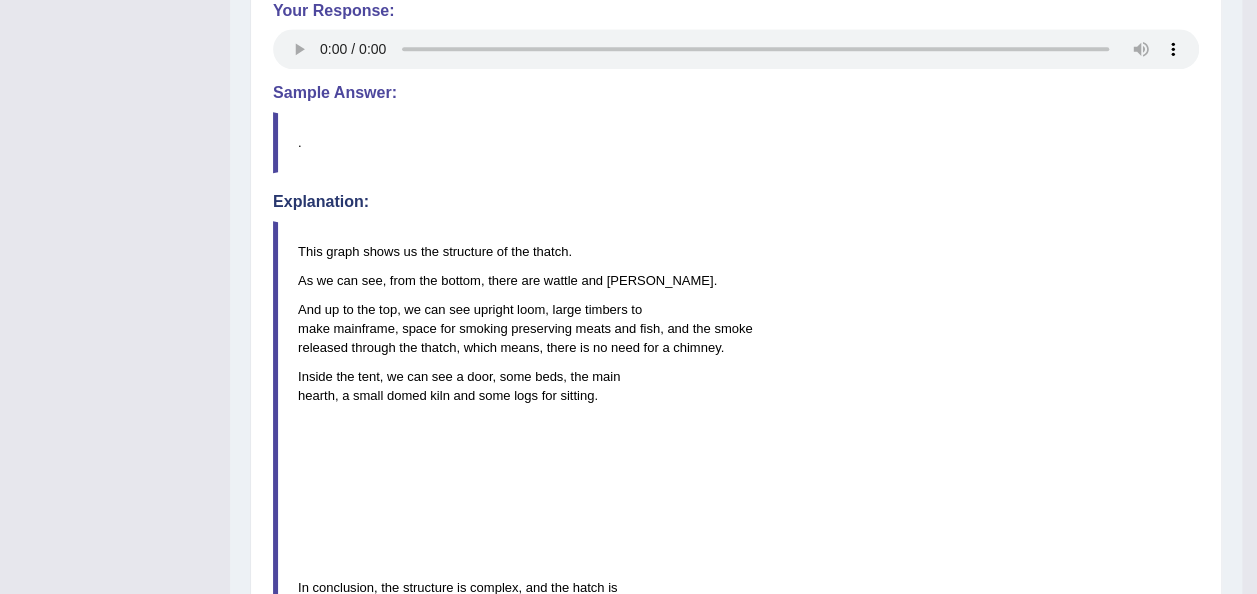 scroll, scrollTop: 1132, scrollLeft: 0, axis: vertical 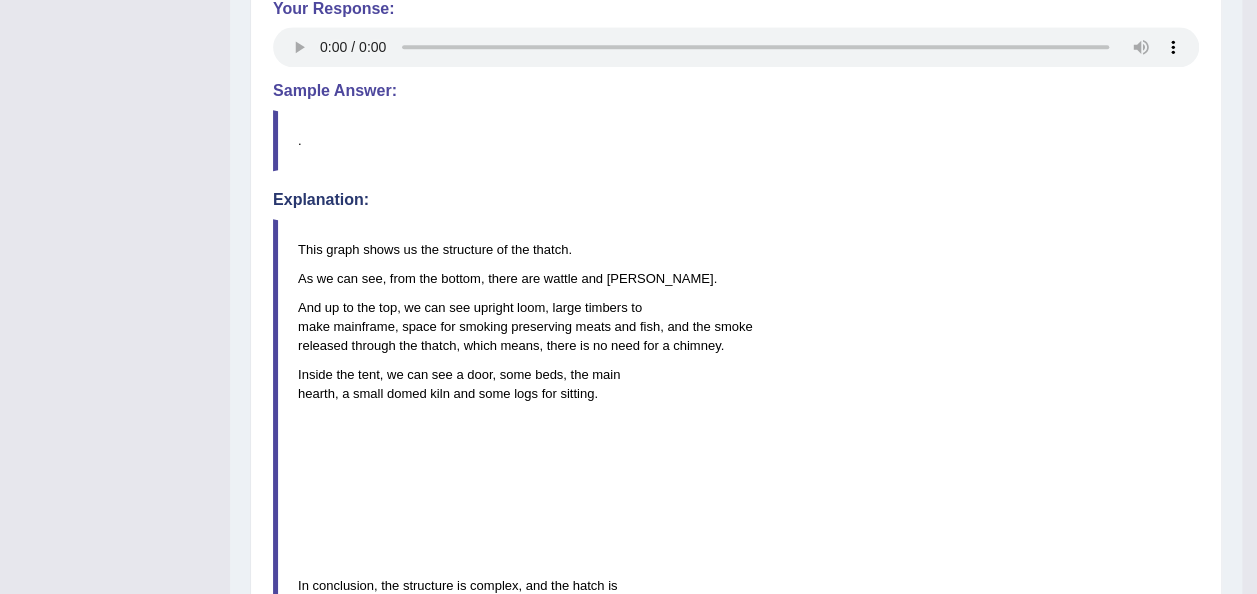click on "This graph shows us the structure of the thatch." at bounding box center [748, 249] 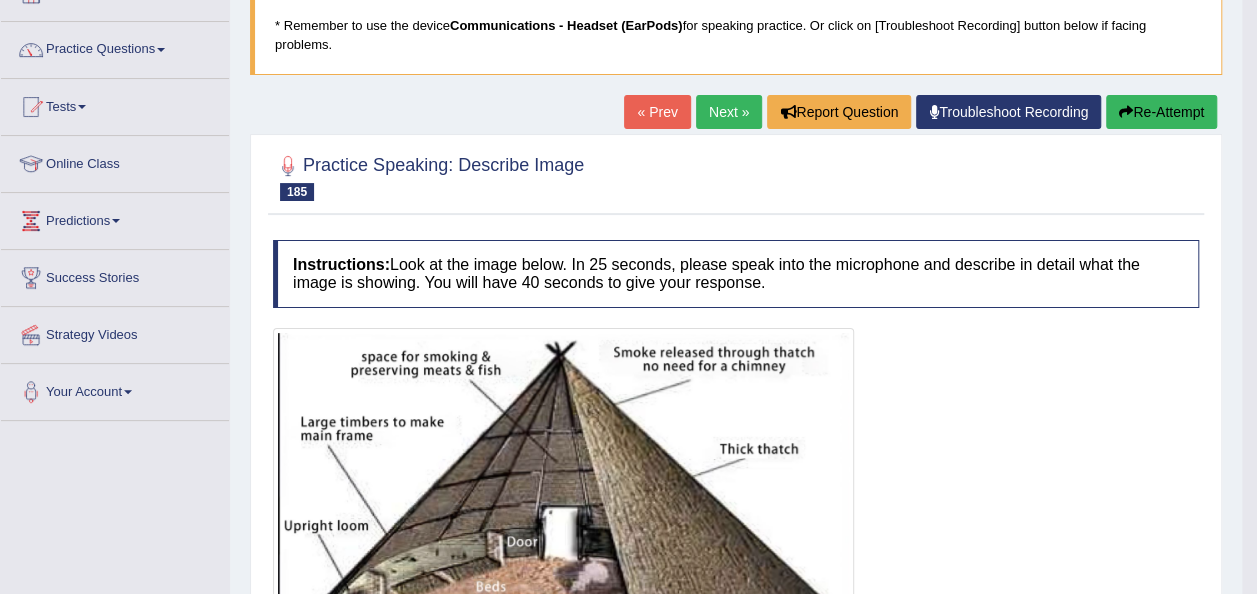 scroll, scrollTop: 0, scrollLeft: 0, axis: both 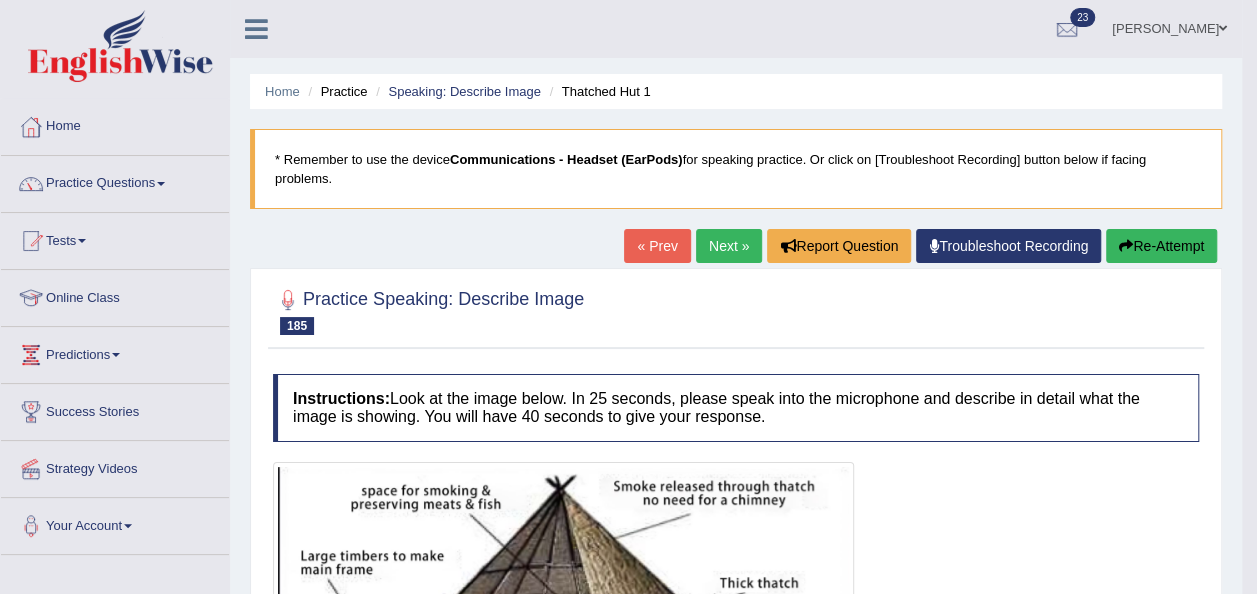 click on "Next »" at bounding box center [729, 246] 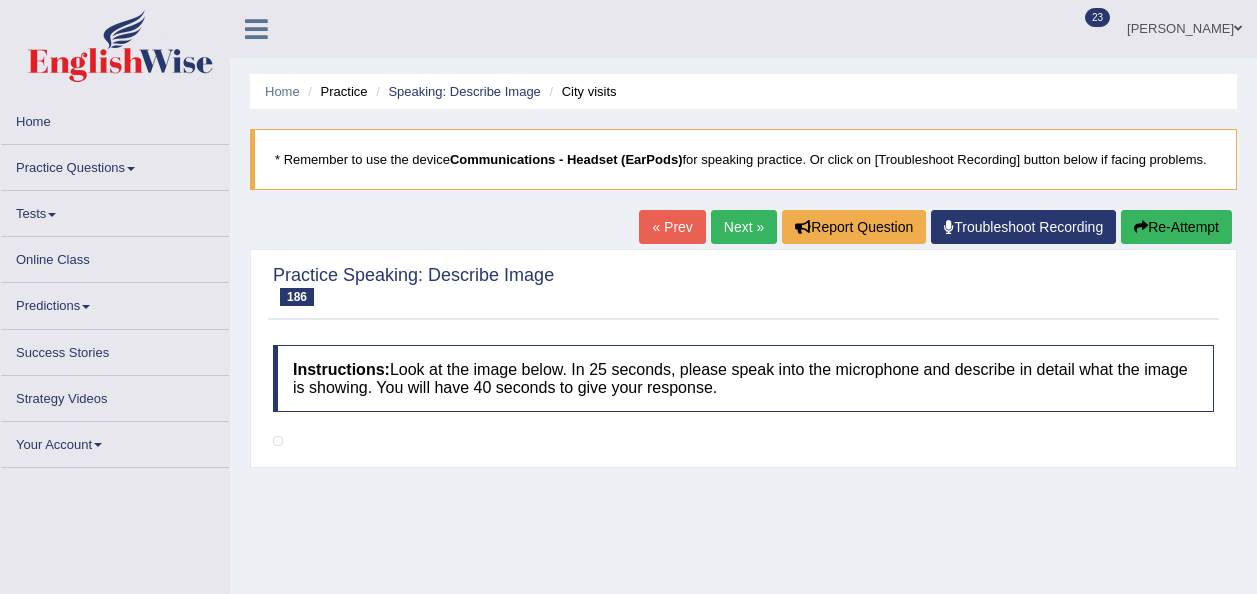 scroll, scrollTop: 0, scrollLeft: 0, axis: both 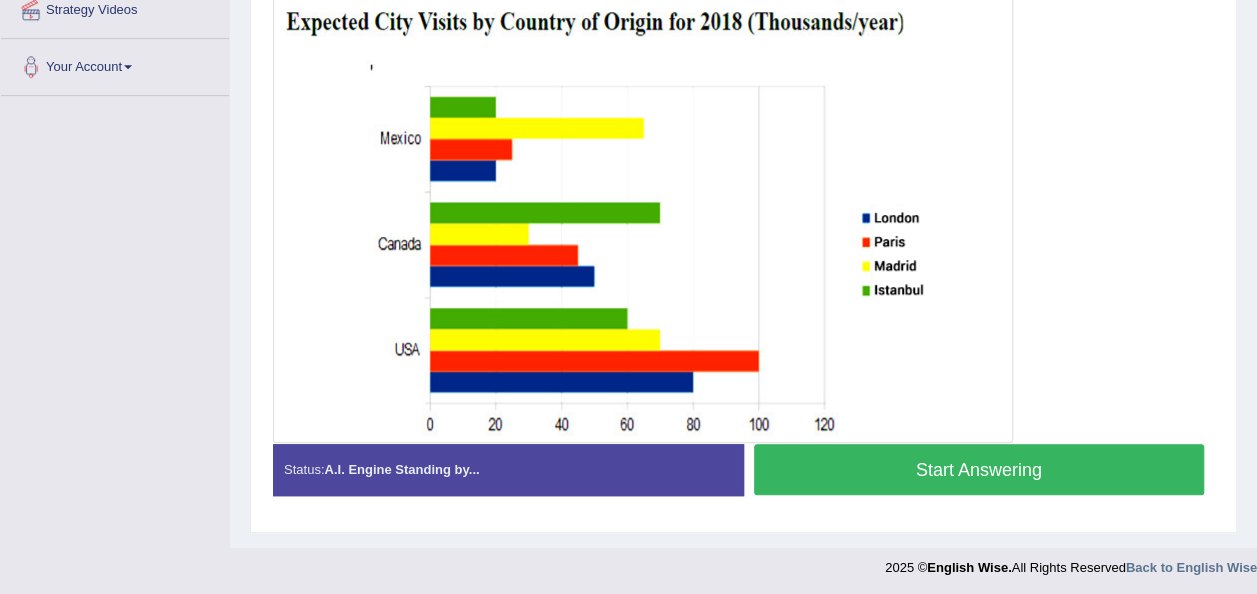 click on "Start Answering" at bounding box center (979, 469) 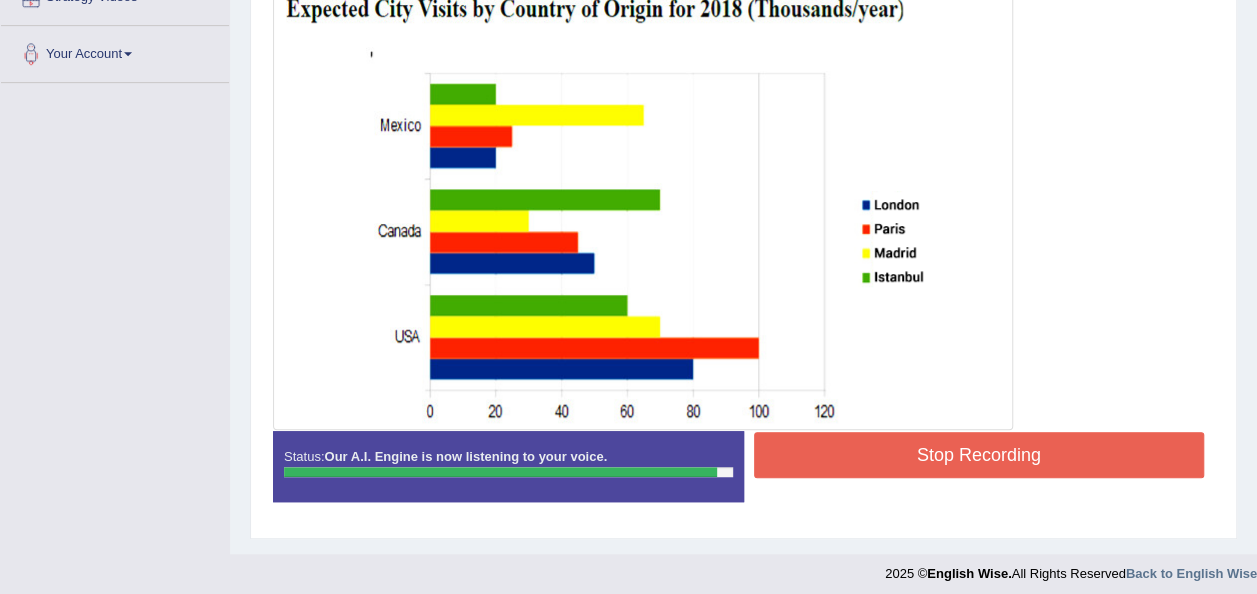 scroll, scrollTop: 478, scrollLeft: 0, axis: vertical 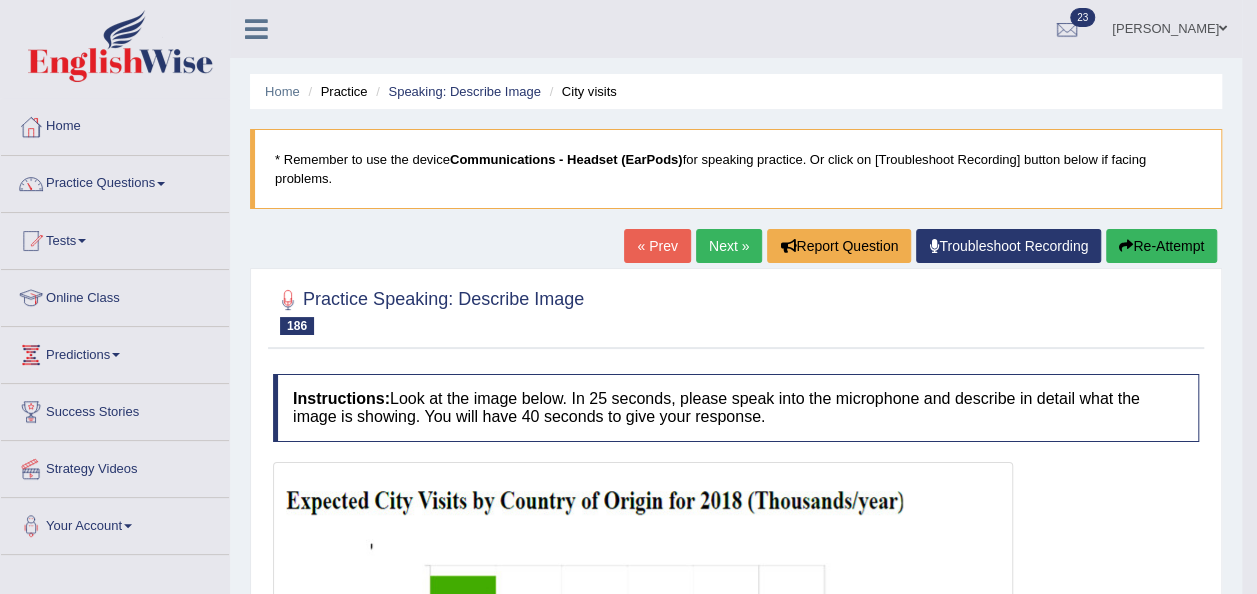 click on "Next »" at bounding box center [729, 246] 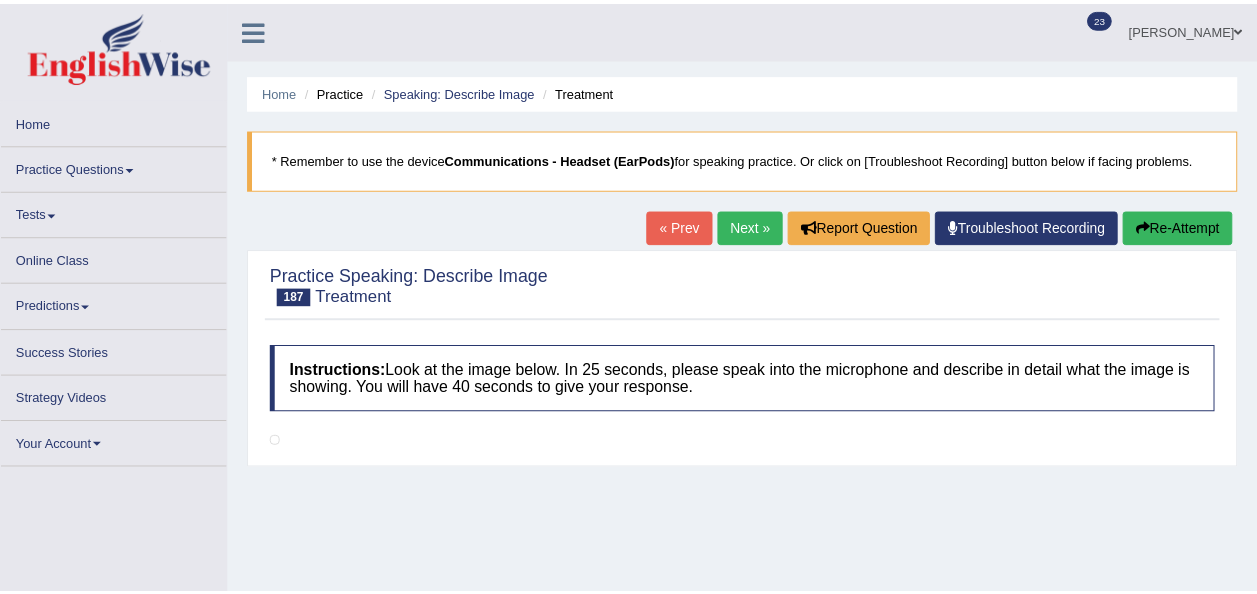 scroll, scrollTop: 0, scrollLeft: 0, axis: both 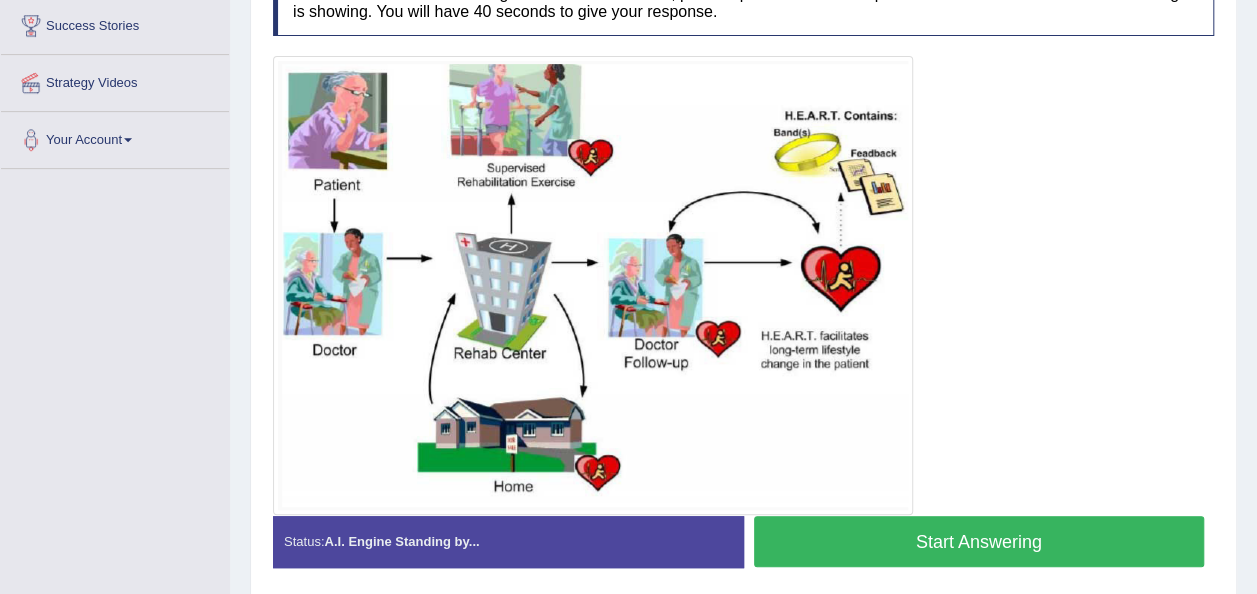 drag, startPoint x: 815, startPoint y: 525, endPoint x: 813, endPoint y: 586, distance: 61.03278 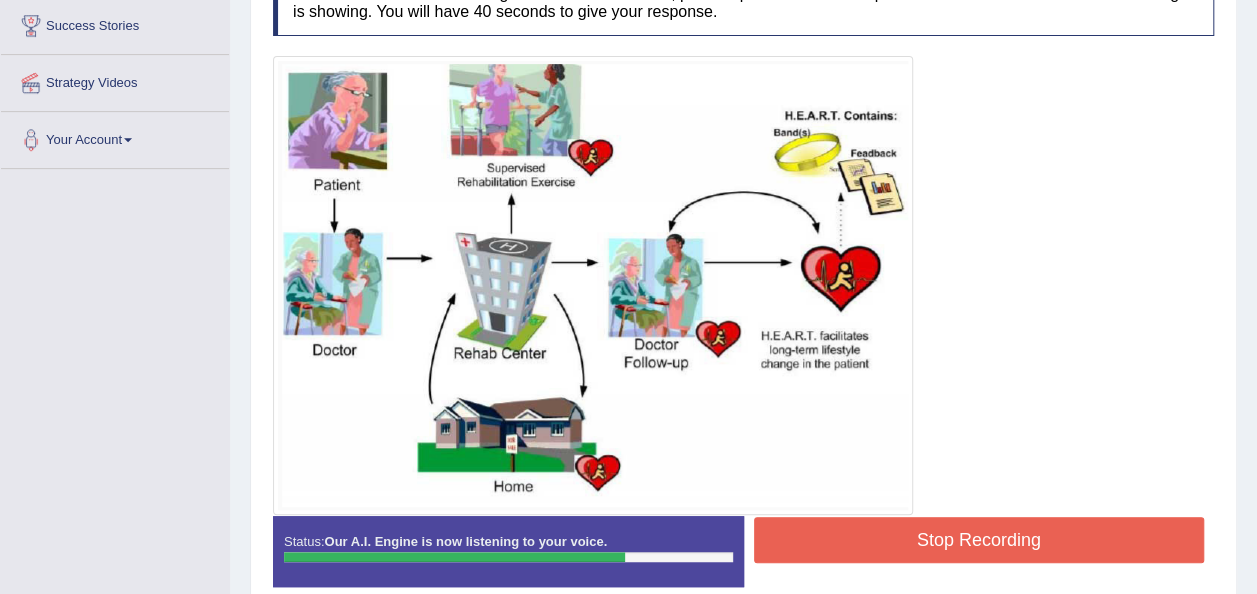 scroll, scrollTop: 477, scrollLeft: 0, axis: vertical 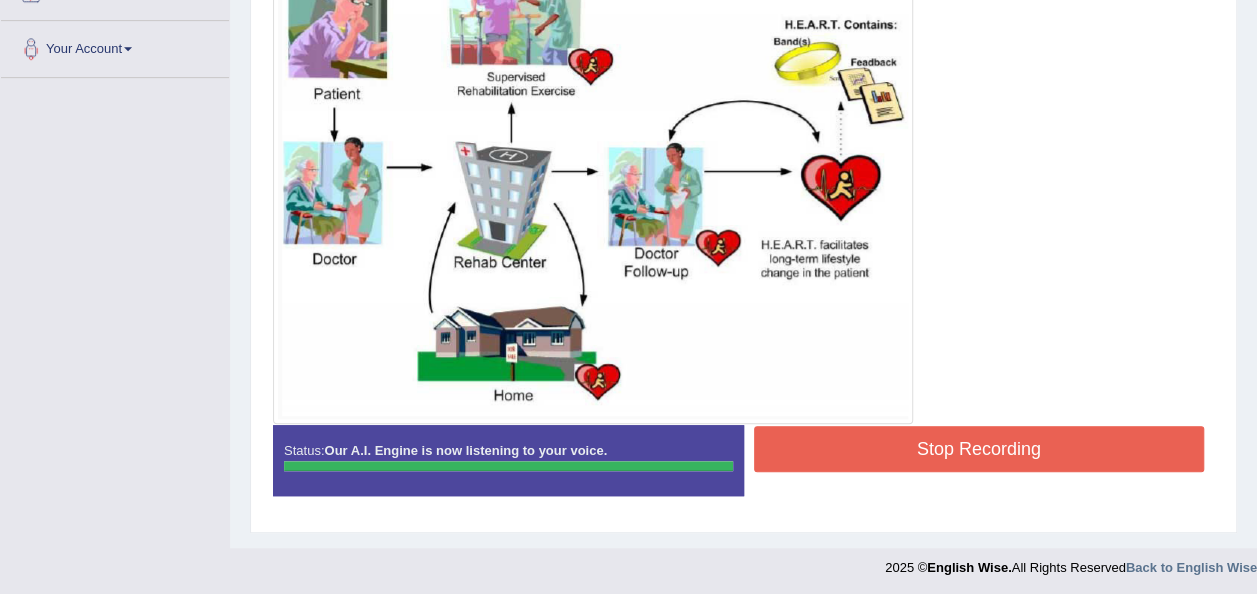 click on "Stop Recording" at bounding box center [979, 449] 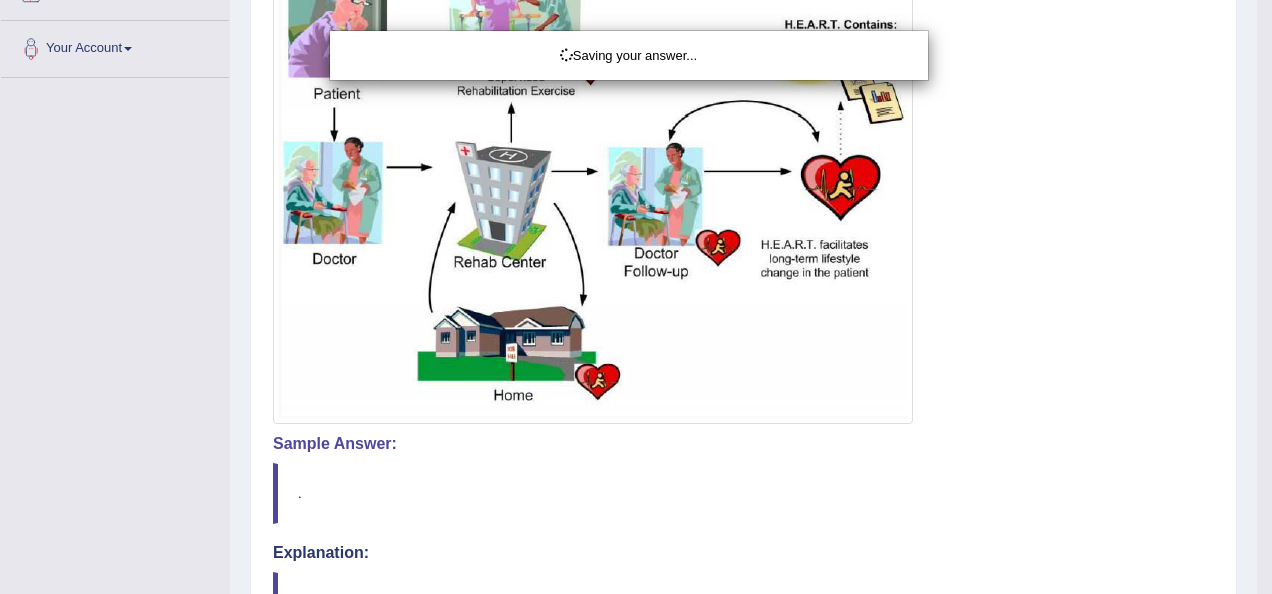 drag, startPoint x: 525, startPoint y: 417, endPoint x: 404, endPoint y: 472, distance: 132.91351 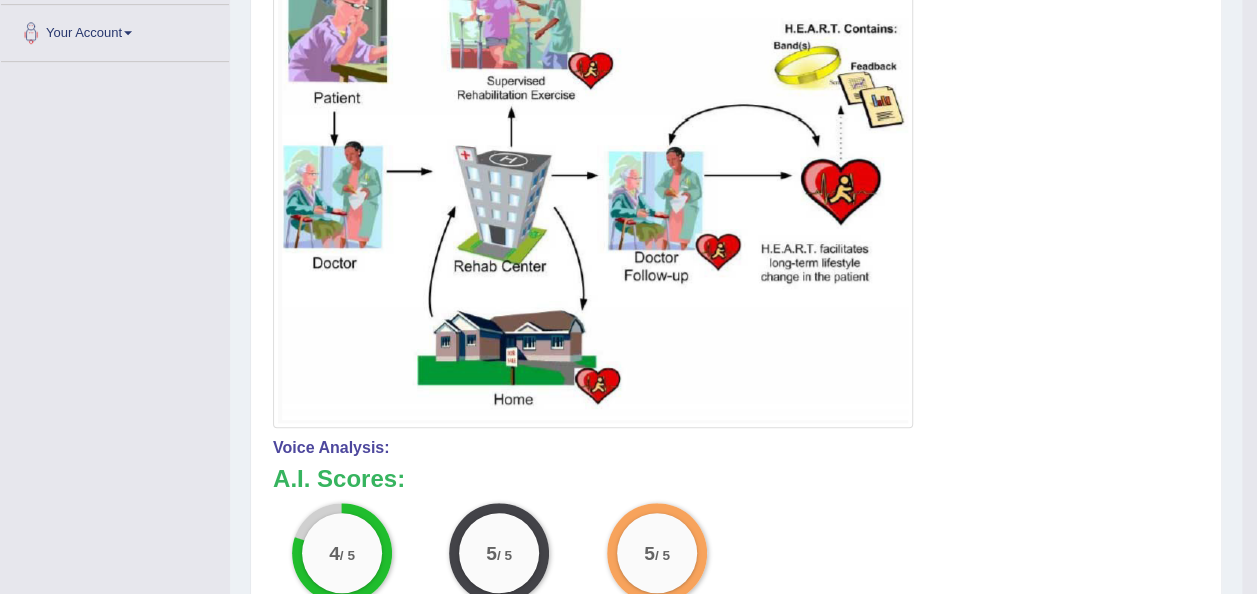 scroll, scrollTop: 0, scrollLeft: 0, axis: both 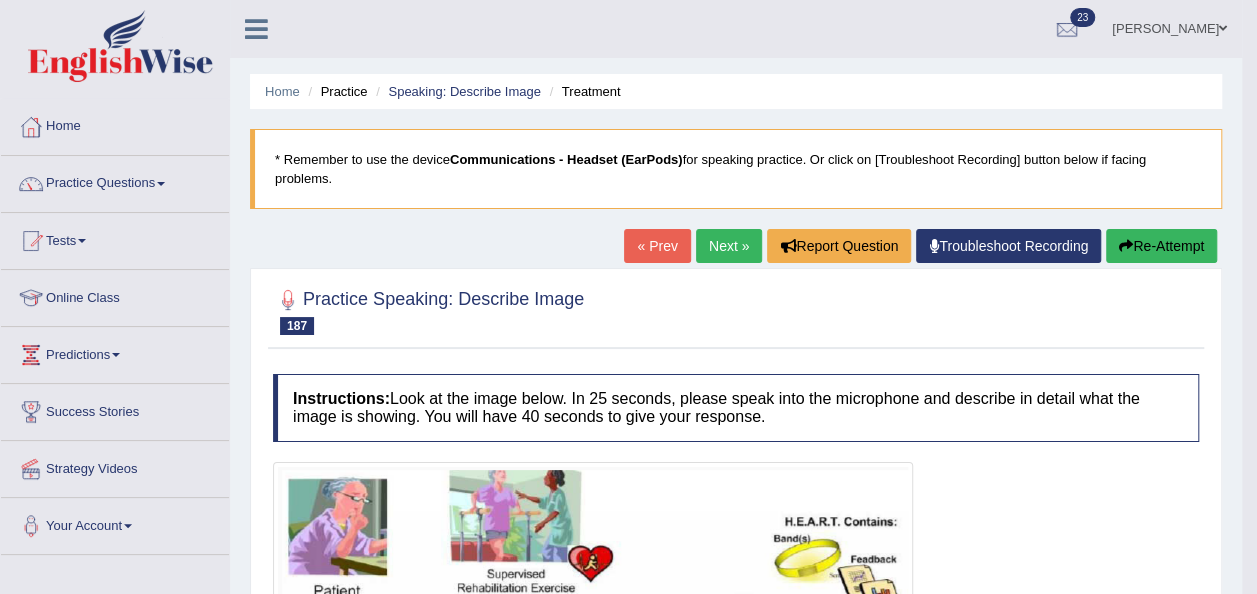 click on "Next »" at bounding box center [729, 246] 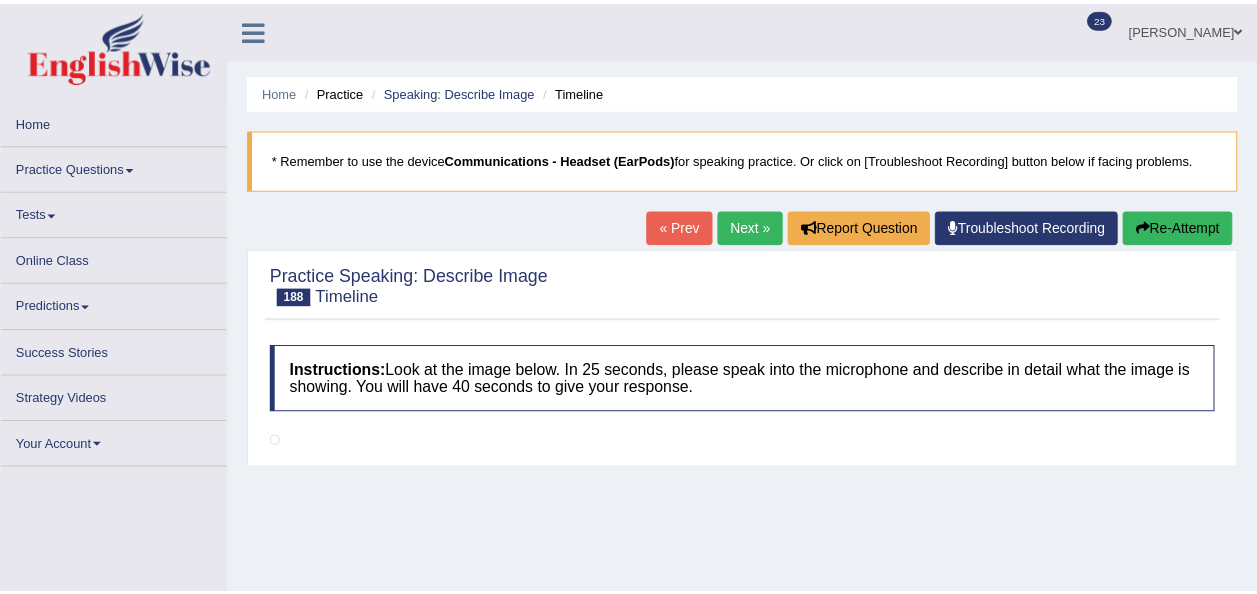 scroll, scrollTop: 0, scrollLeft: 0, axis: both 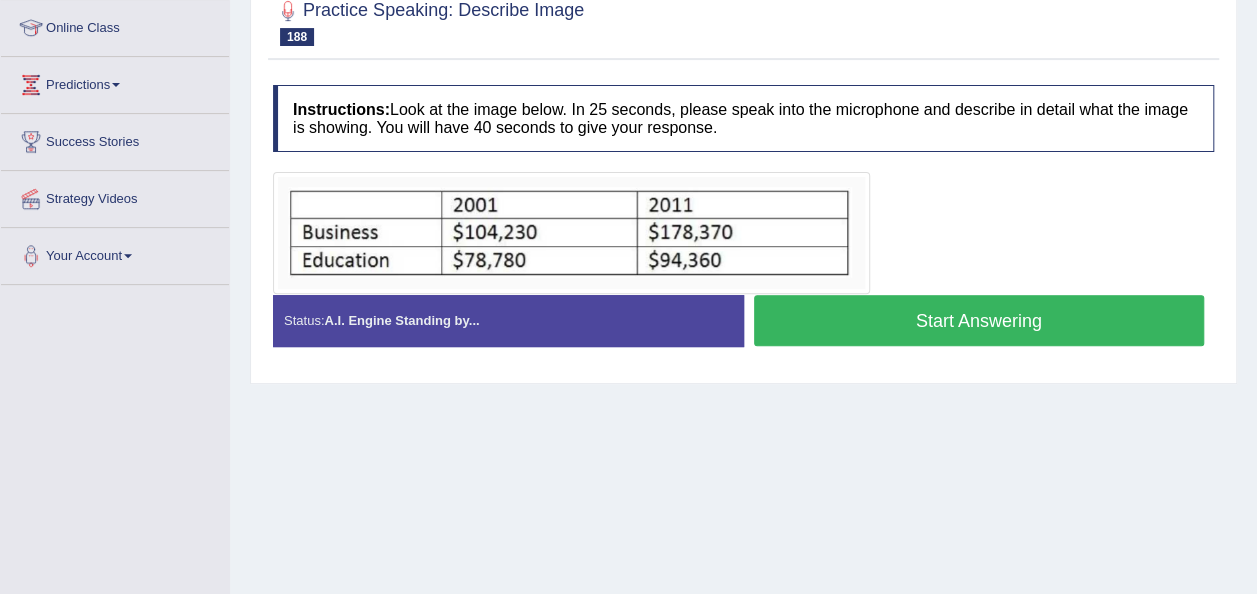 click on "Start Answering" at bounding box center (979, 320) 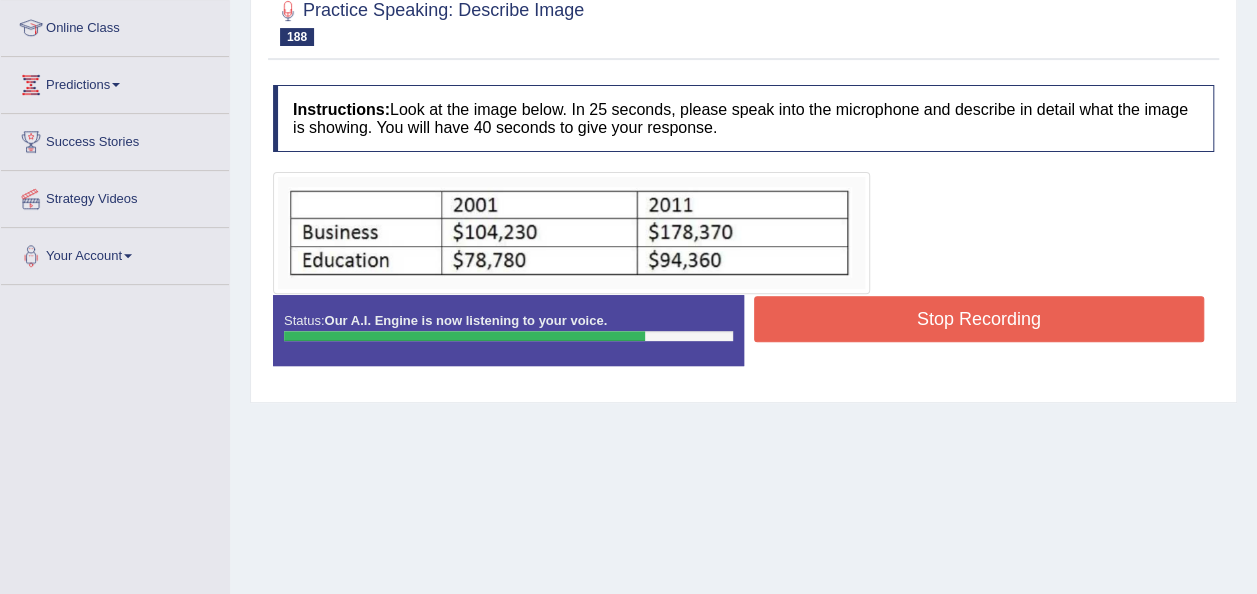 click on "Stop Recording" at bounding box center [979, 319] 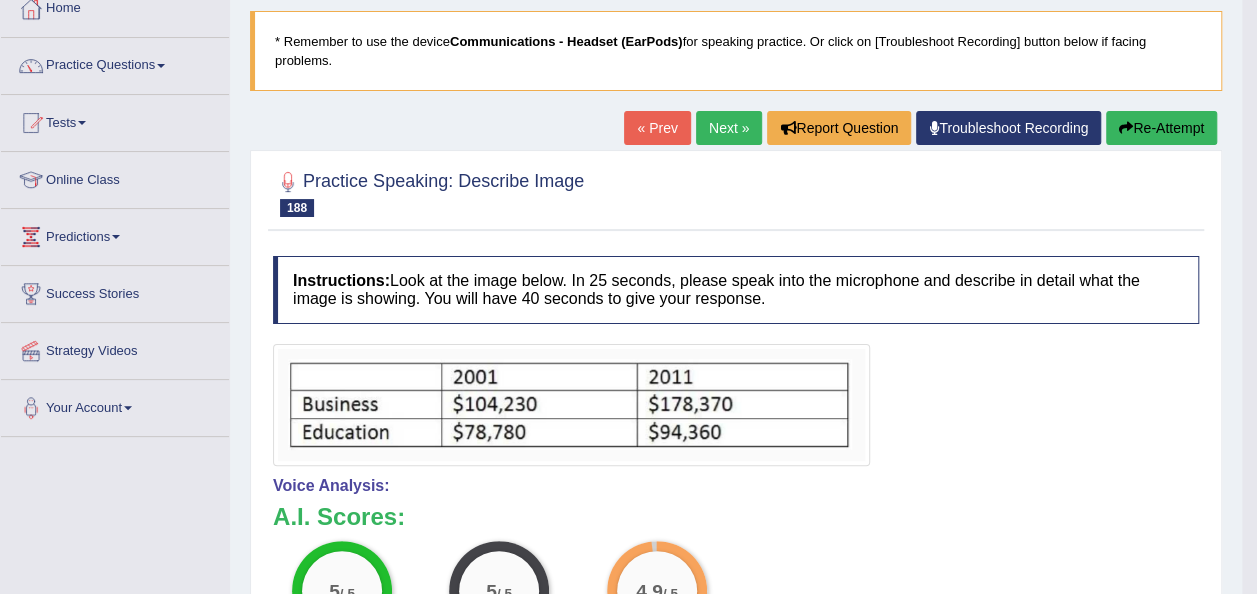 scroll, scrollTop: 0, scrollLeft: 0, axis: both 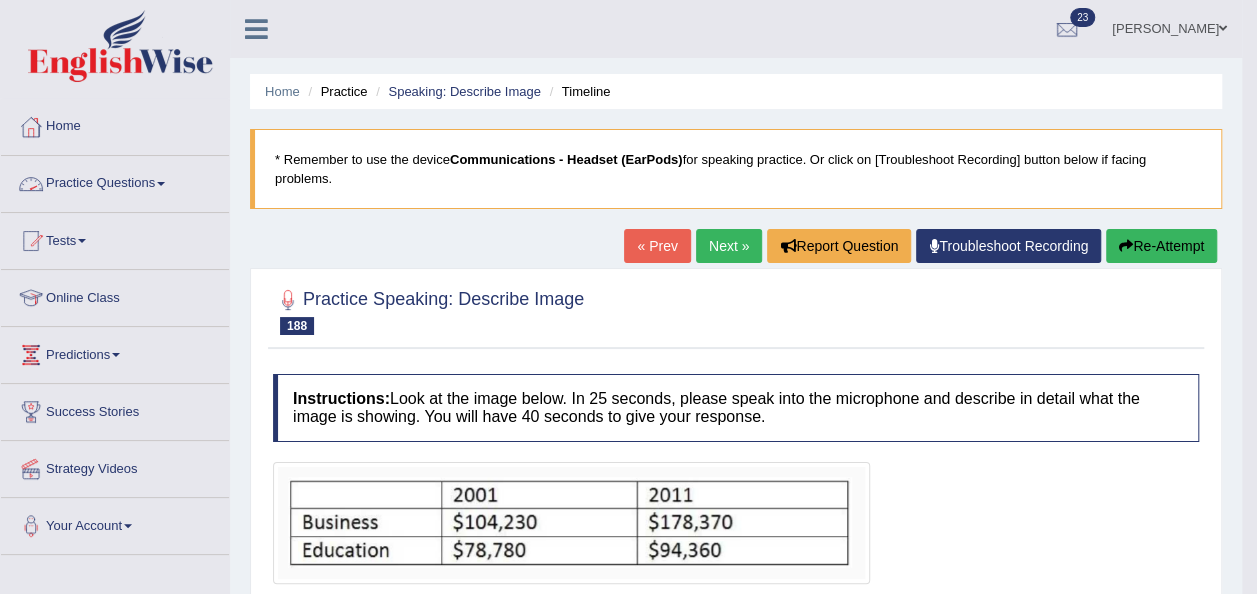 click at bounding box center (31, 184) 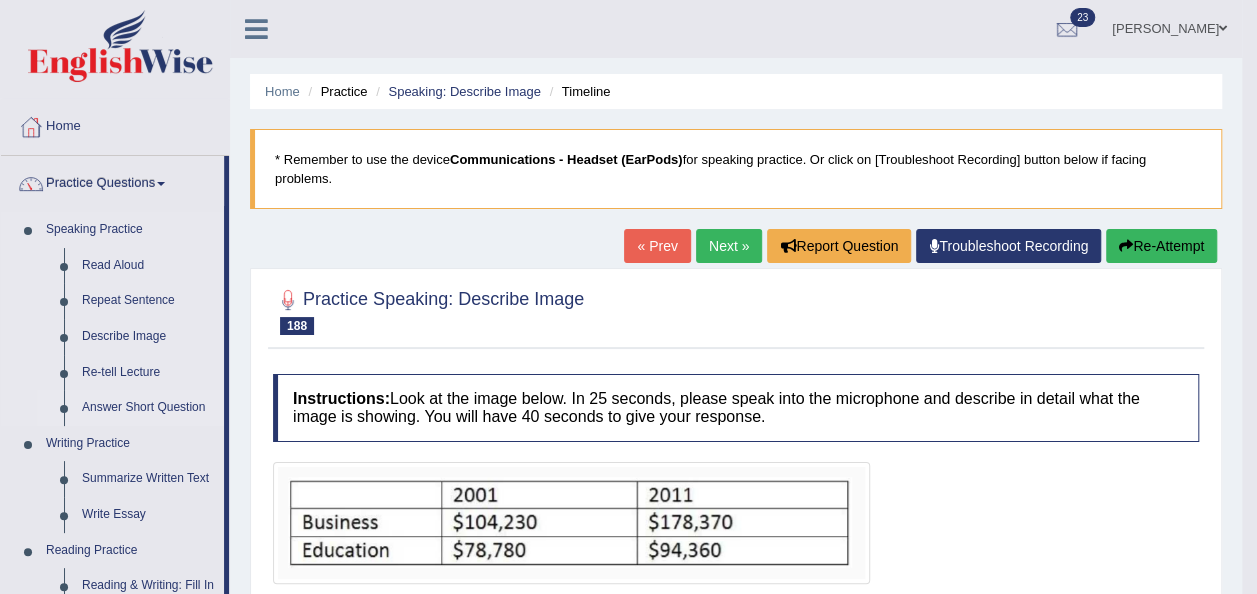 click on "Answer Short Question" at bounding box center (148, 408) 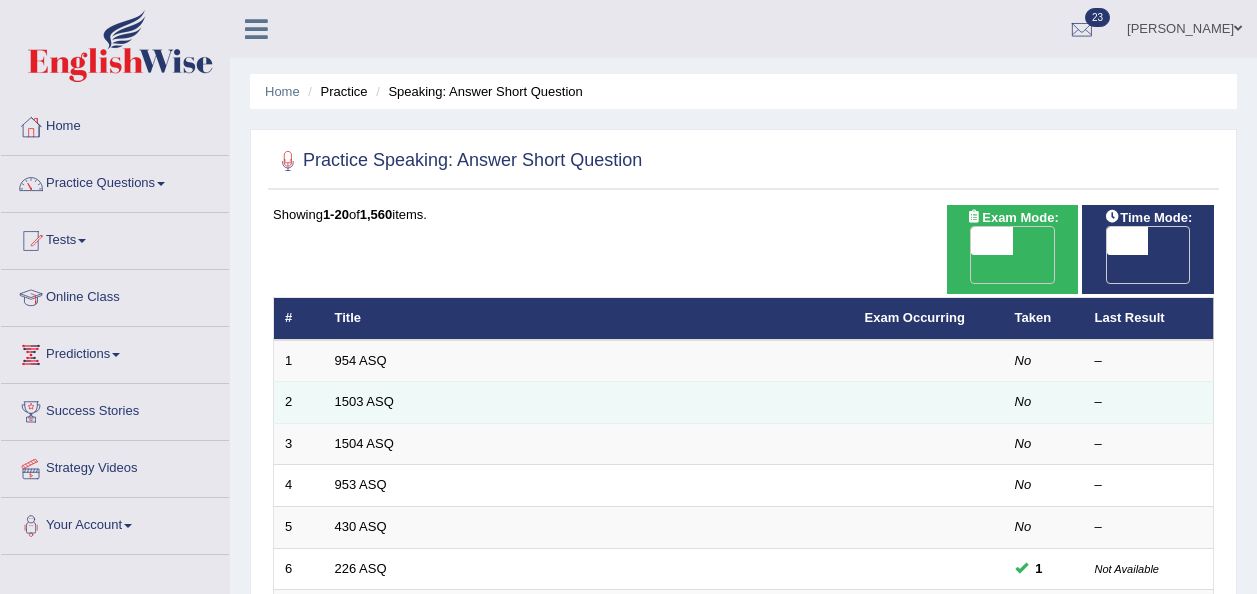 scroll, scrollTop: 0, scrollLeft: 0, axis: both 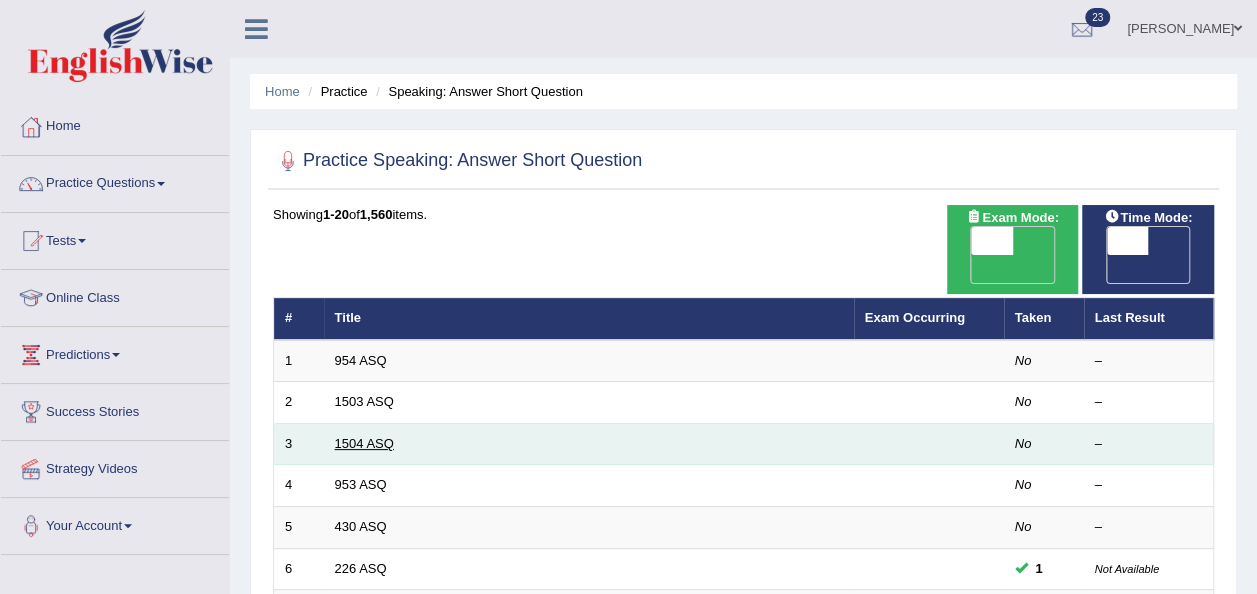click on "1504 ASQ" at bounding box center [364, 443] 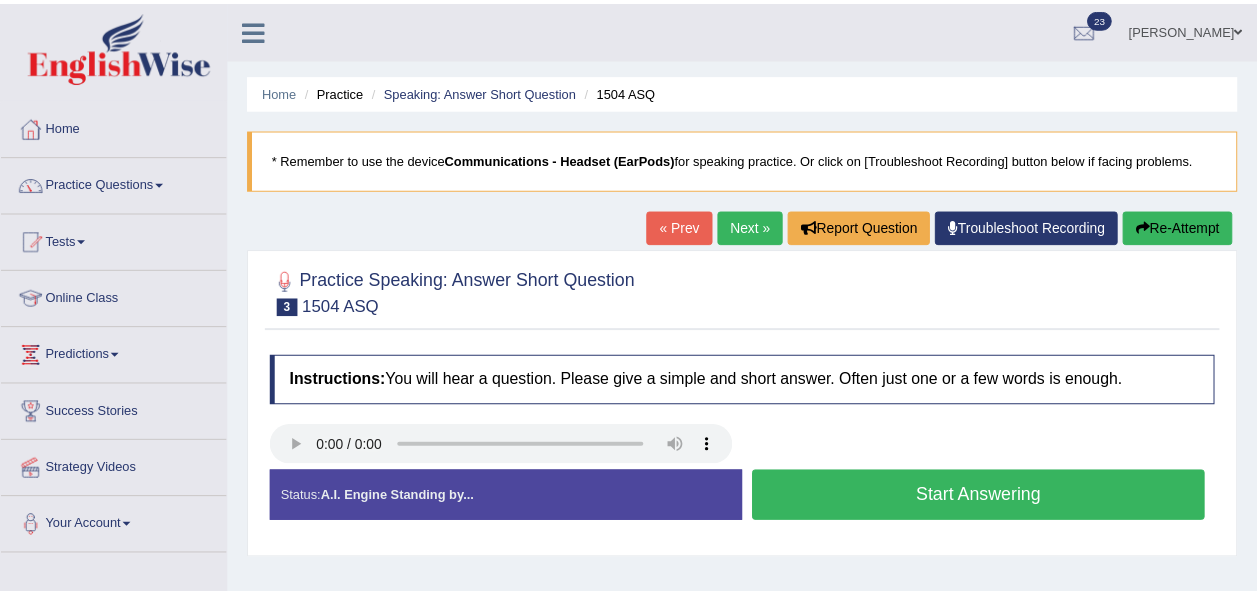 scroll, scrollTop: 0, scrollLeft: 0, axis: both 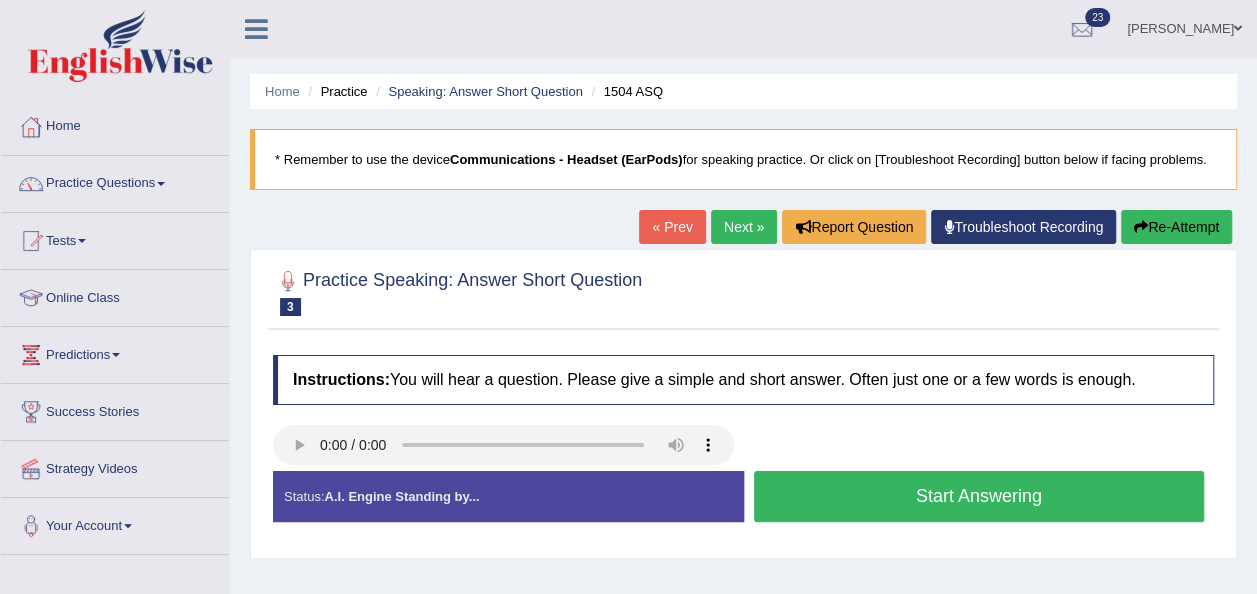 click on "Start Answering" at bounding box center [979, 496] 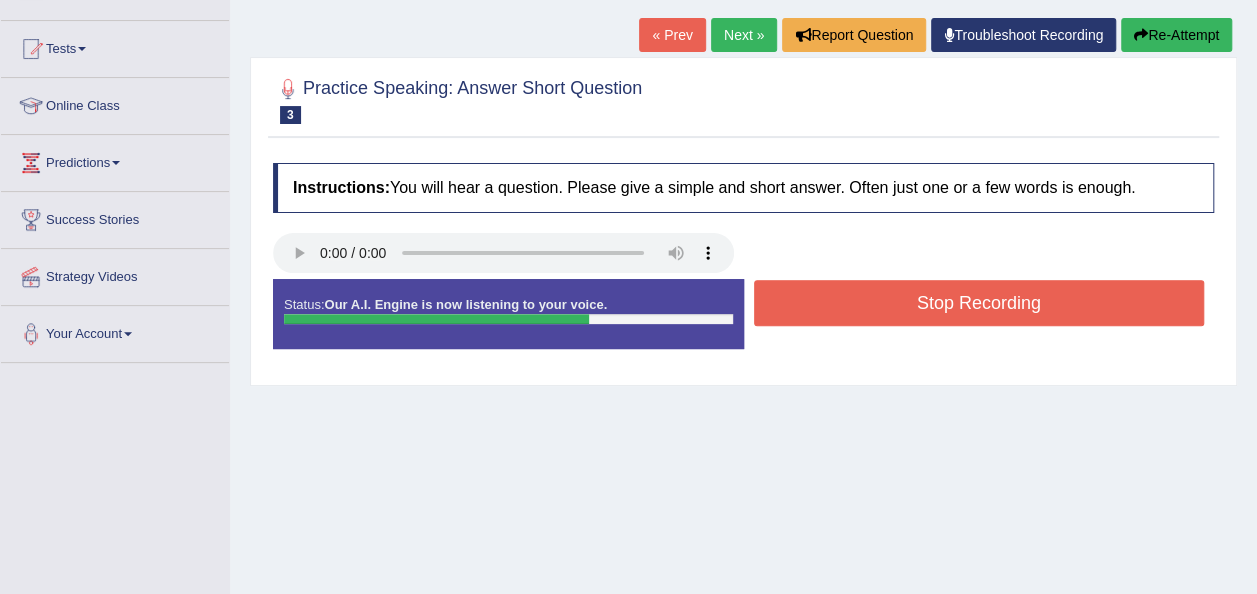 scroll, scrollTop: 306, scrollLeft: 0, axis: vertical 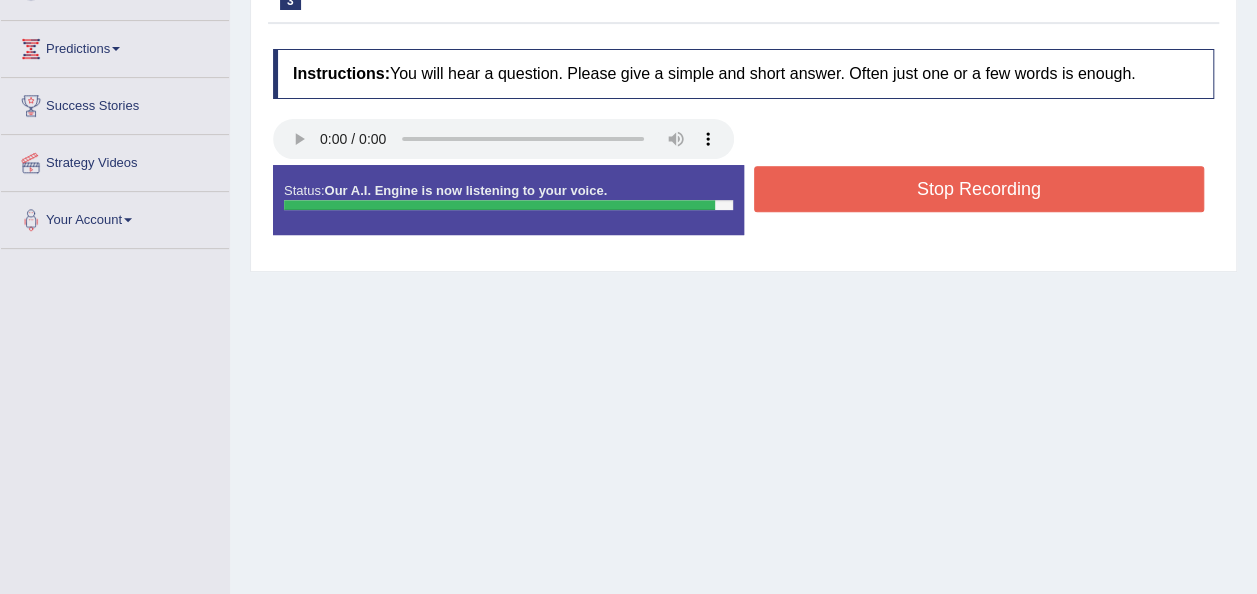 click on "Stop Recording" at bounding box center (979, 189) 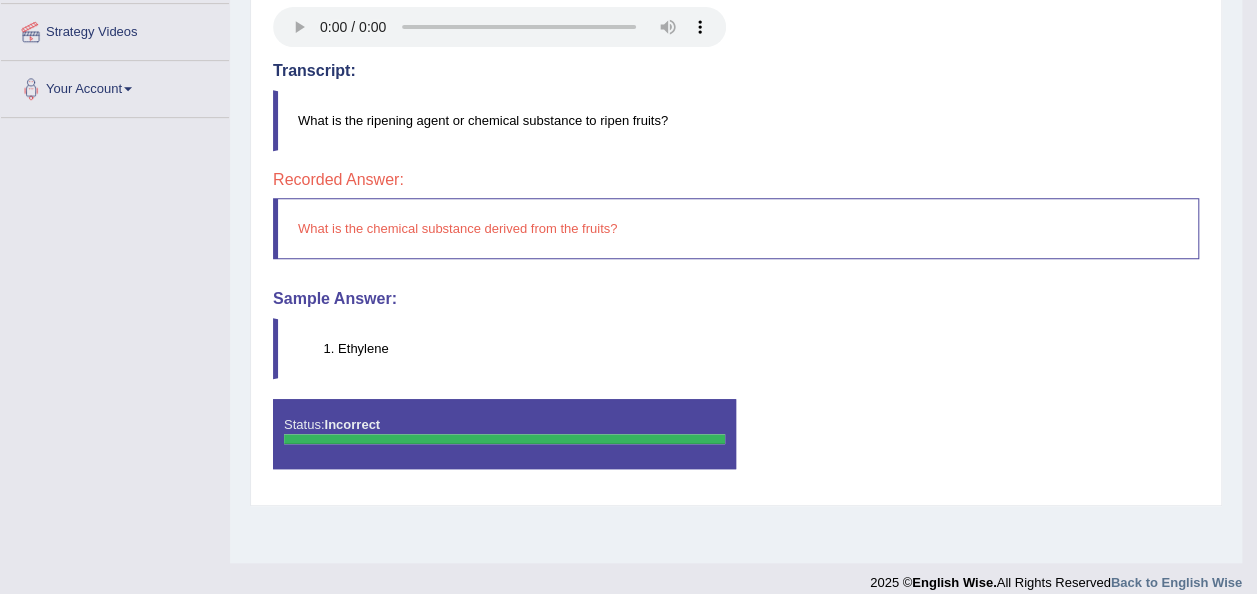 scroll, scrollTop: 0, scrollLeft: 0, axis: both 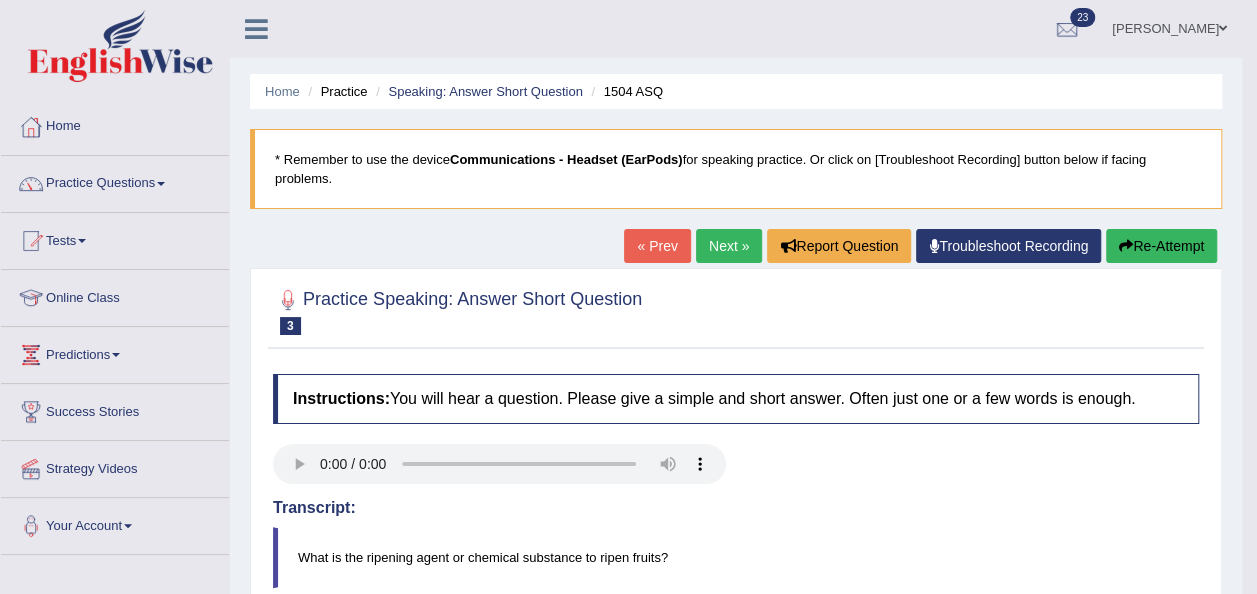 click on "Next »" at bounding box center [729, 246] 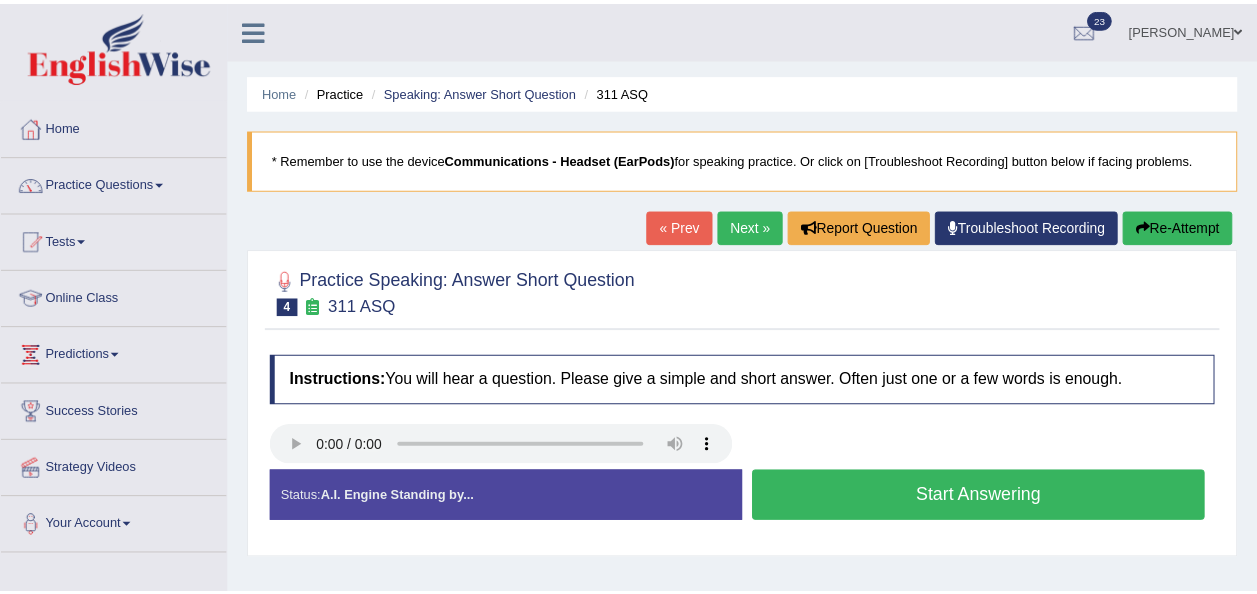 scroll, scrollTop: 0, scrollLeft: 0, axis: both 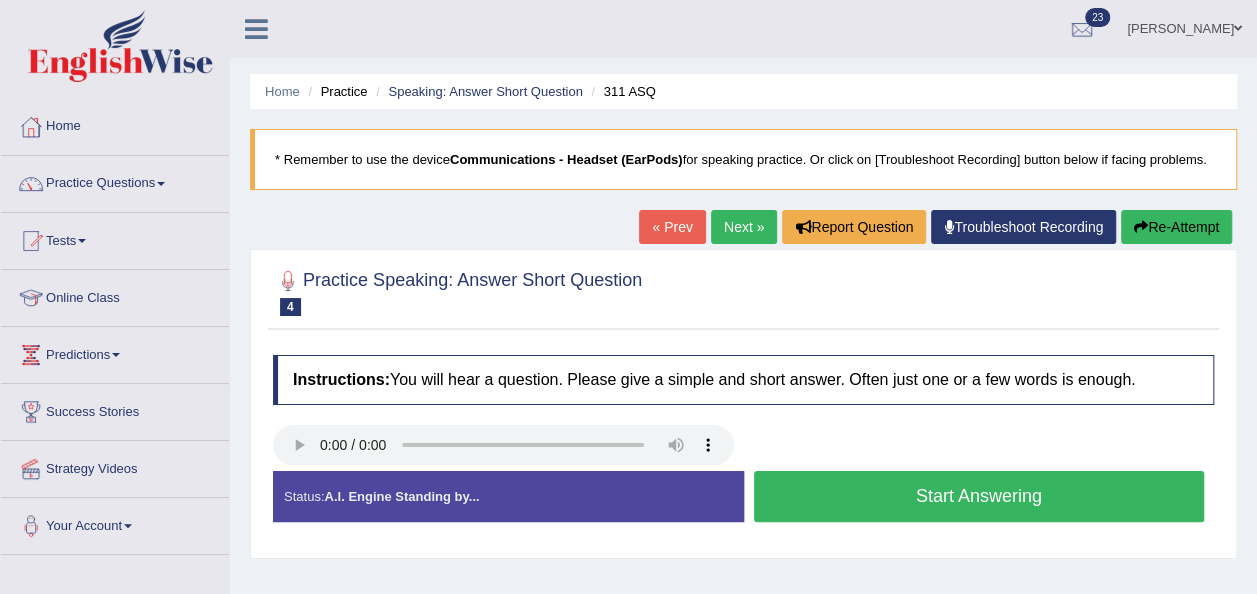 click on "Start Answering" at bounding box center (979, 496) 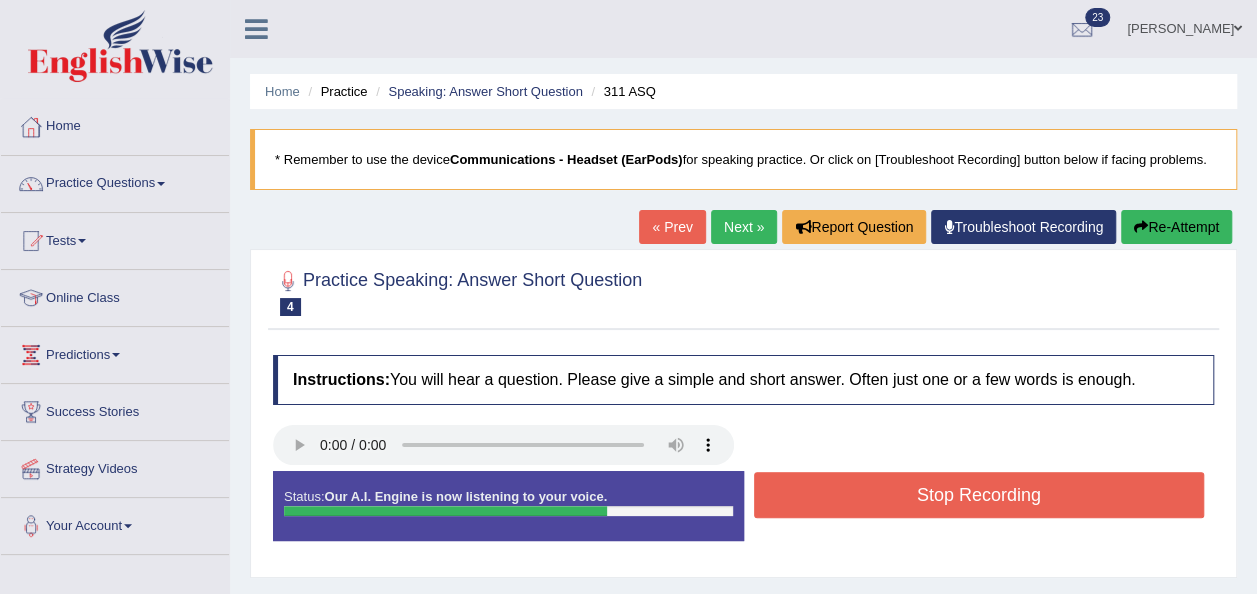 click on "Stop Recording" at bounding box center [979, 495] 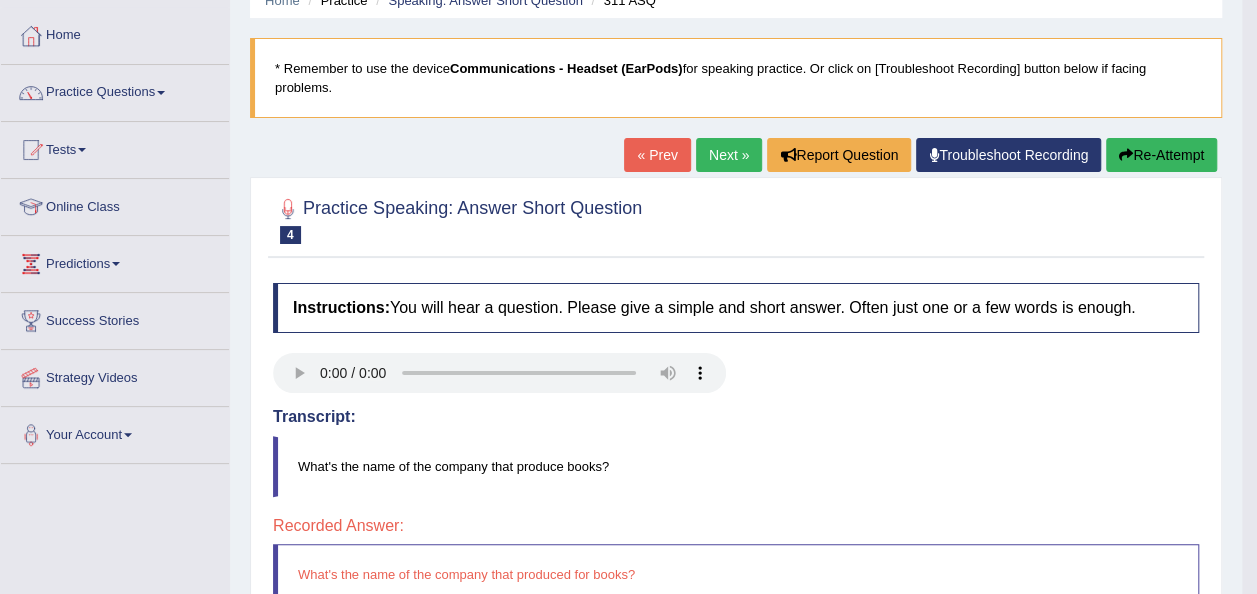 scroll, scrollTop: 0, scrollLeft: 0, axis: both 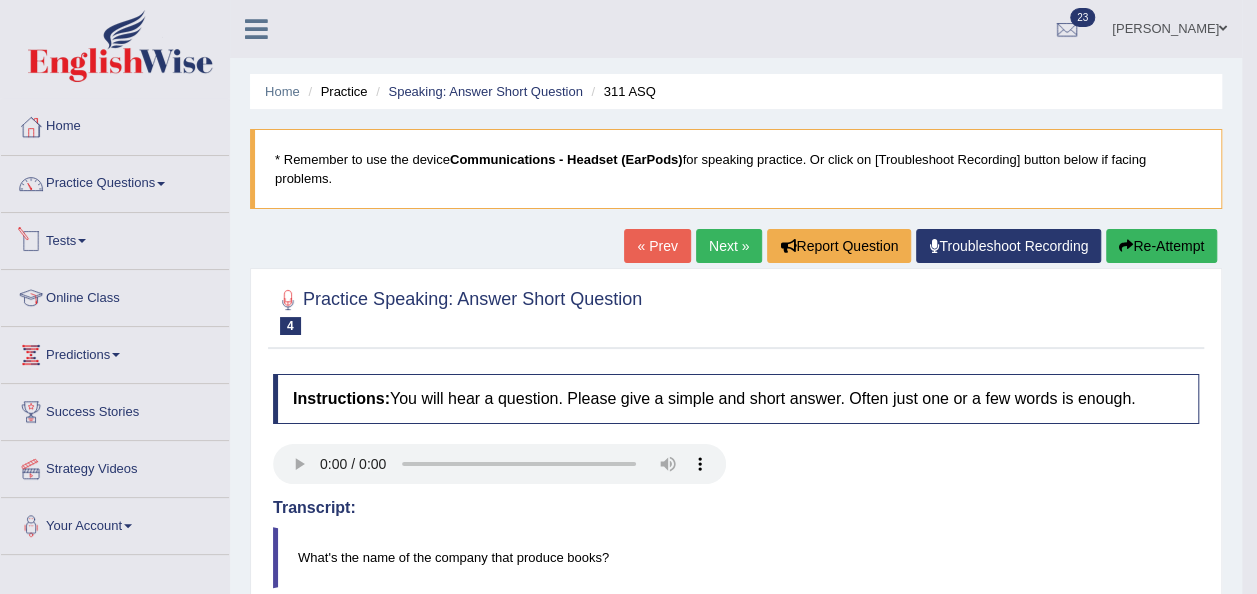 click on "Tests" at bounding box center [115, 238] 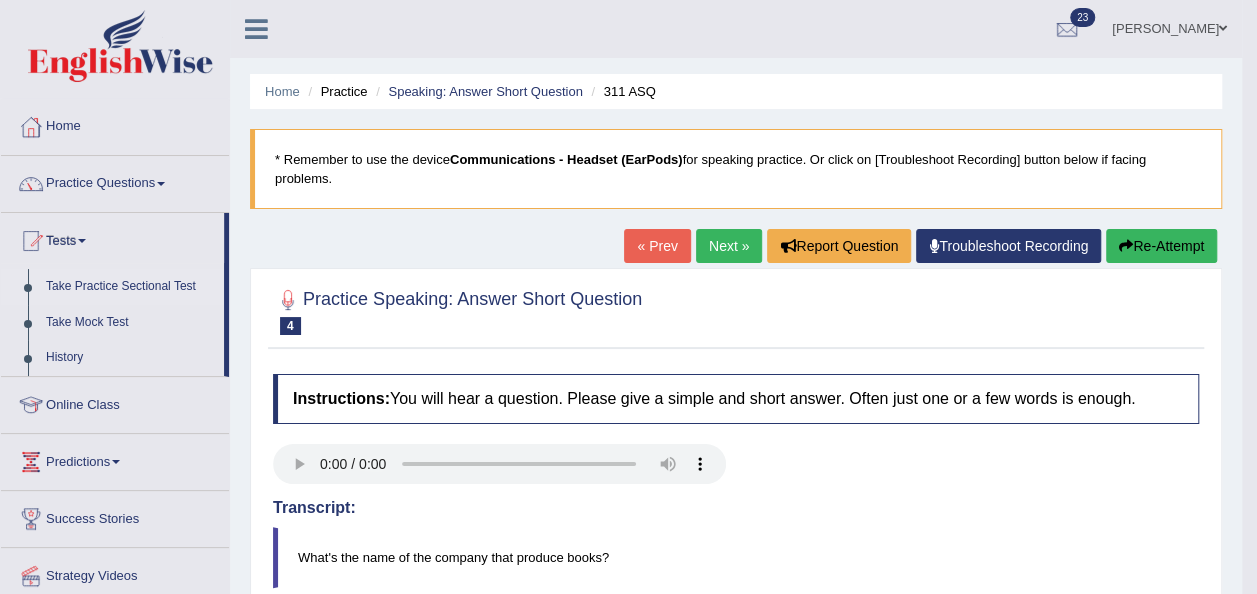 click on "Take Practice Sectional Test" at bounding box center [130, 287] 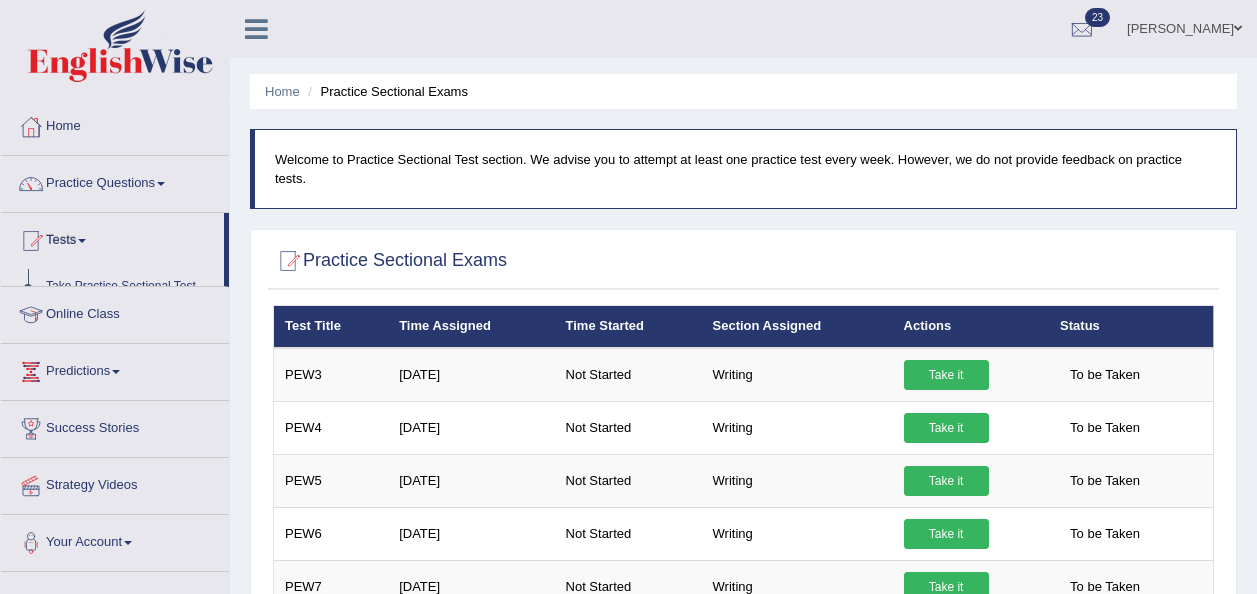 scroll, scrollTop: 0, scrollLeft: 0, axis: both 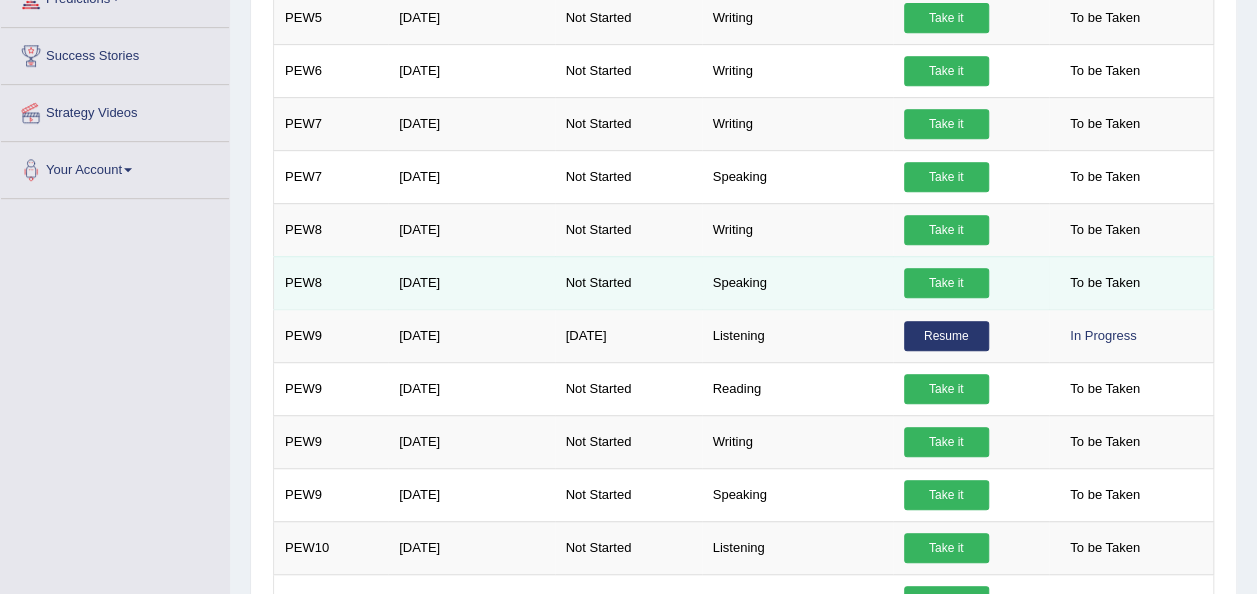 click on "Take it" at bounding box center [946, 283] 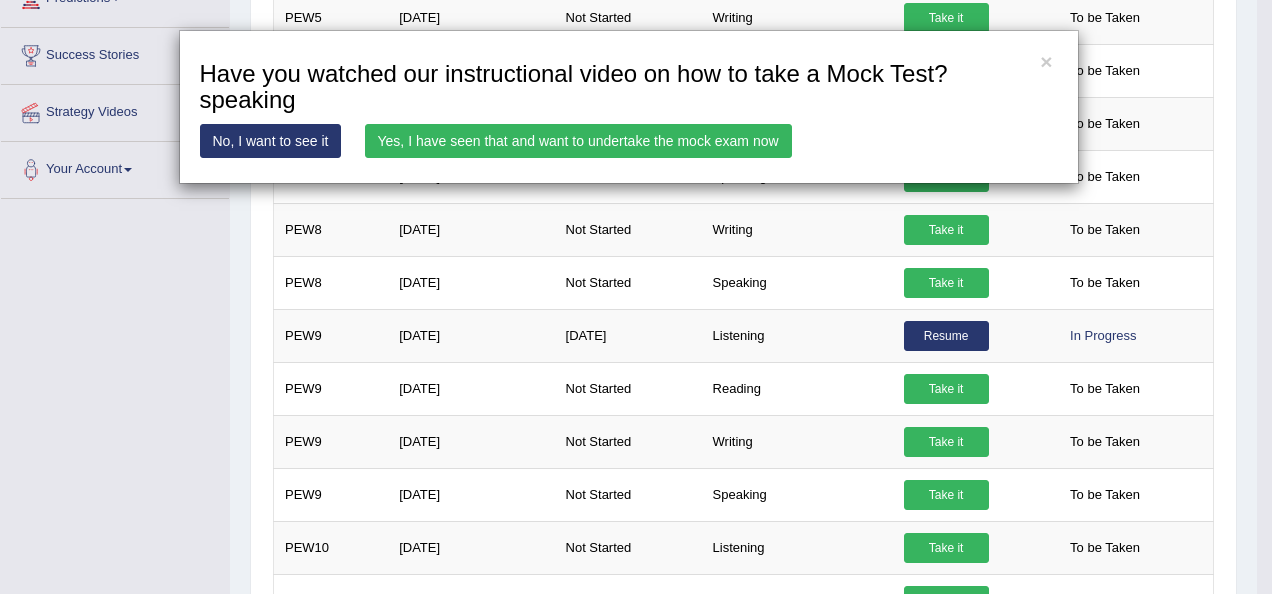 click on "Yes, I have seen that and want to undertake the mock exam now" at bounding box center [578, 141] 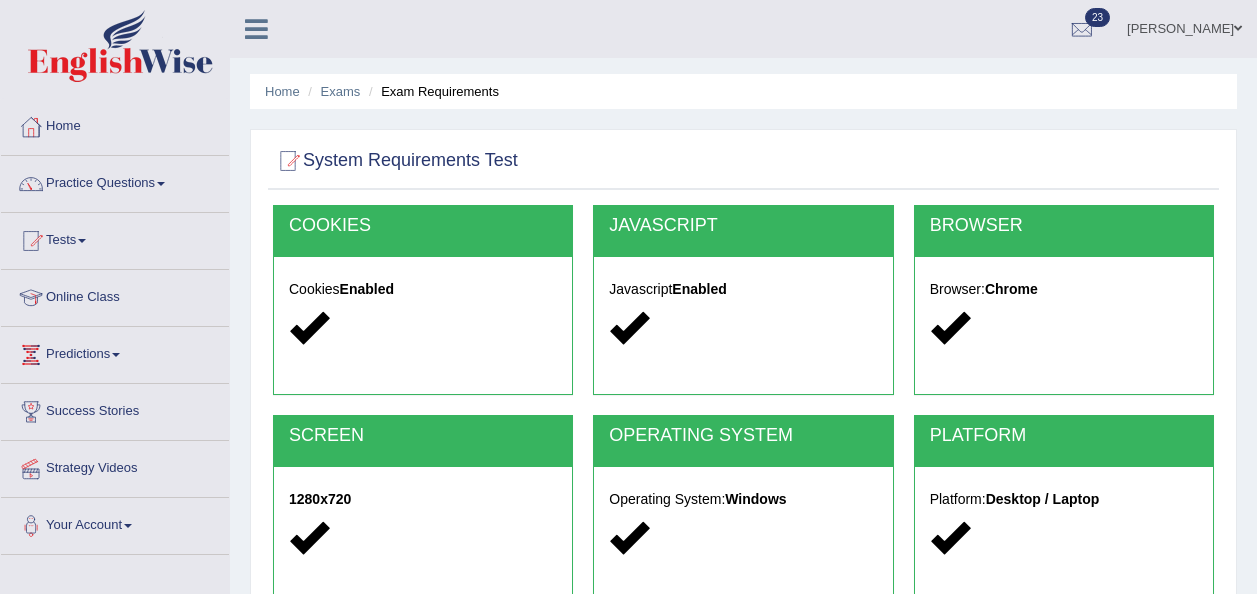 scroll, scrollTop: 0, scrollLeft: 0, axis: both 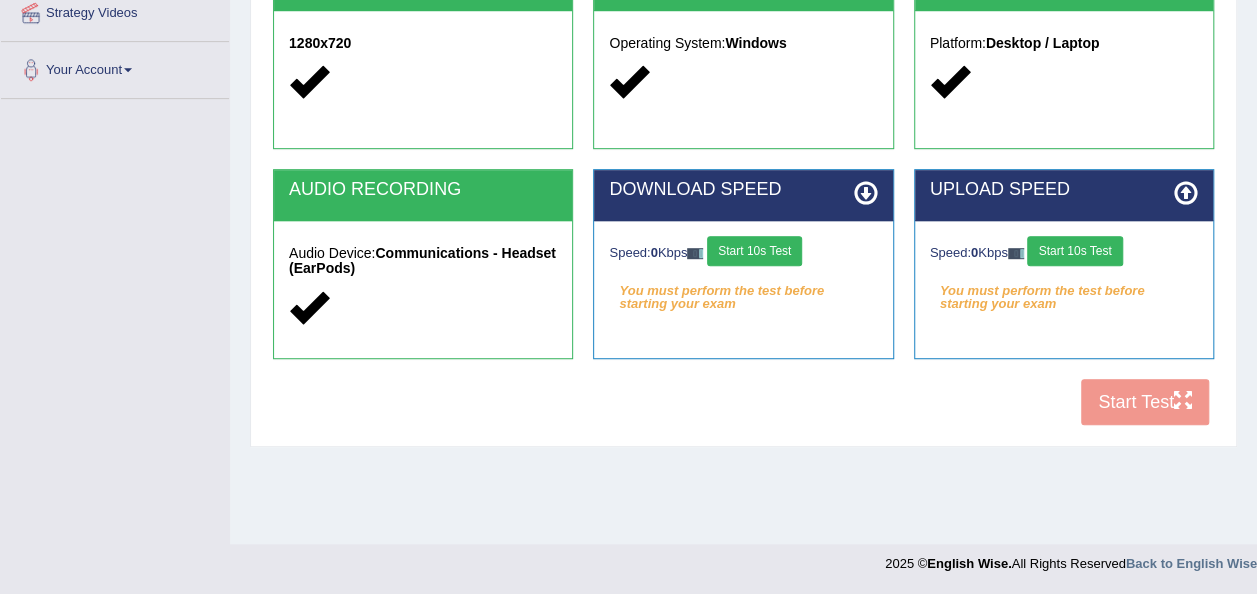 click on "Start 10s Test" at bounding box center [754, 251] 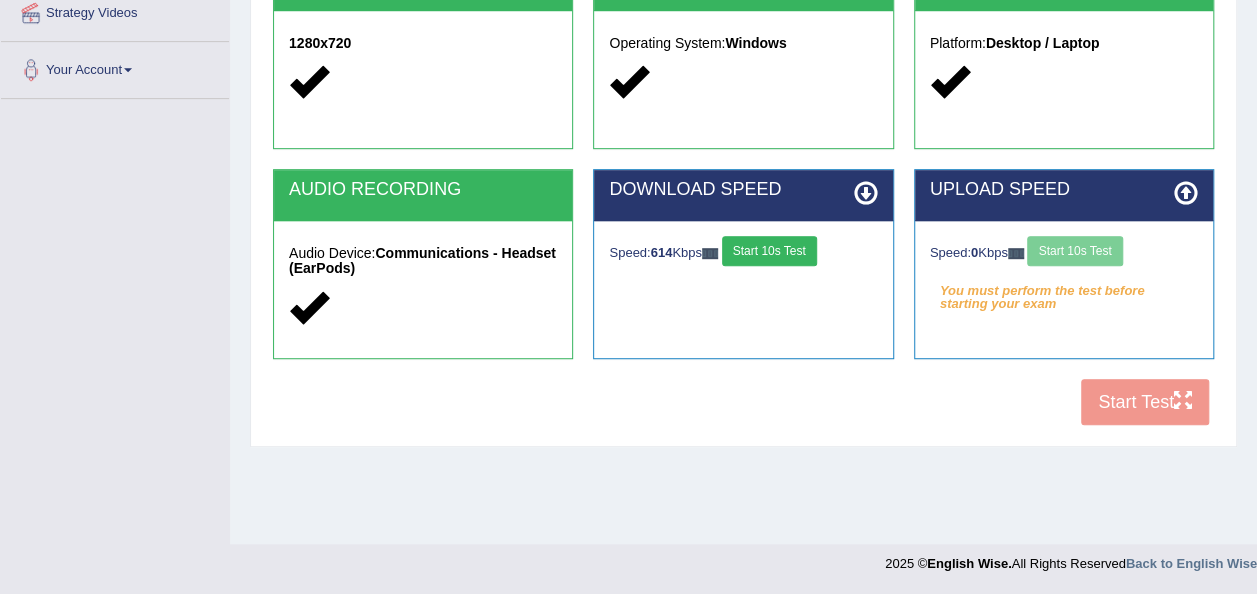 click on "Speed:  0  Kbps    Start 10s Test" at bounding box center [1064, 253] 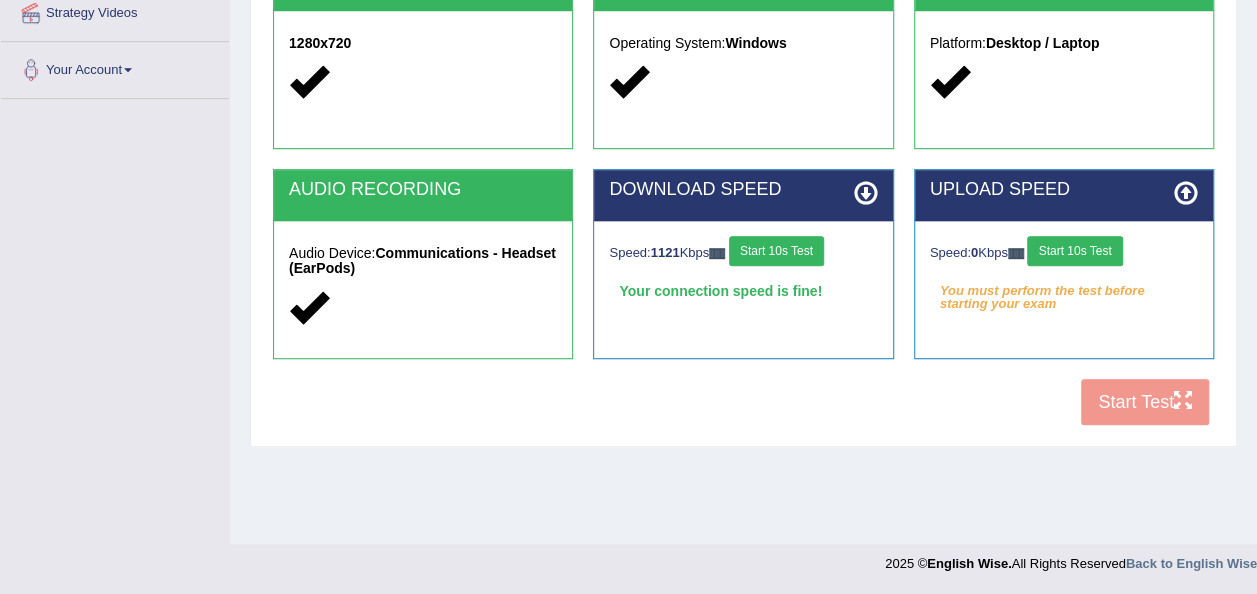 click on "Start 10s Test" at bounding box center [1074, 251] 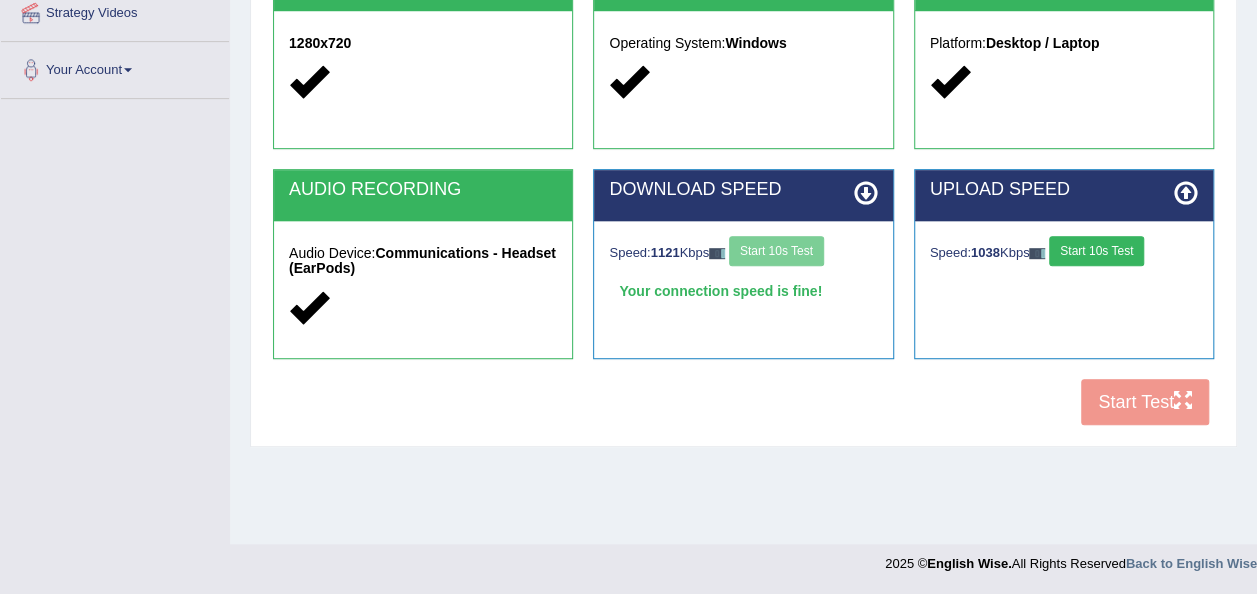 click on "Start 10s Test" at bounding box center (1096, 251) 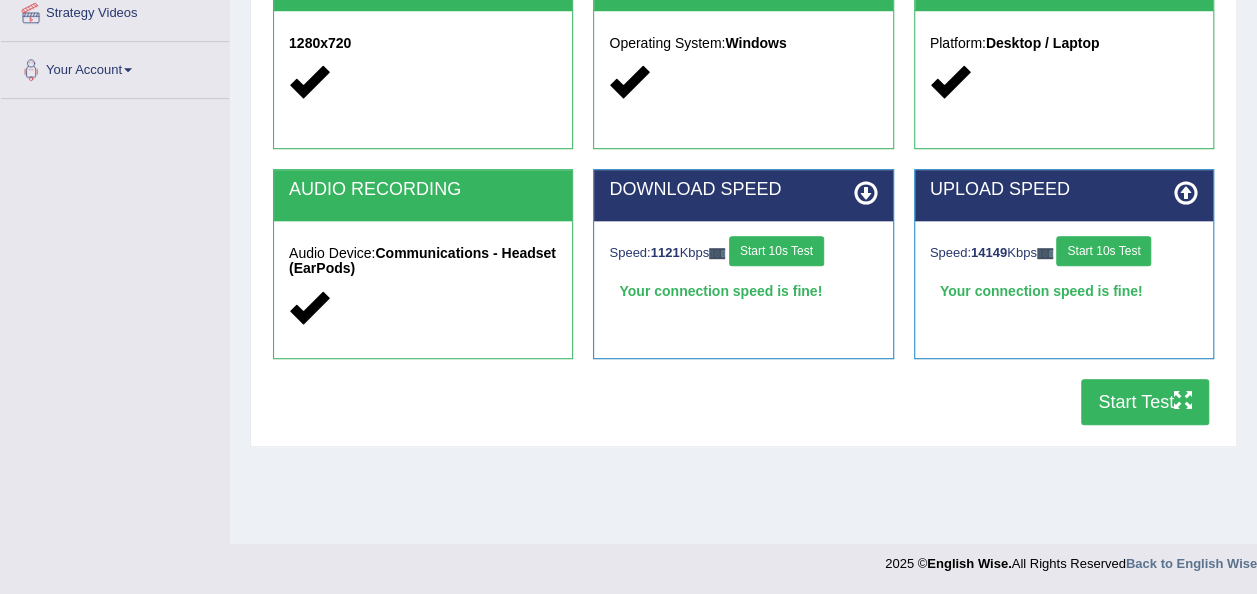 click on "Start Test" at bounding box center [1145, 402] 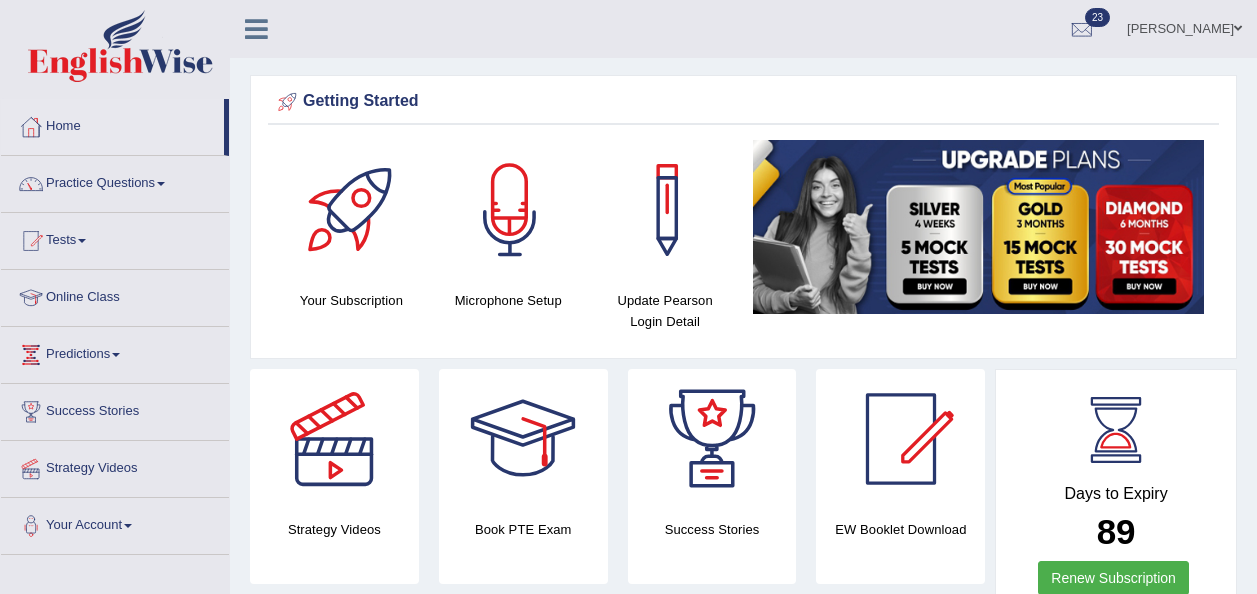 scroll, scrollTop: 412, scrollLeft: 0, axis: vertical 